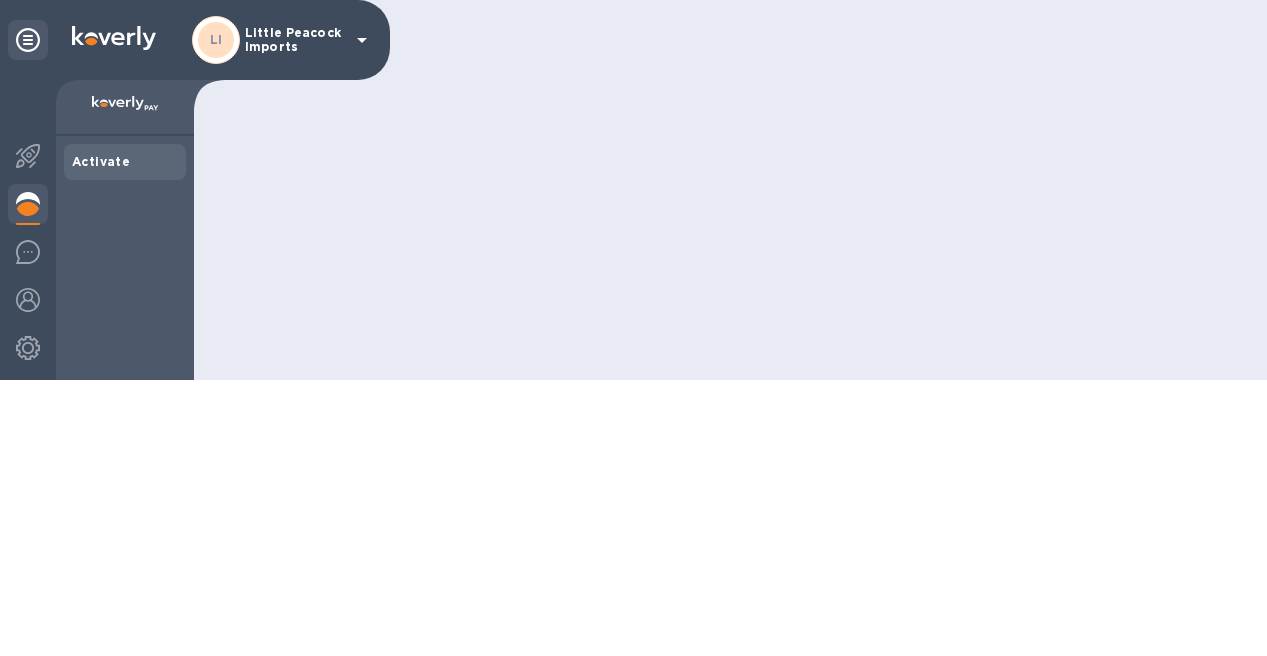 scroll, scrollTop: 0, scrollLeft: 0, axis: both 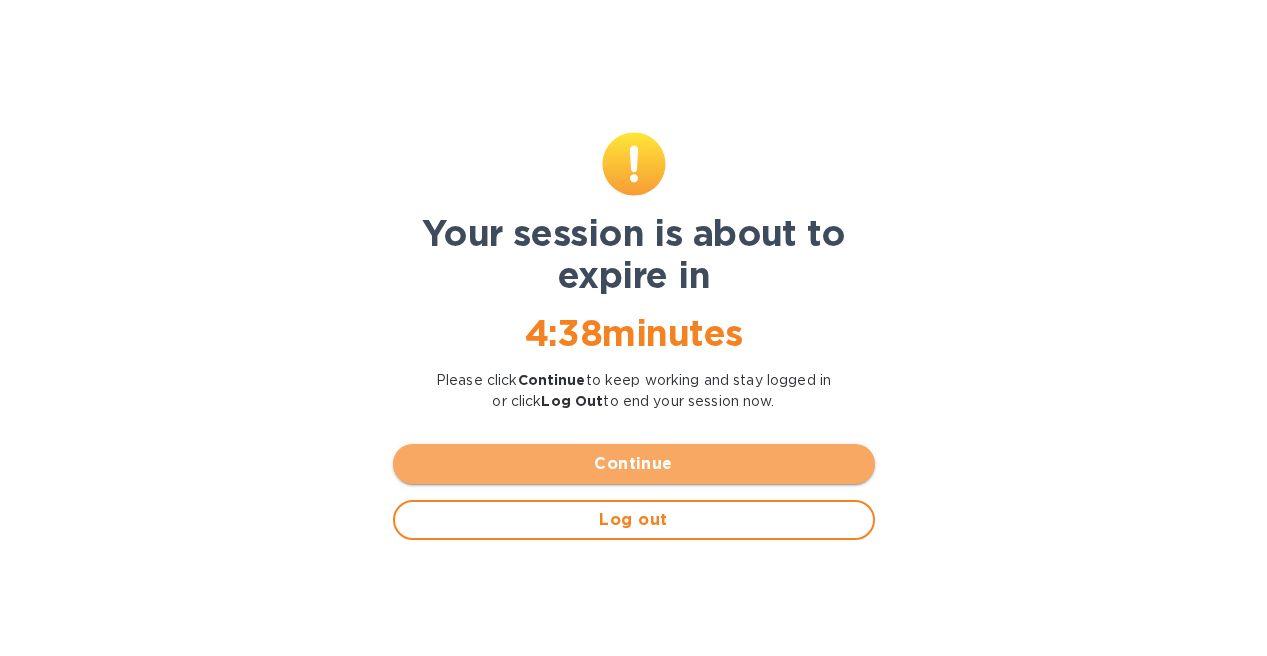 click on "Continue" at bounding box center [634, 464] 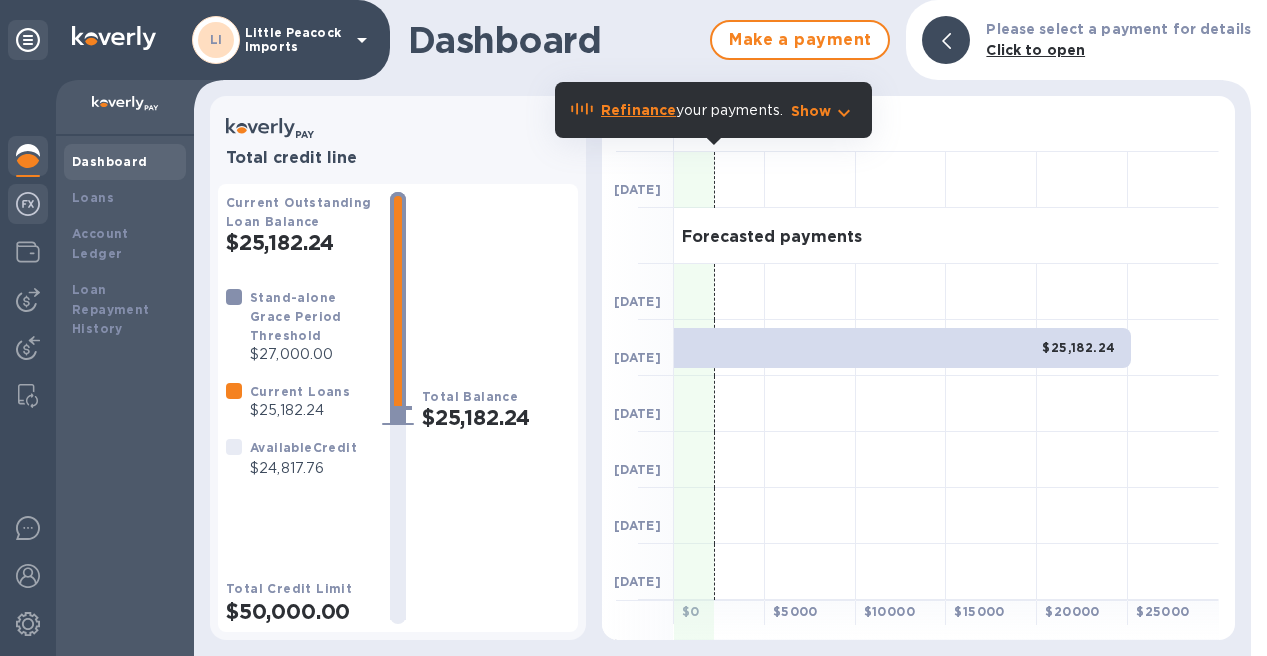 click at bounding box center [28, 204] 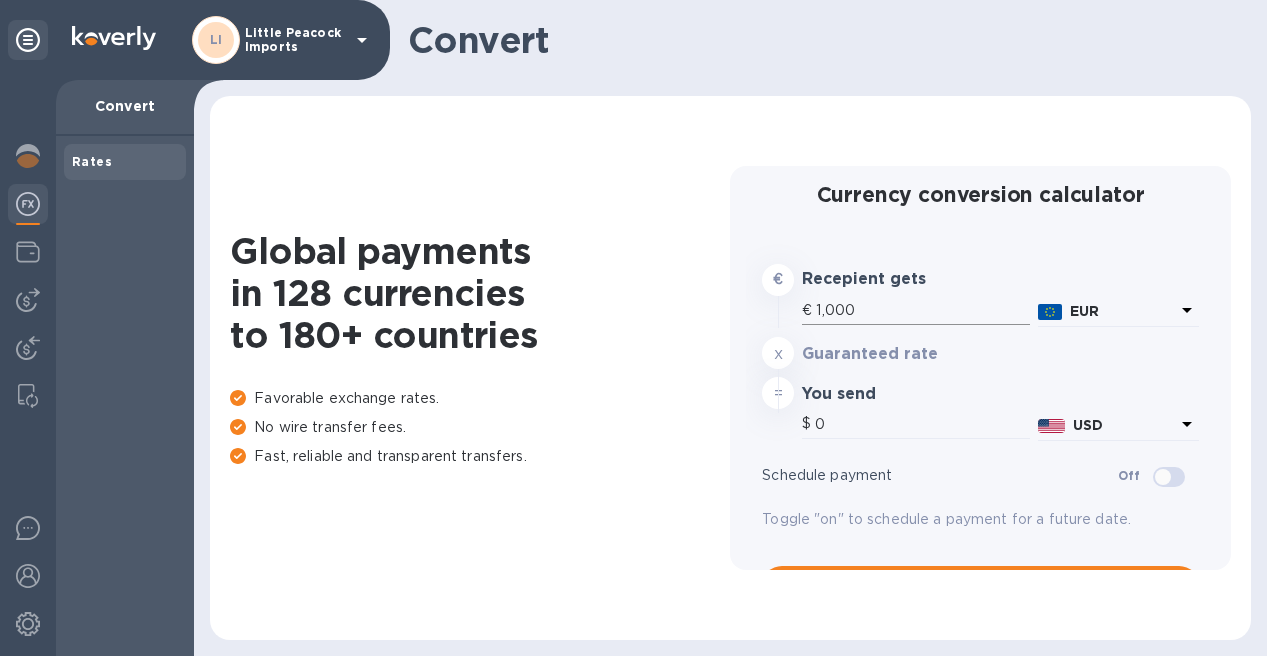 type on "1,190.6" 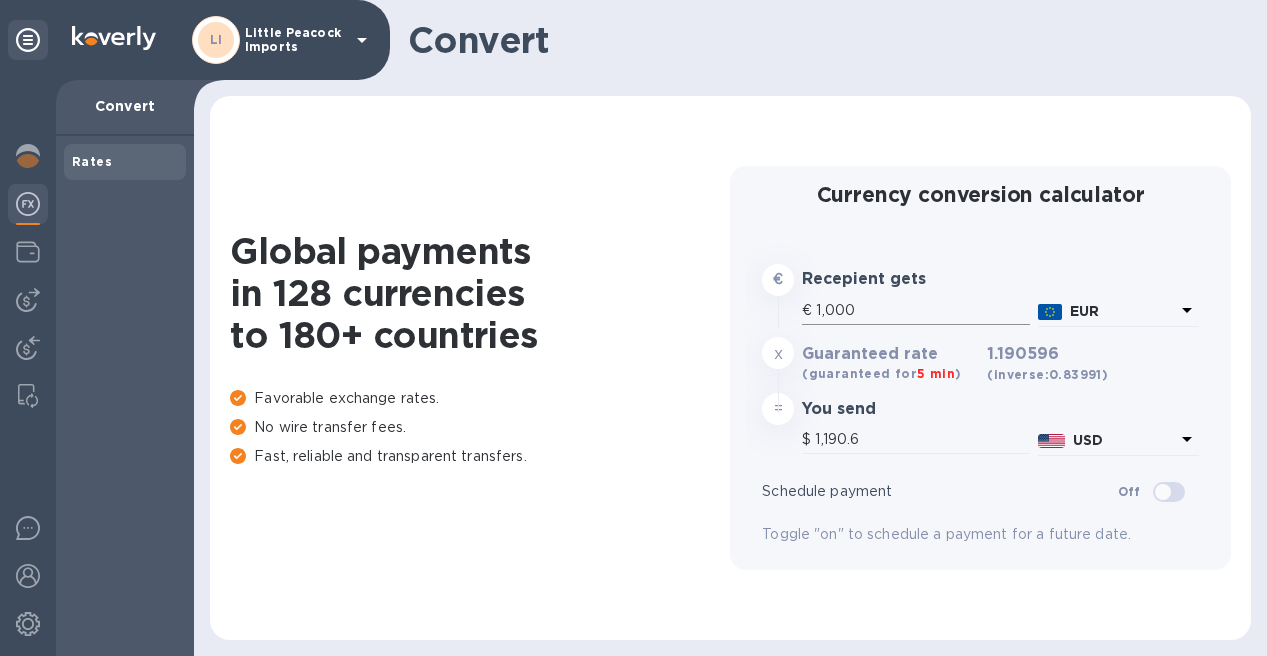 click on "1,000" at bounding box center [923, 311] 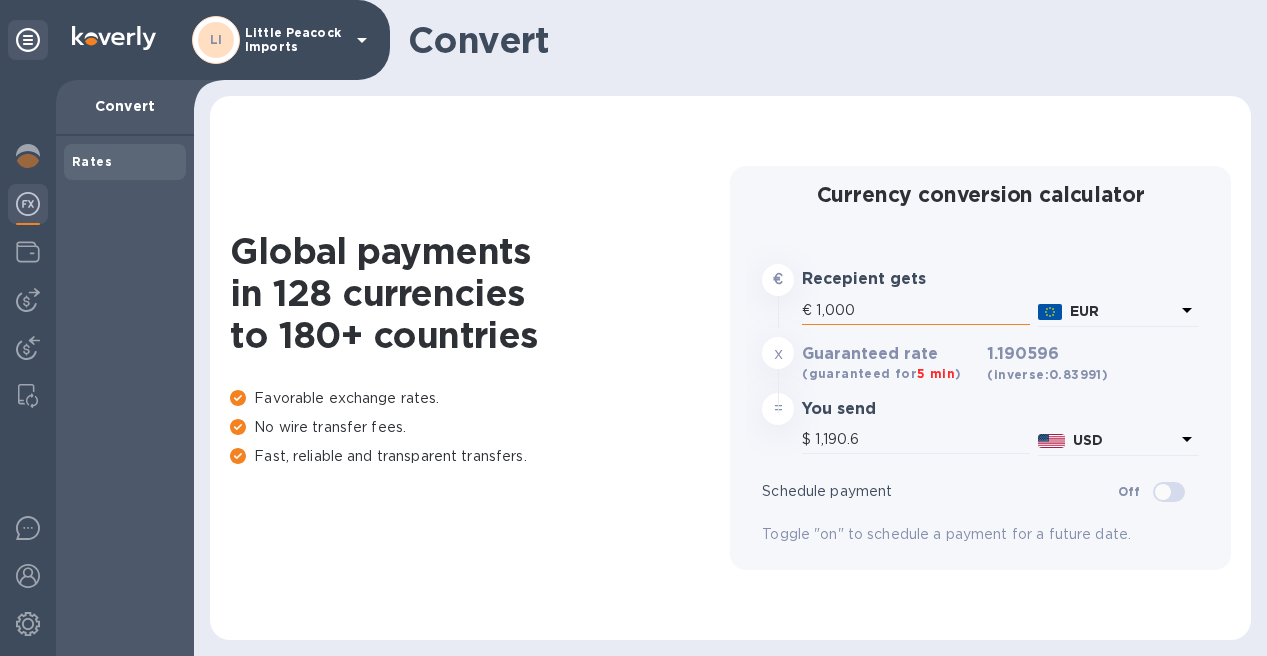 type on "17,000" 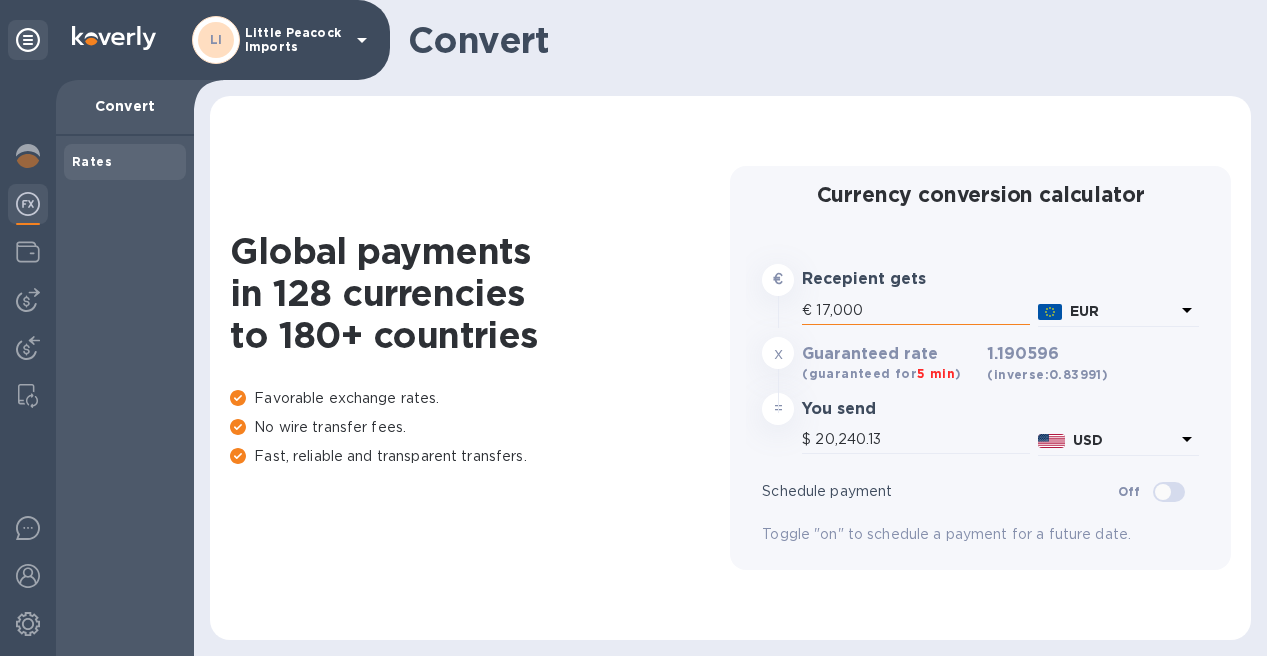 type on "170,000" 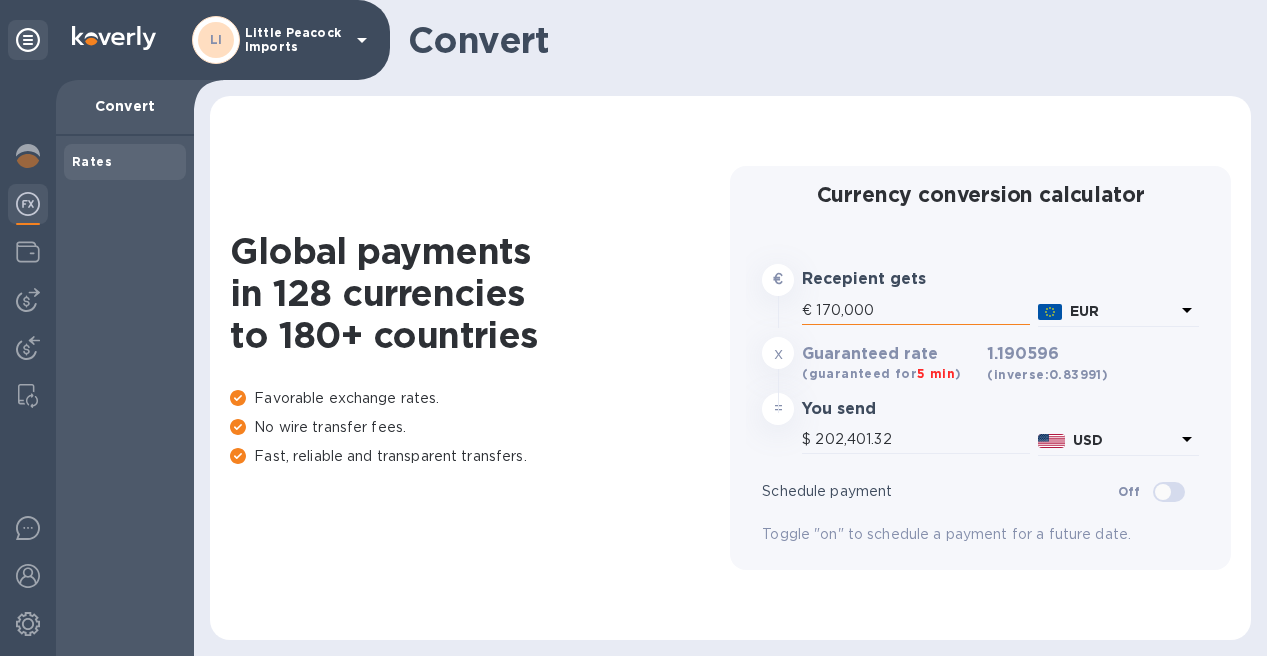 type on "1,700,000" 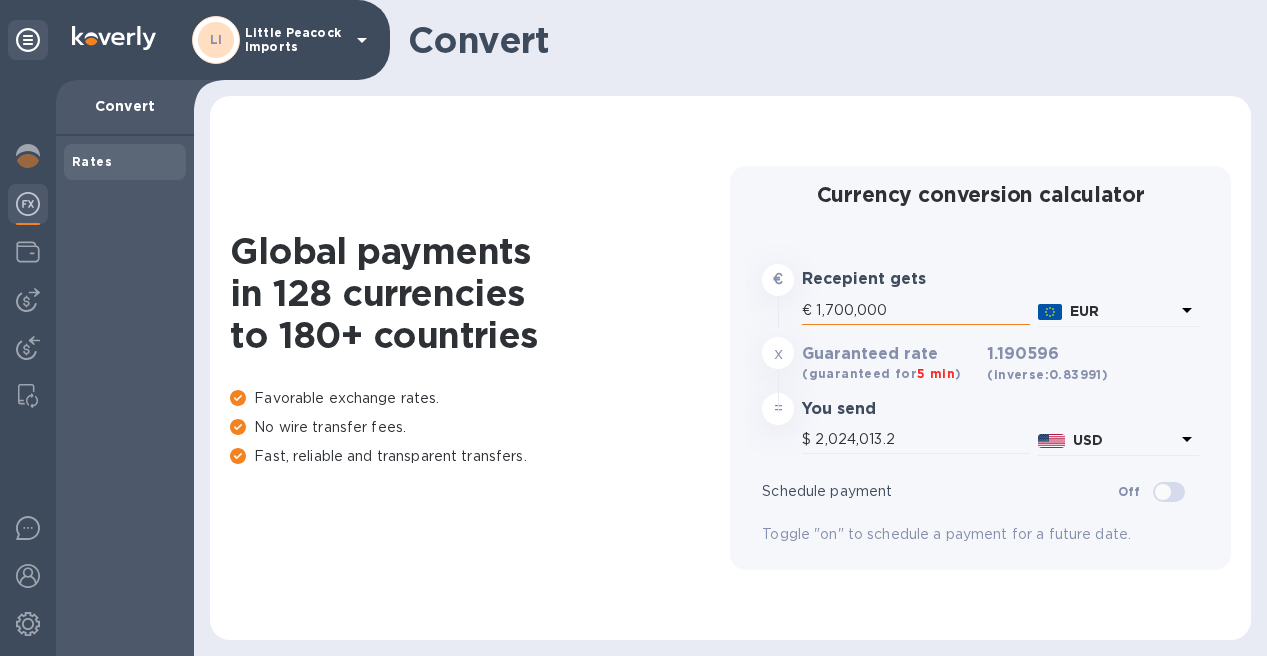 type on "17,000,000" 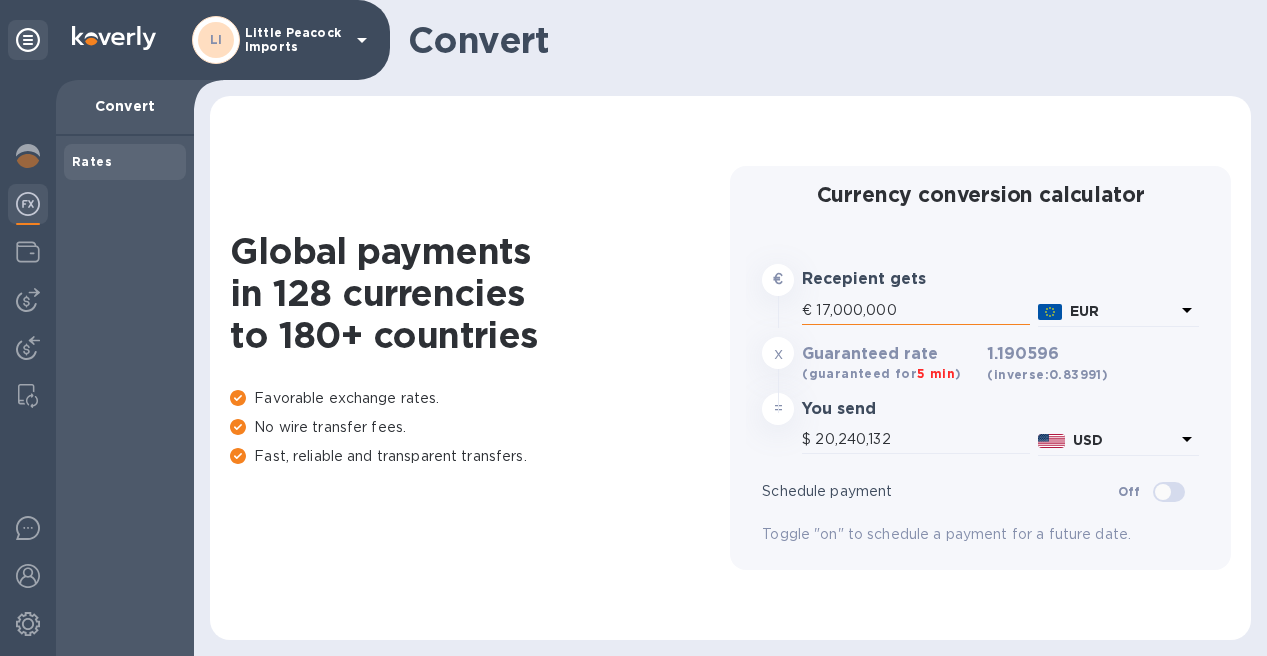 type on "170,000,000" 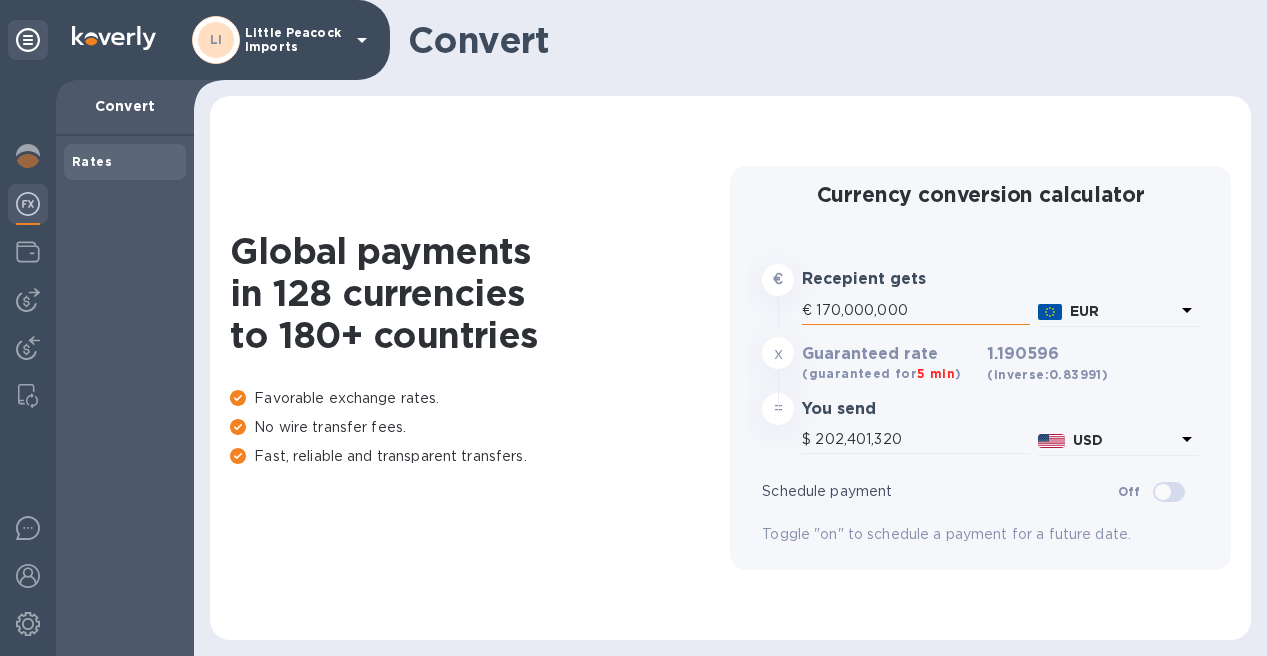 type on "17,000,000" 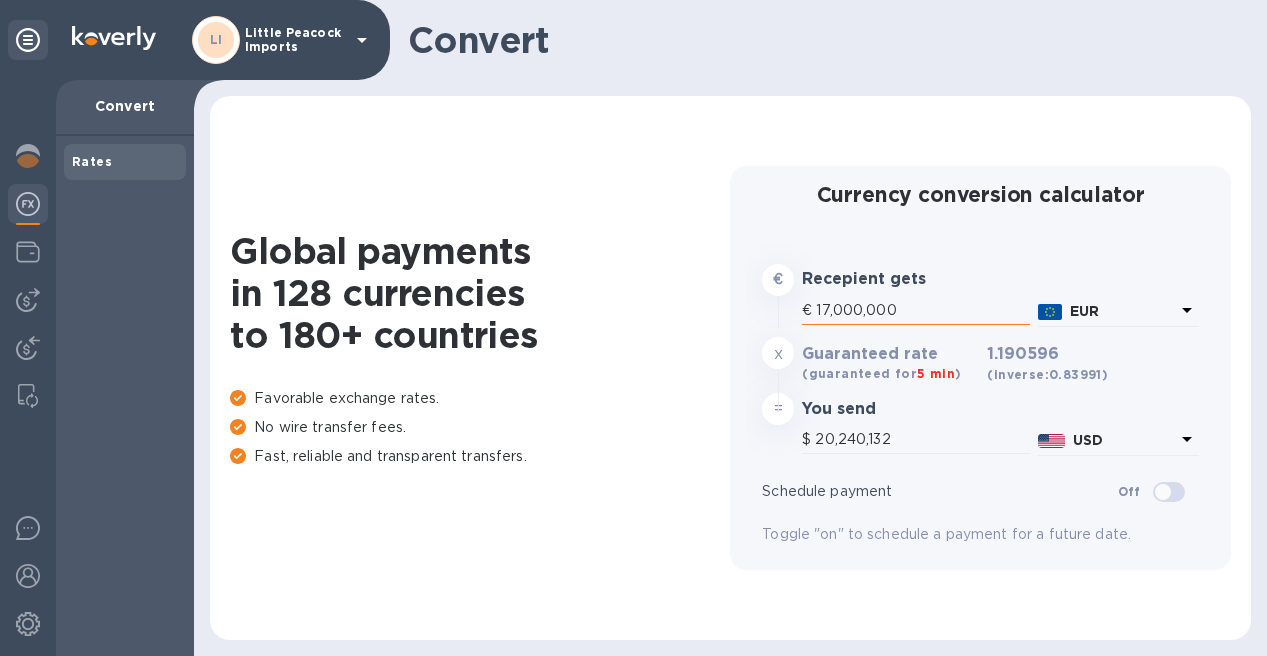 type on "1,700,000" 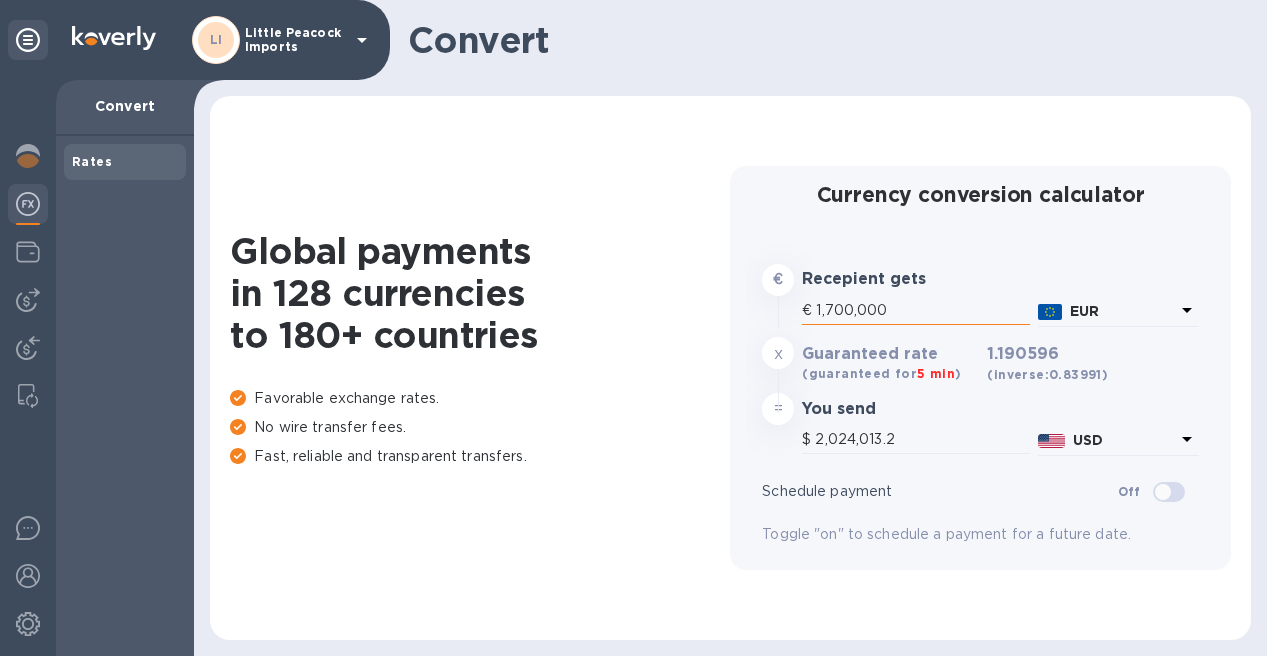 type on "170,000" 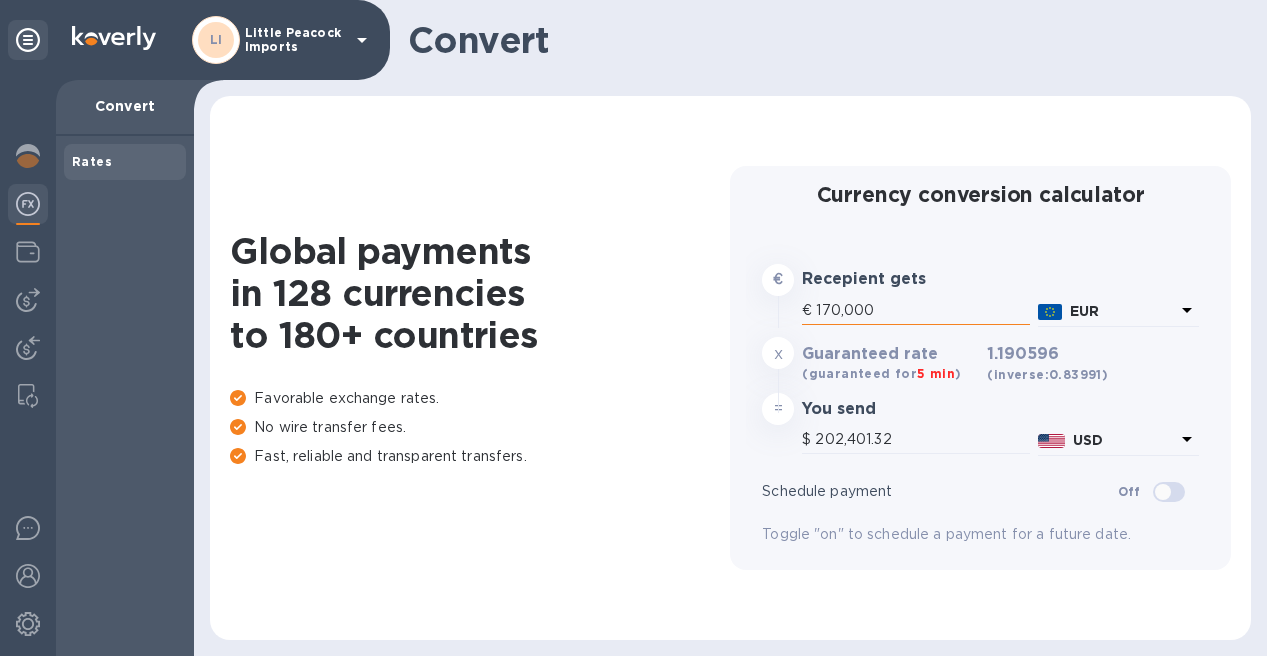 type on "17,000" 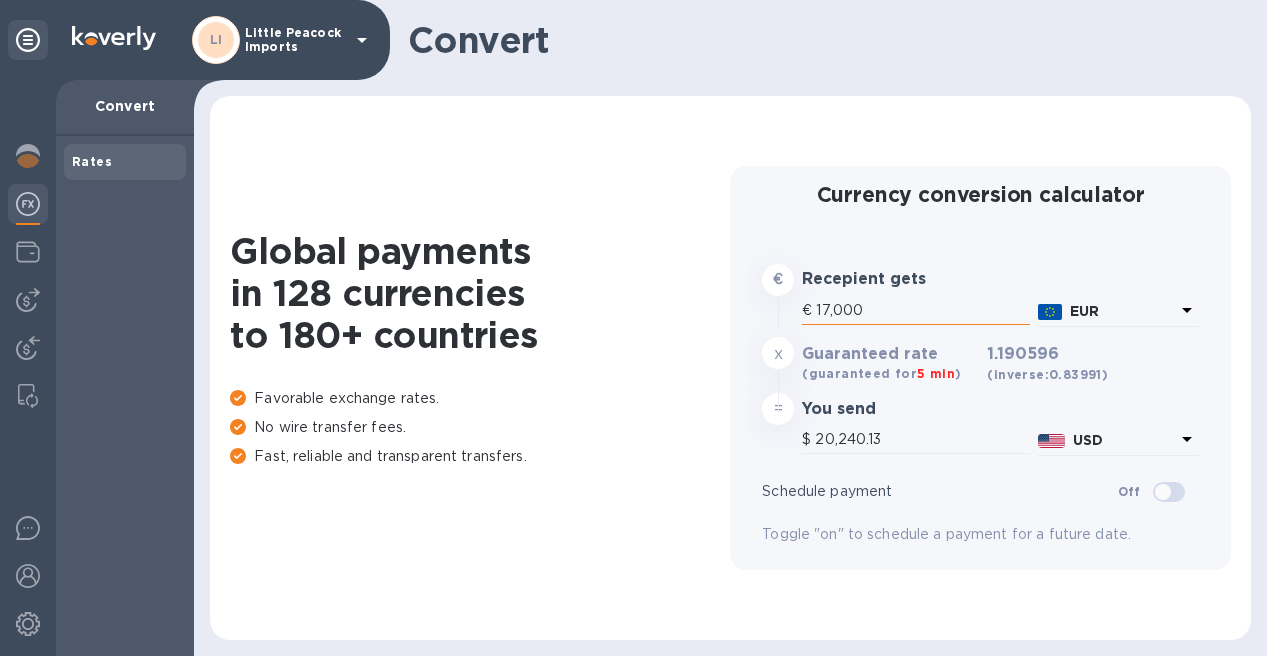 type on "1,700" 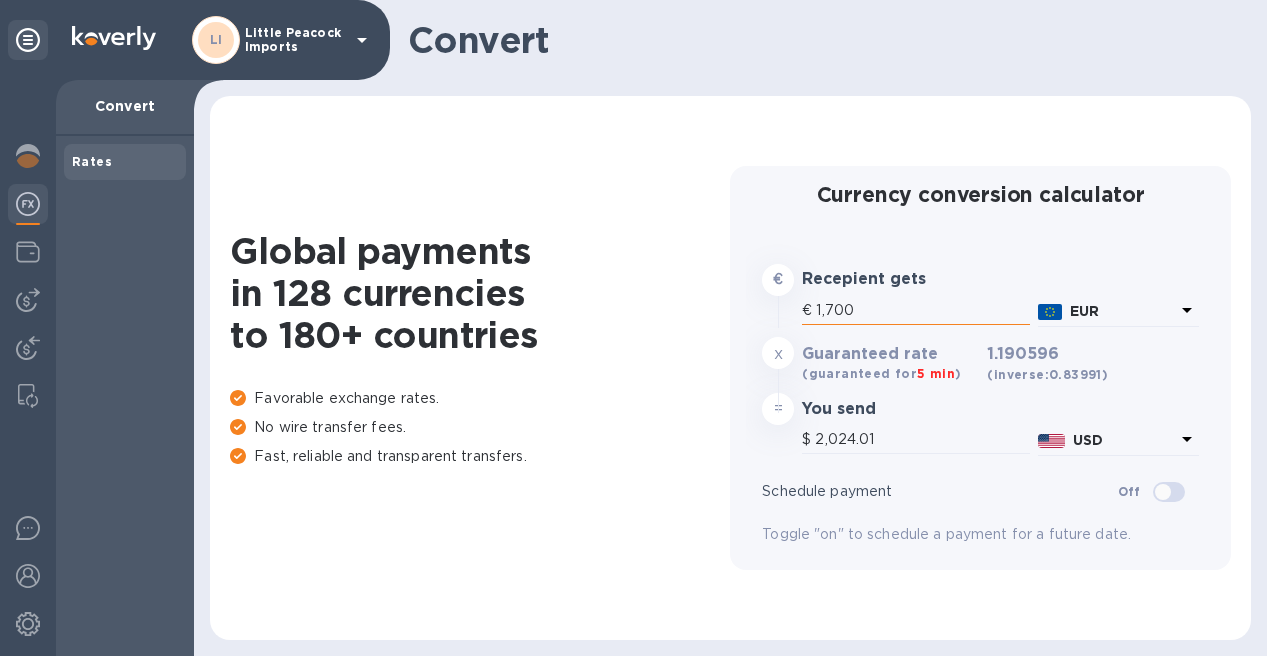 type on "170" 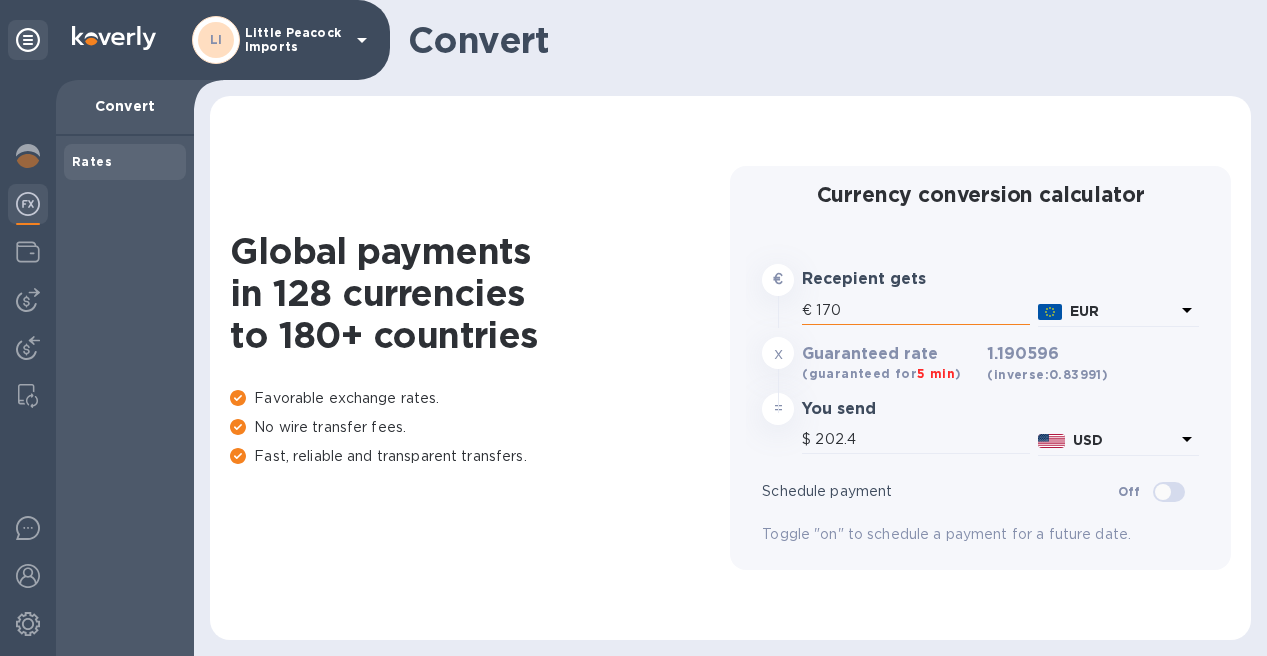 type on "17" 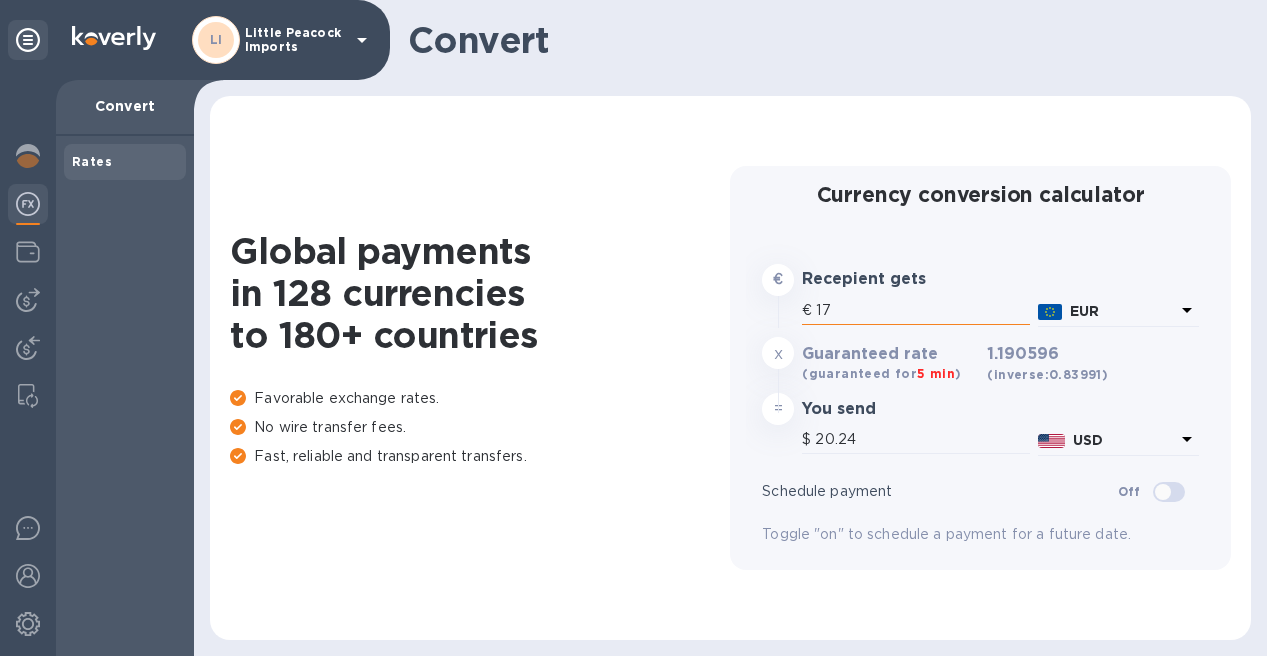 type on "1" 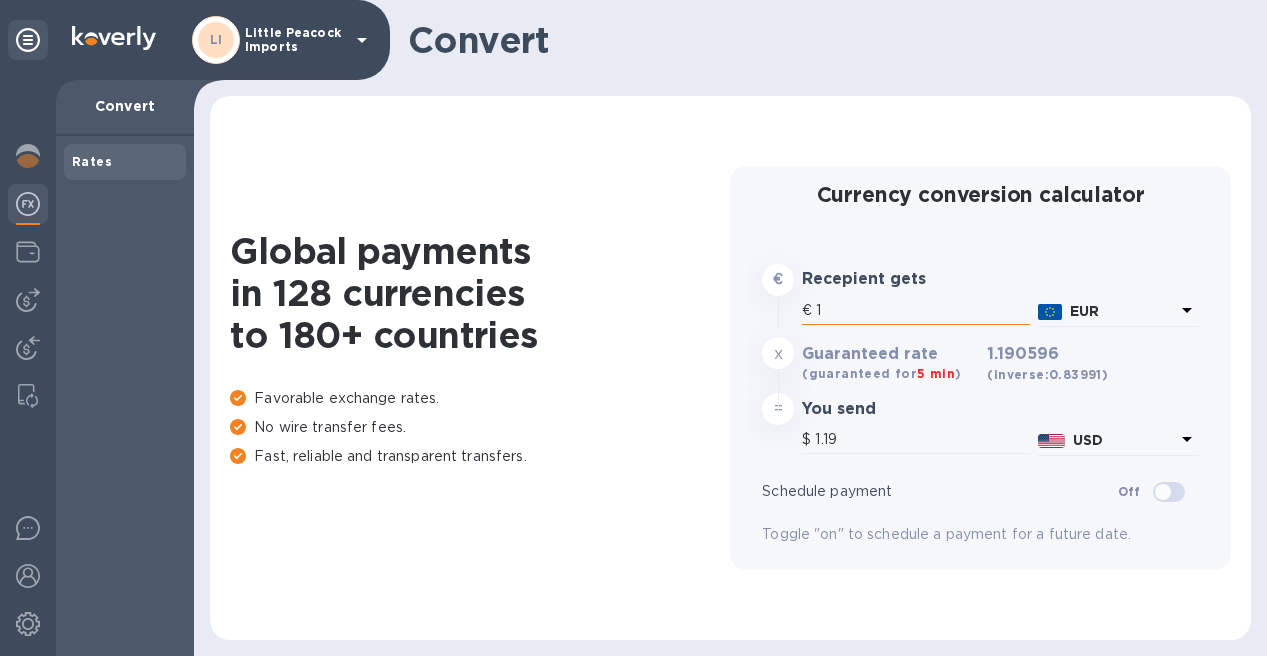 type 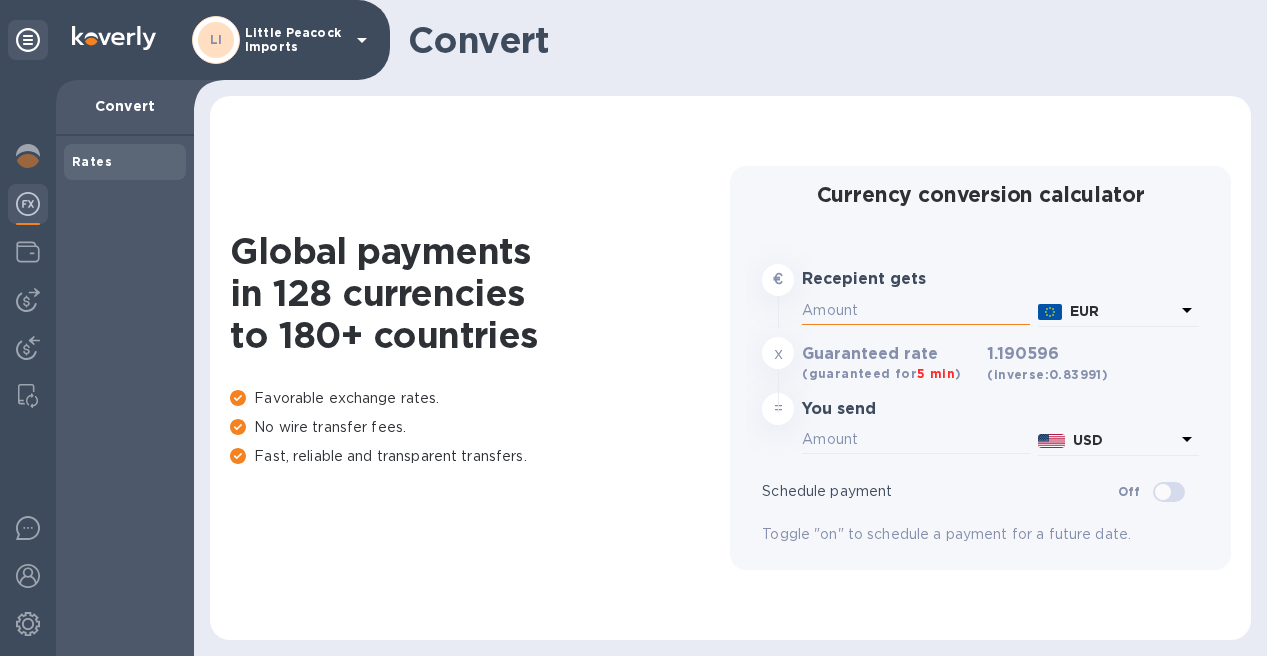 type on "7" 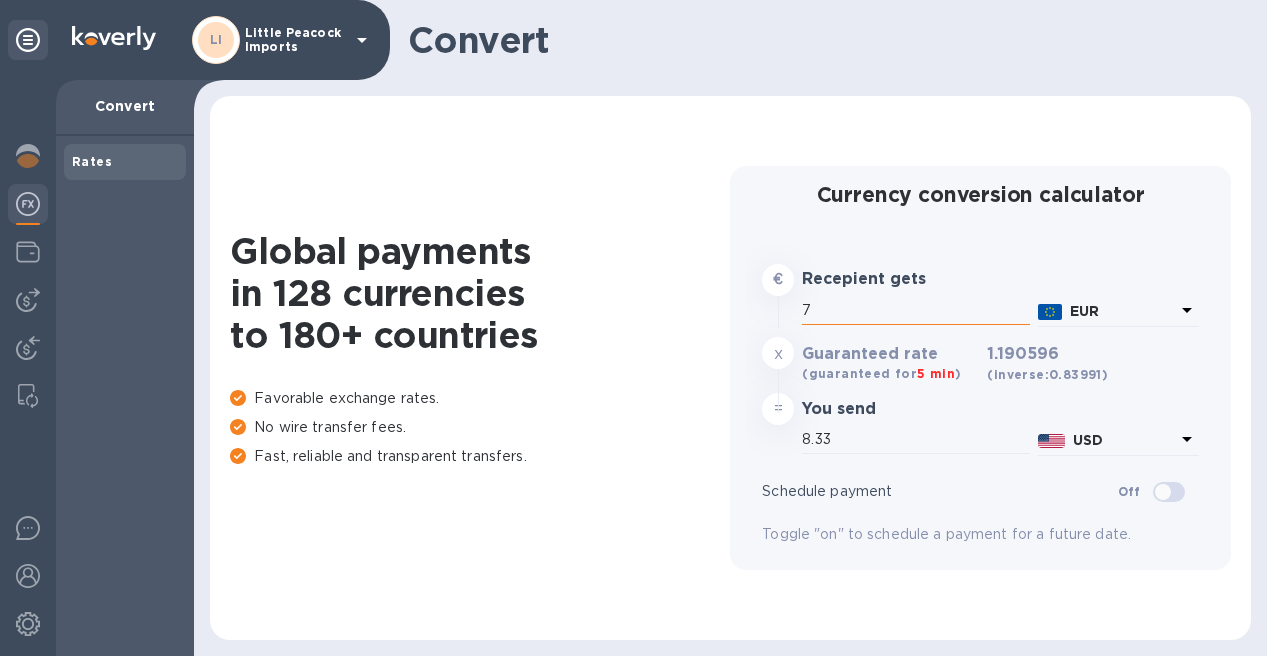 type on "70" 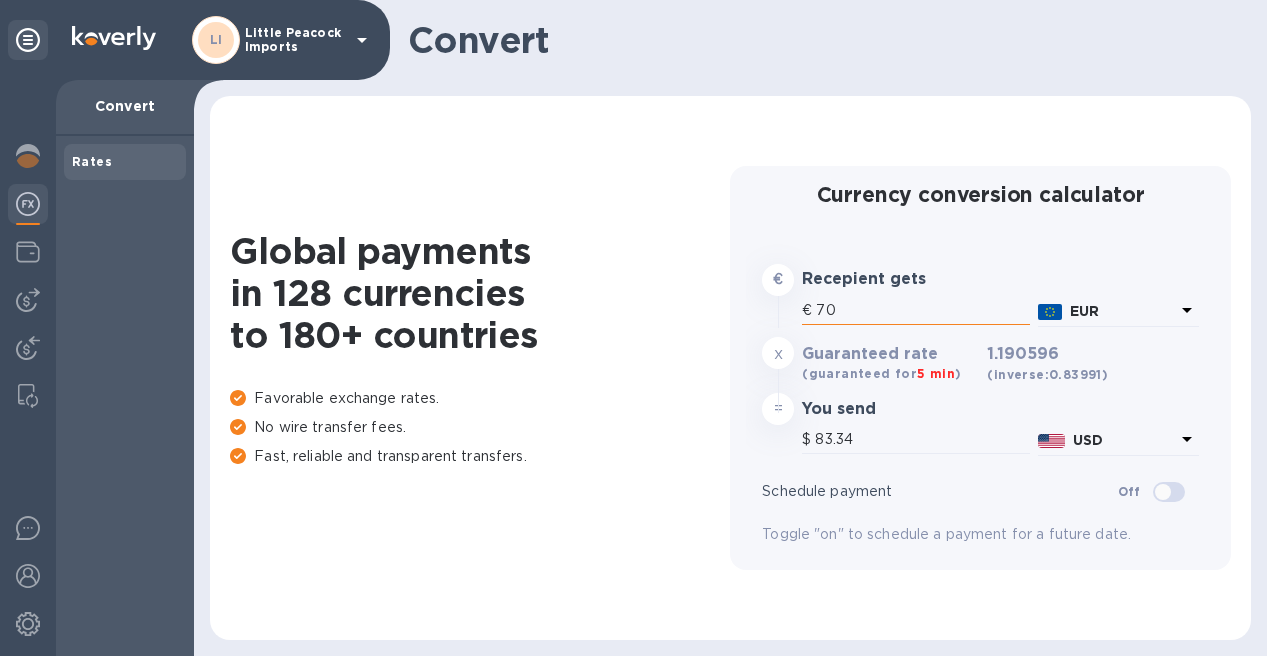 type on "700" 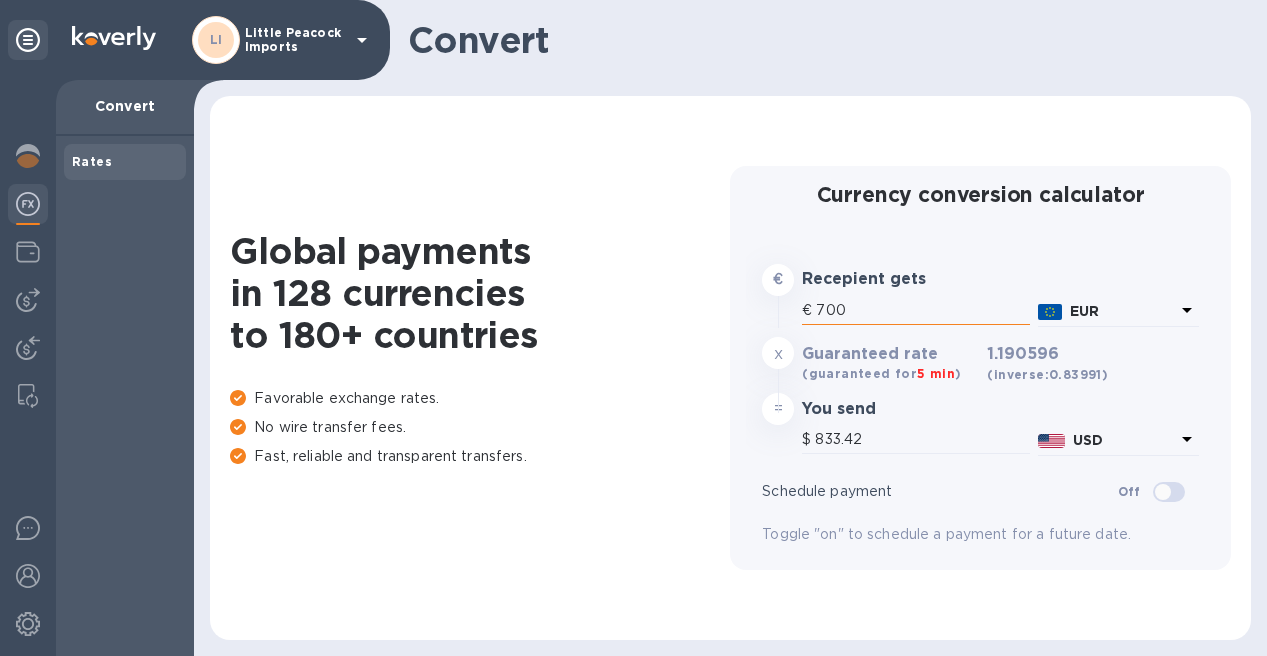 type on "7,000" 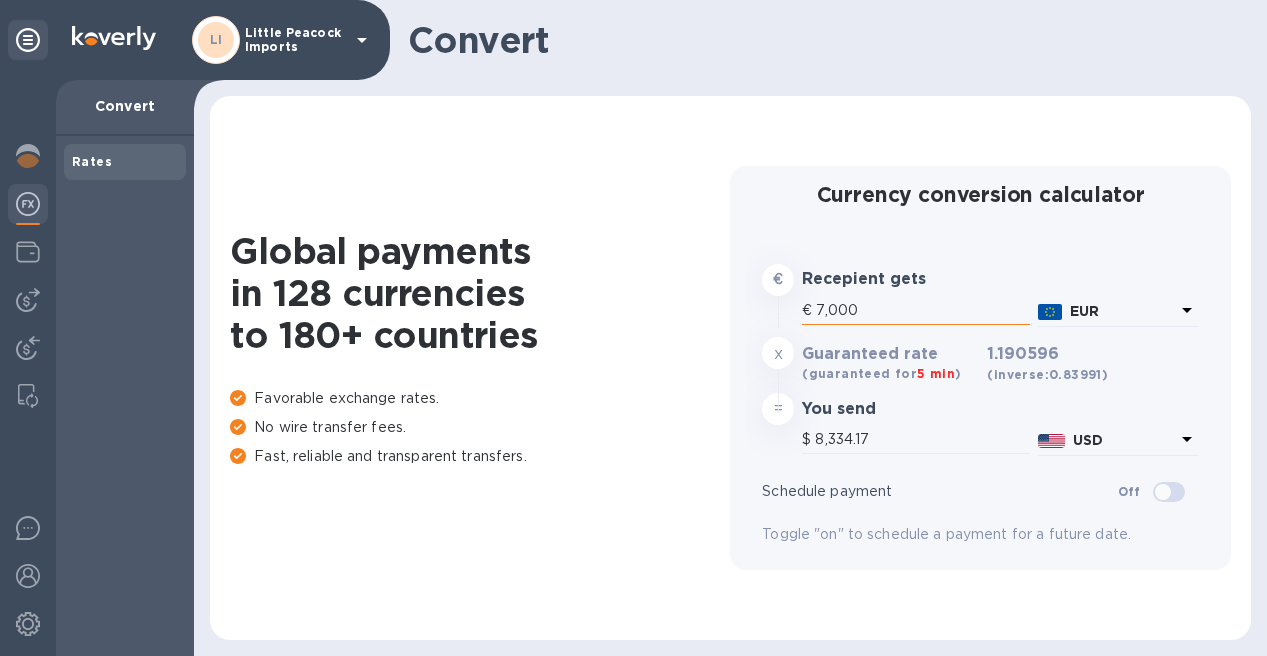 type on "70,000" 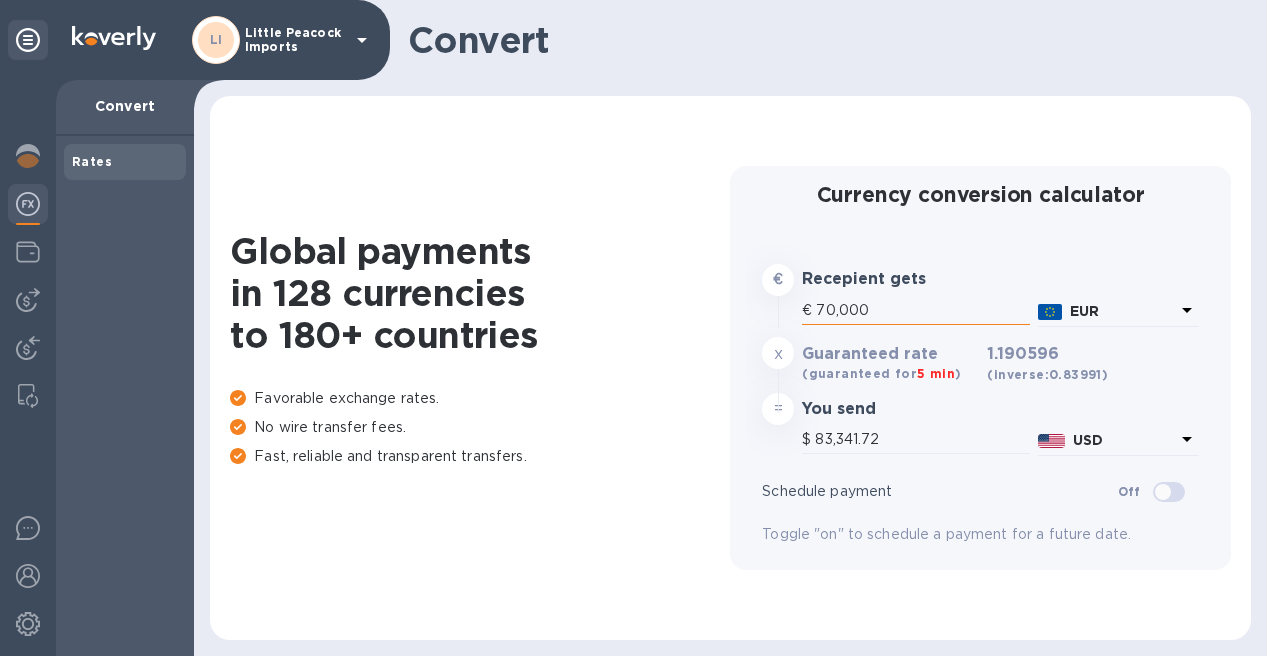 type on "70,000" 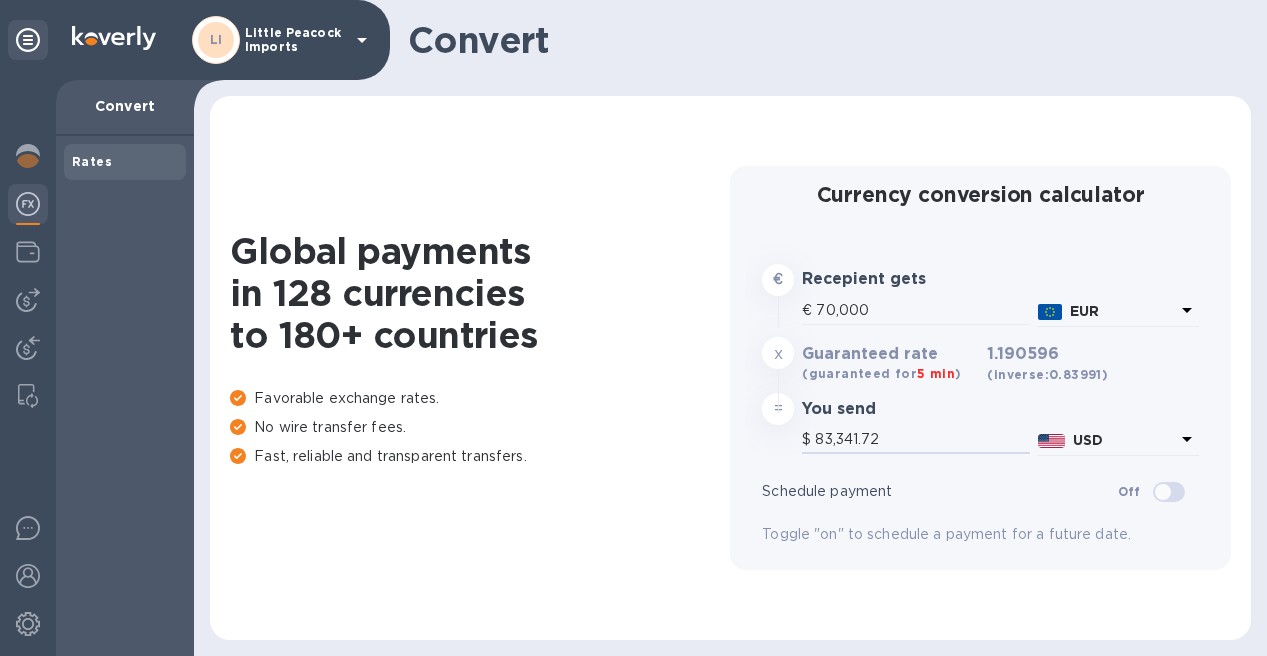 click on "EUR" at bounding box center [1122, 311] 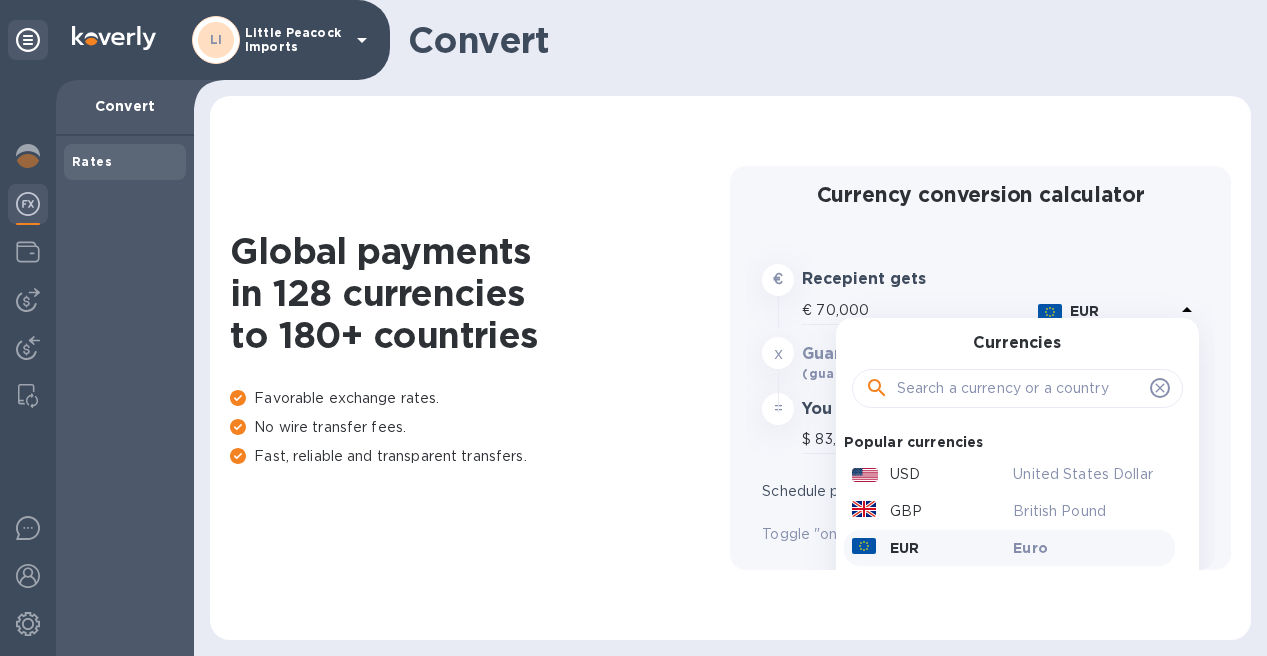 click at bounding box center (1019, 389) 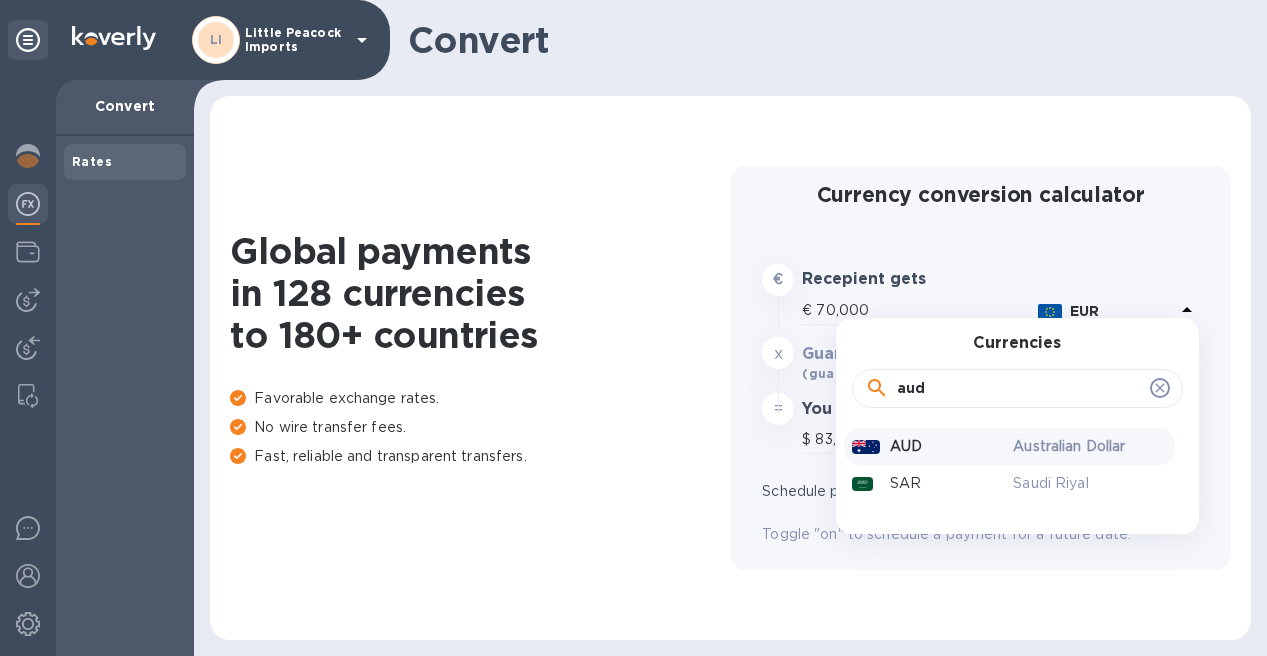 type on "aud" 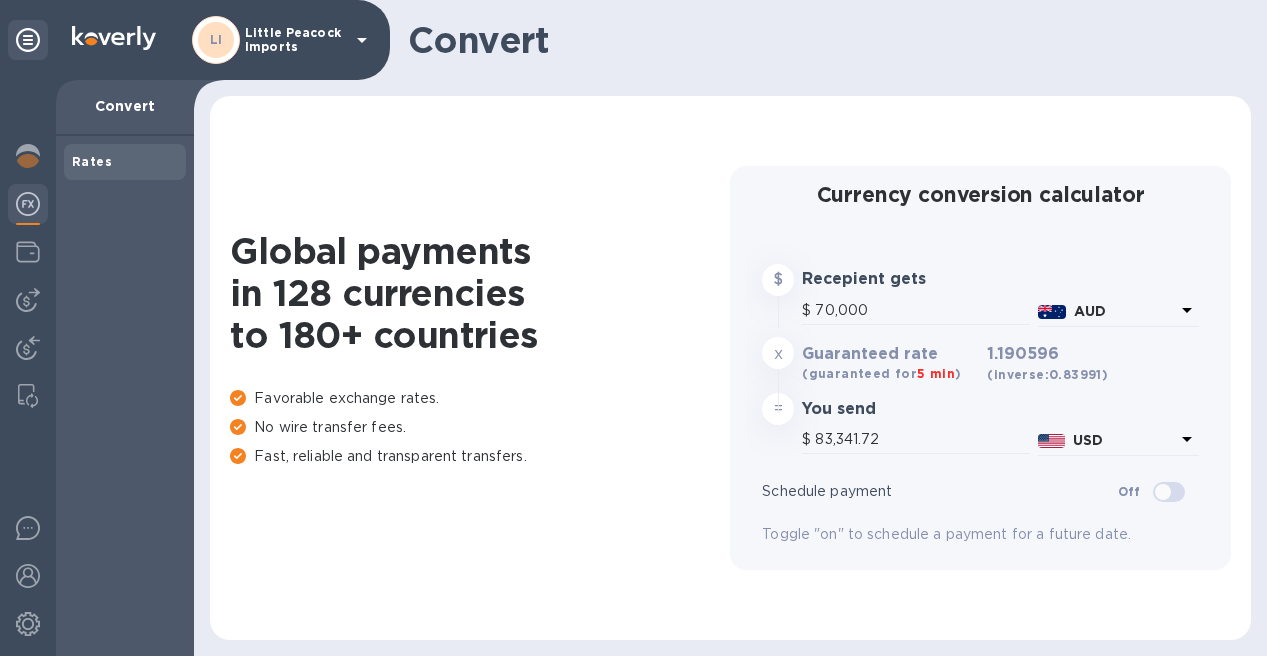 type on "46,582.27" 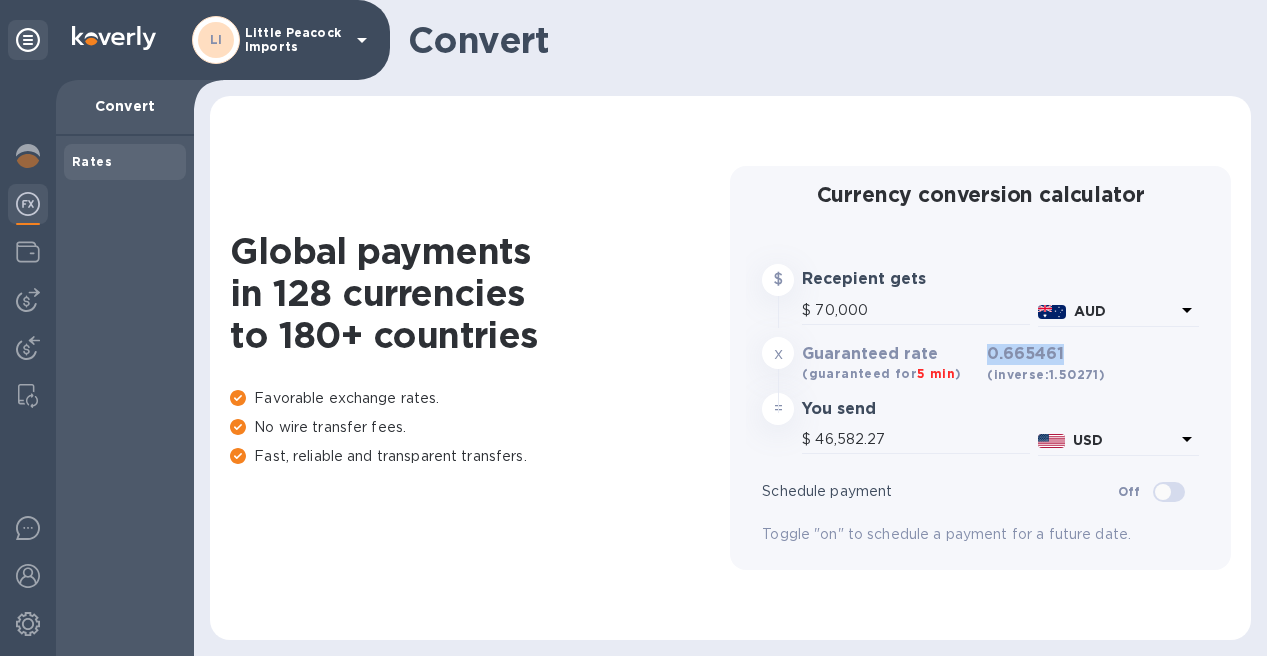 drag, startPoint x: 989, startPoint y: 356, endPoint x: 1058, endPoint y: 353, distance: 69.065186 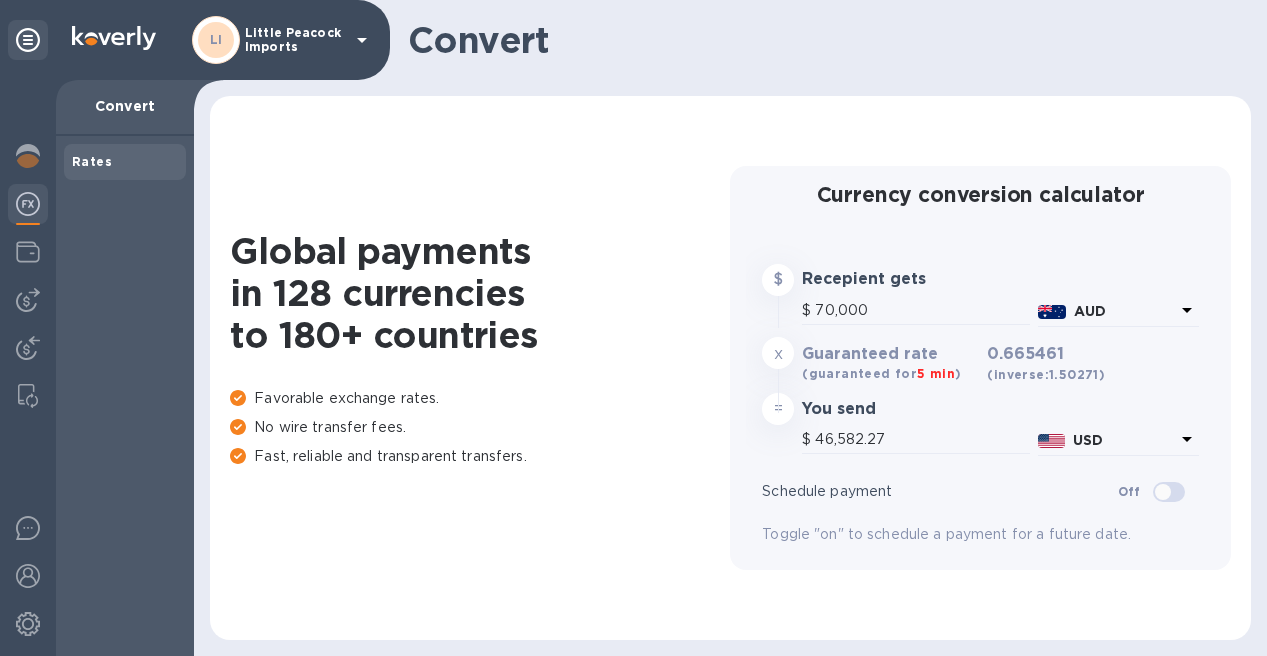 click on "Global payments in 128 currencies to 180+ countries Favorable exchange rates. No wire transfer fees. Fast, reliable and transparent transfers." at bounding box center [480, 368] 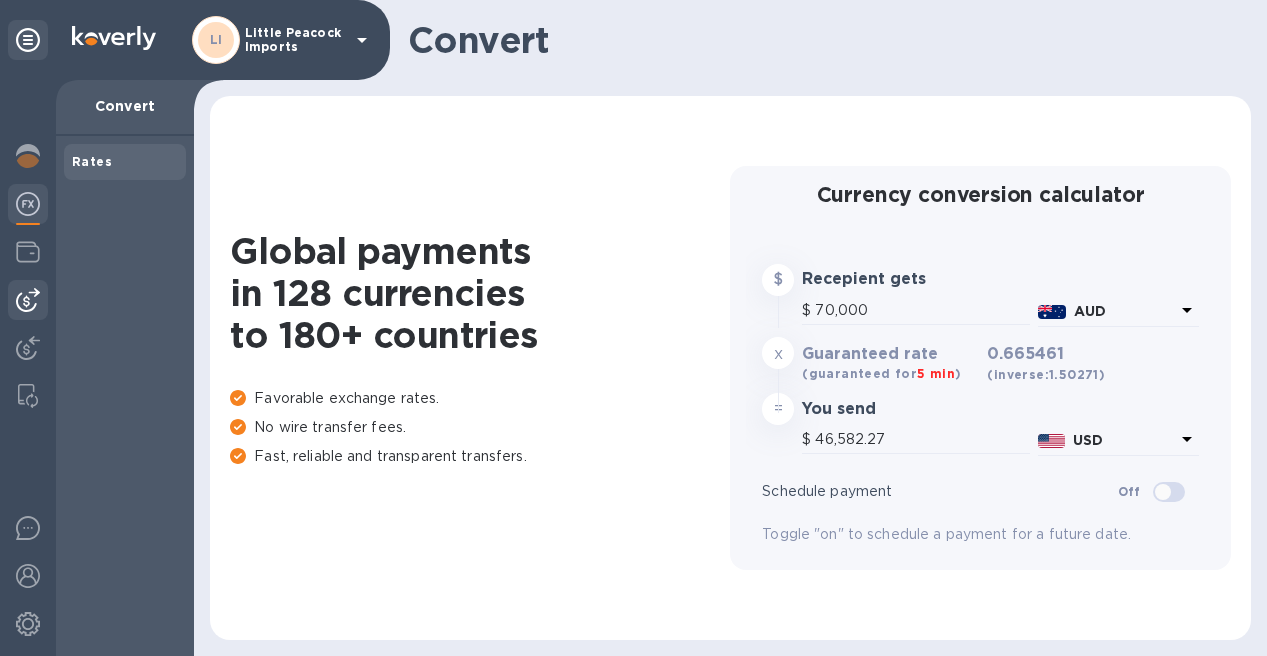 click at bounding box center [28, 300] 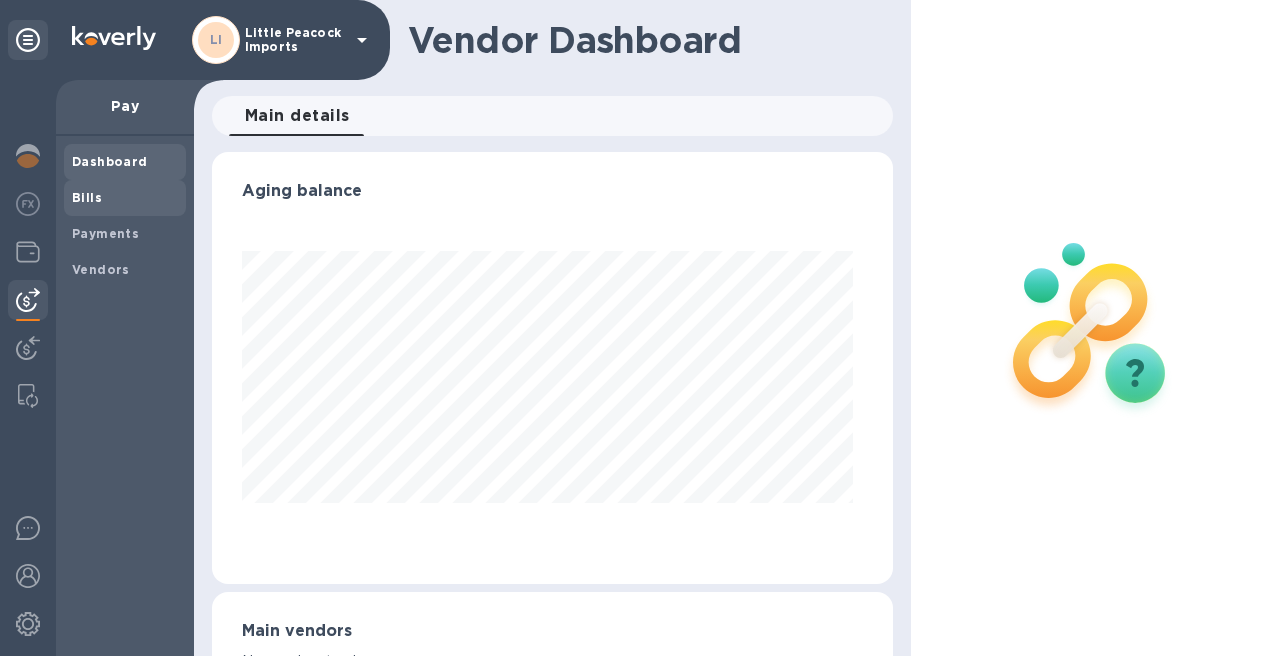 click on "Bills" at bounding box center [125, 198] 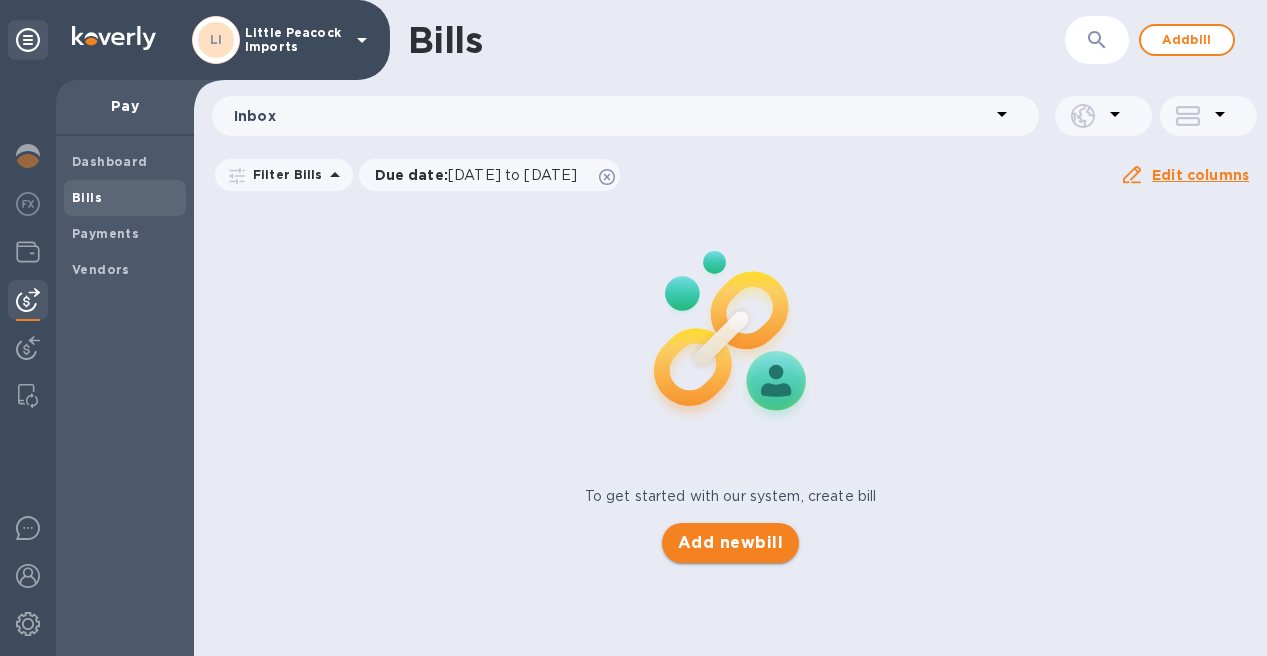 click on "Add new   bill" at bounding box center [730, 543] 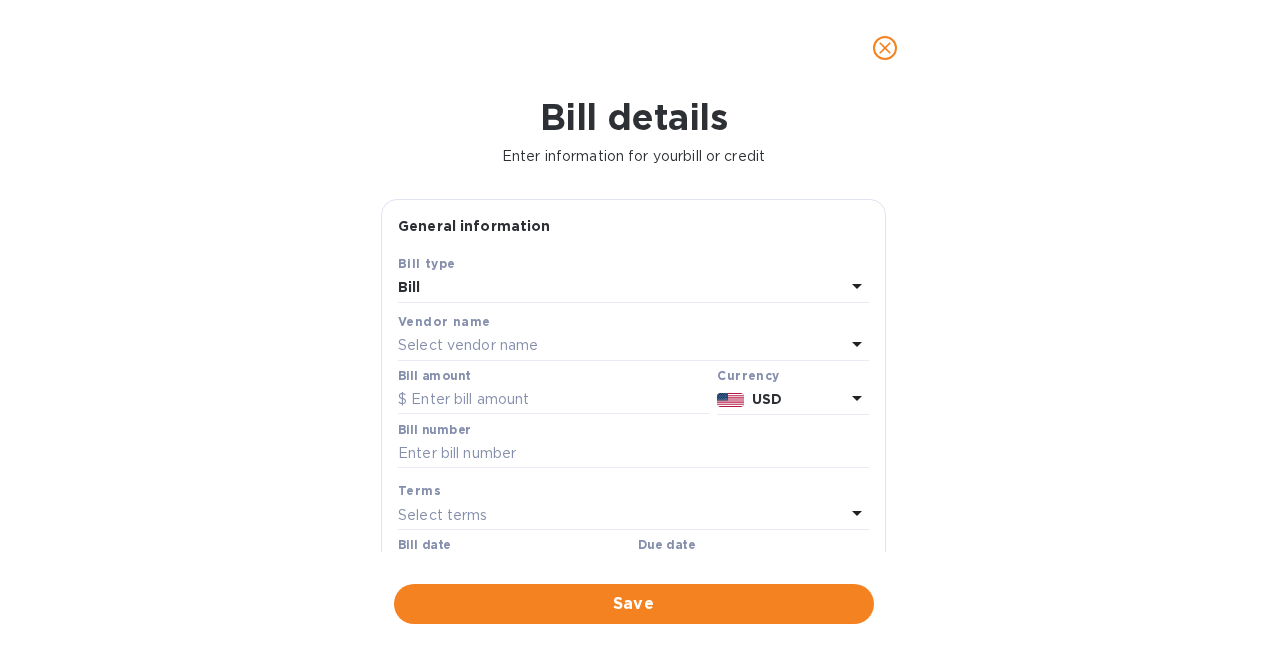 click on "Select vendor name" at bounding box center [468, 345] 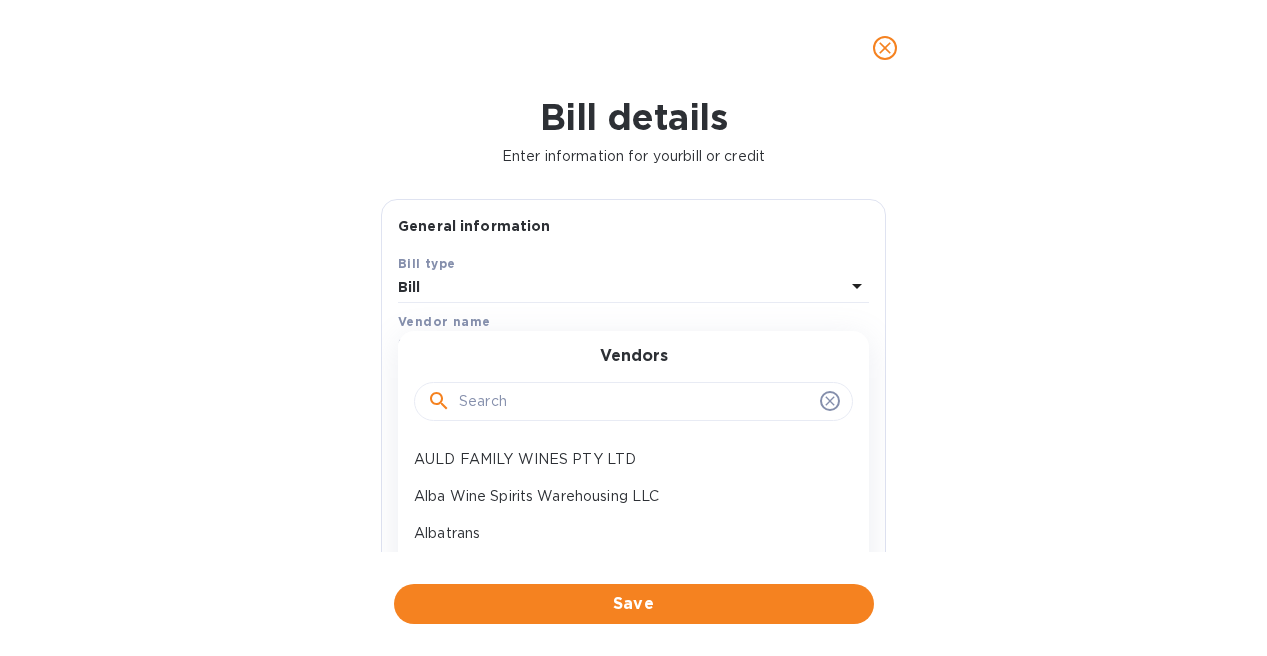 click at bounding box center [635, 402] 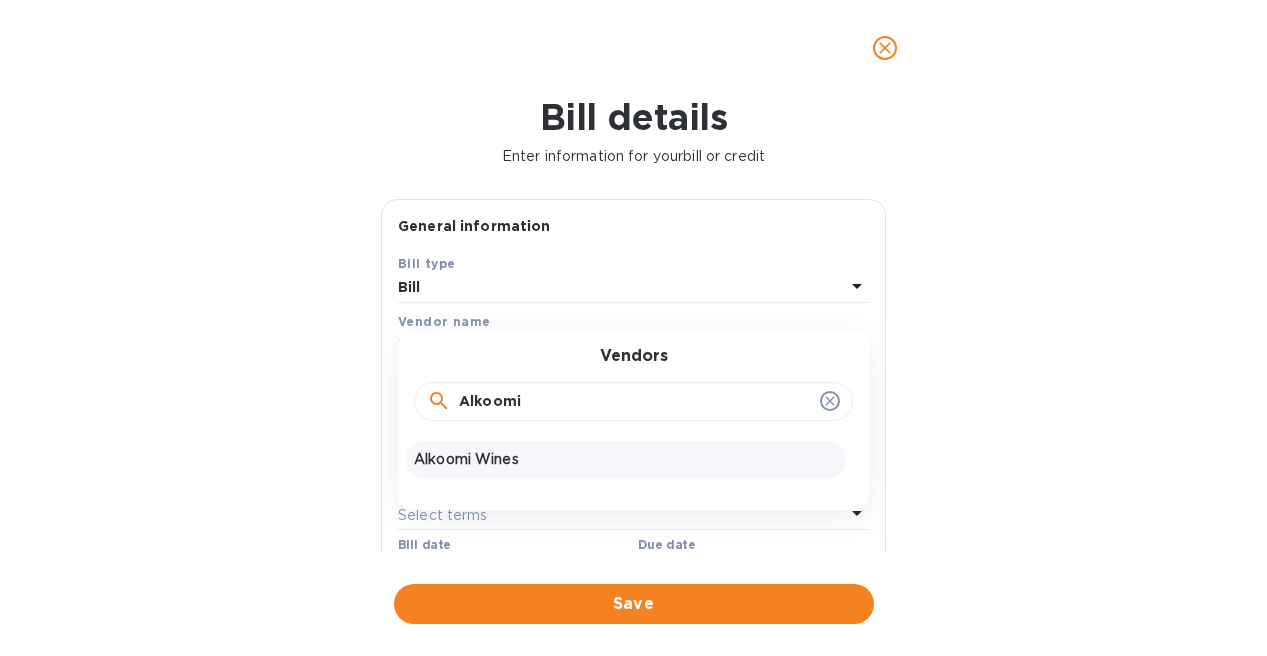 type on "Alkoomi" 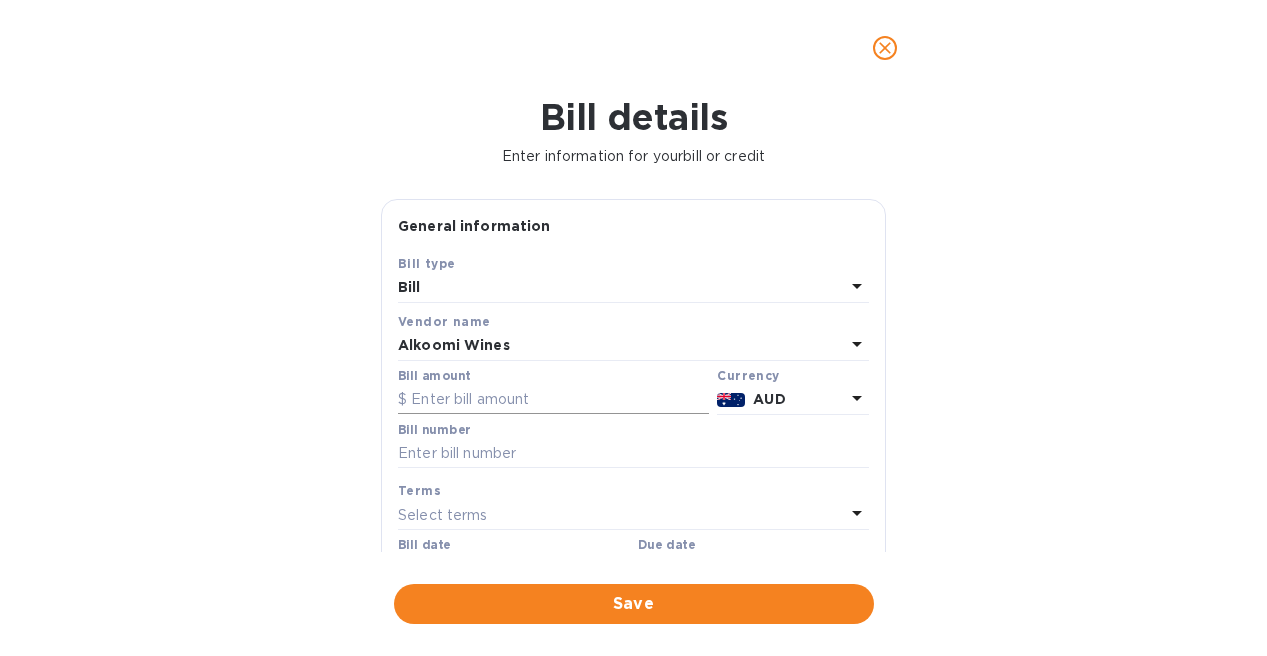 click at bounding box center [553, 400] 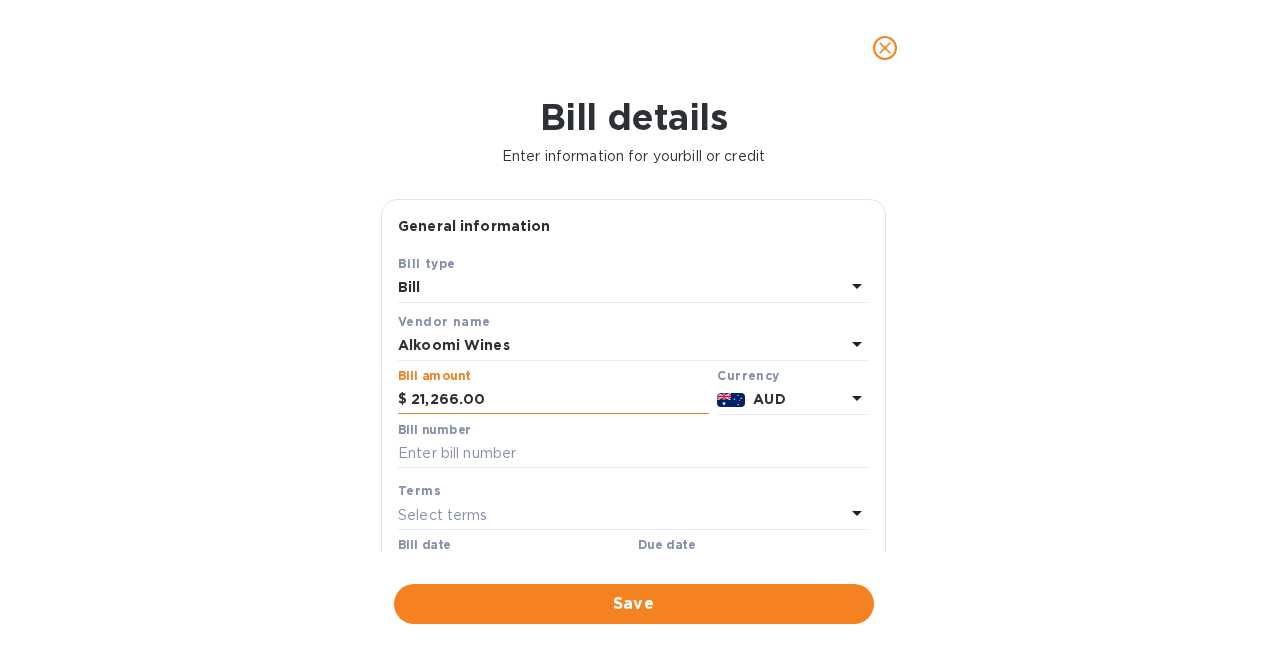 type on "21,266.00" 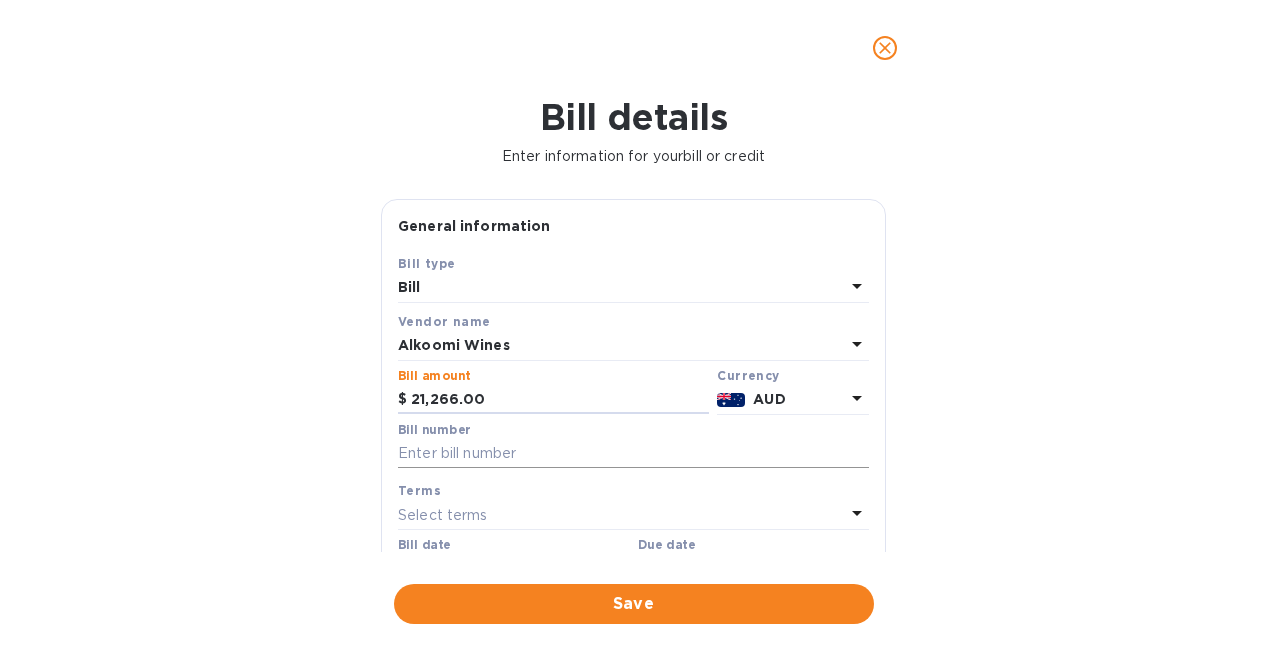 click at bounding box center (633, 454) 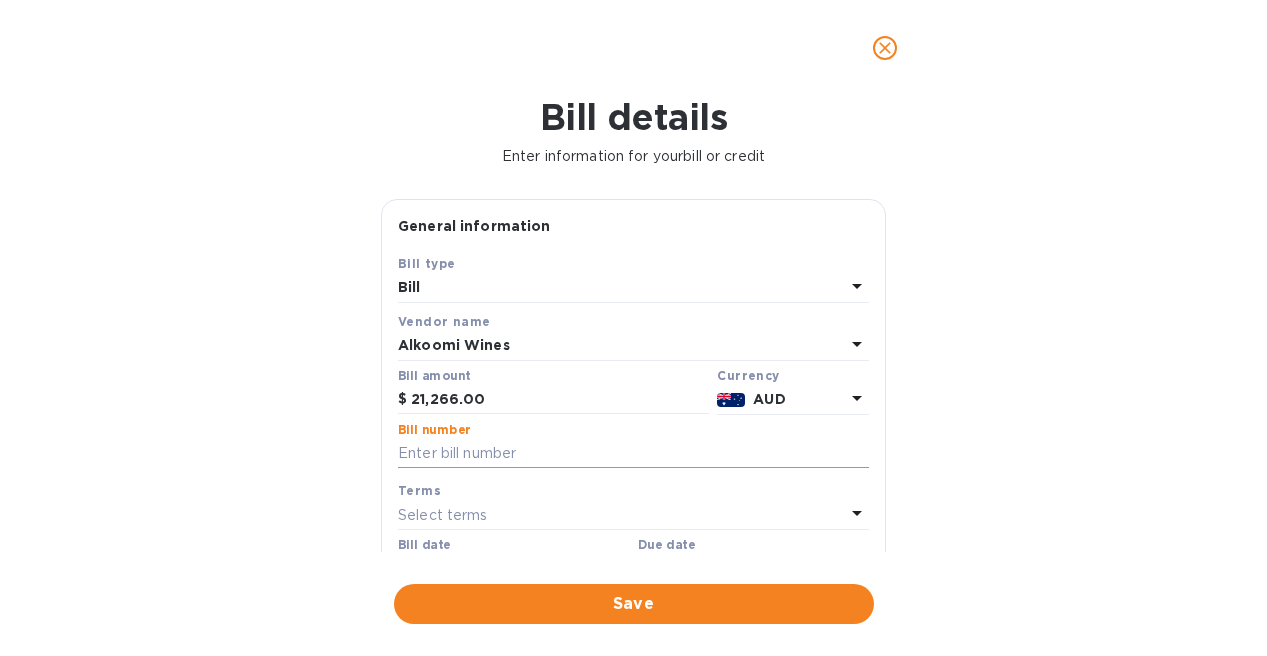 paste on "VSO4443" 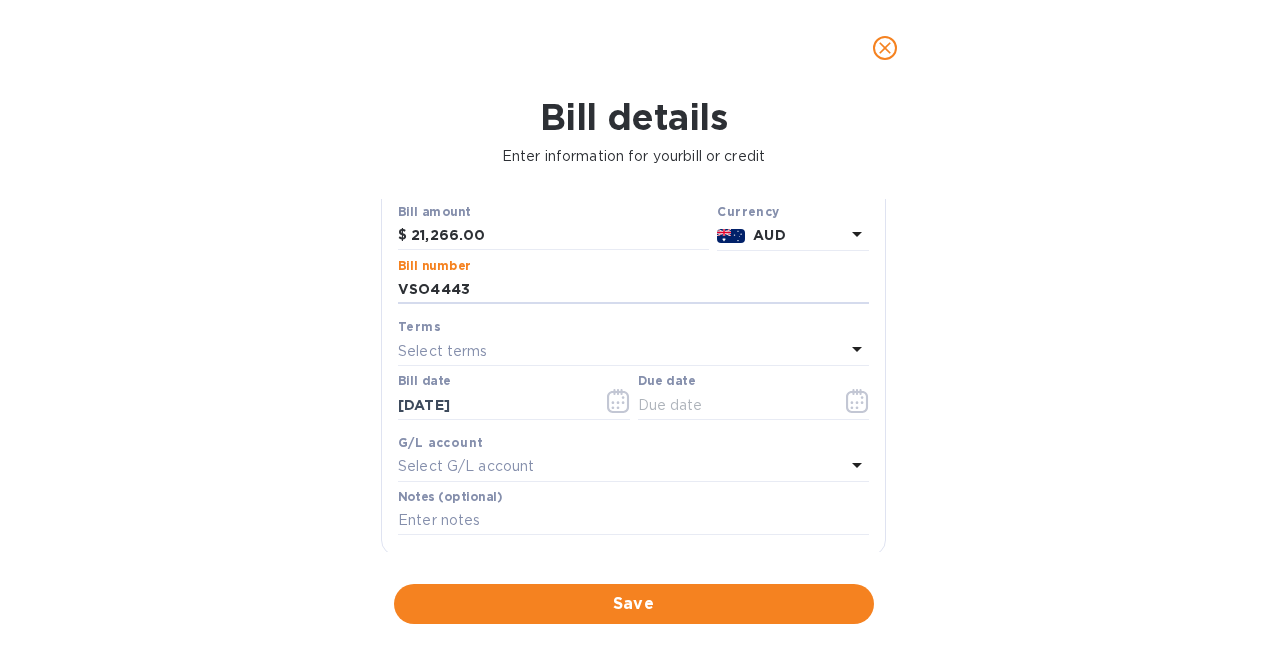 scroll, scrollTop: 220, scrollLeft: 0, axis: vertical 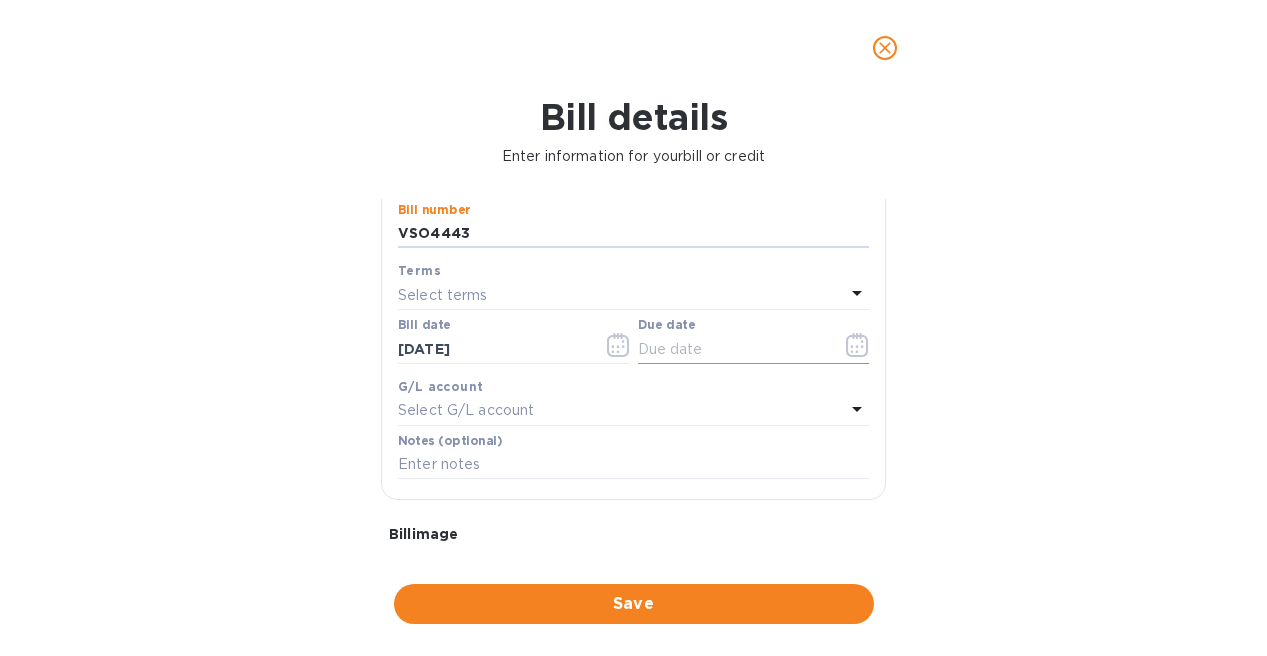 type on "VSO4443" 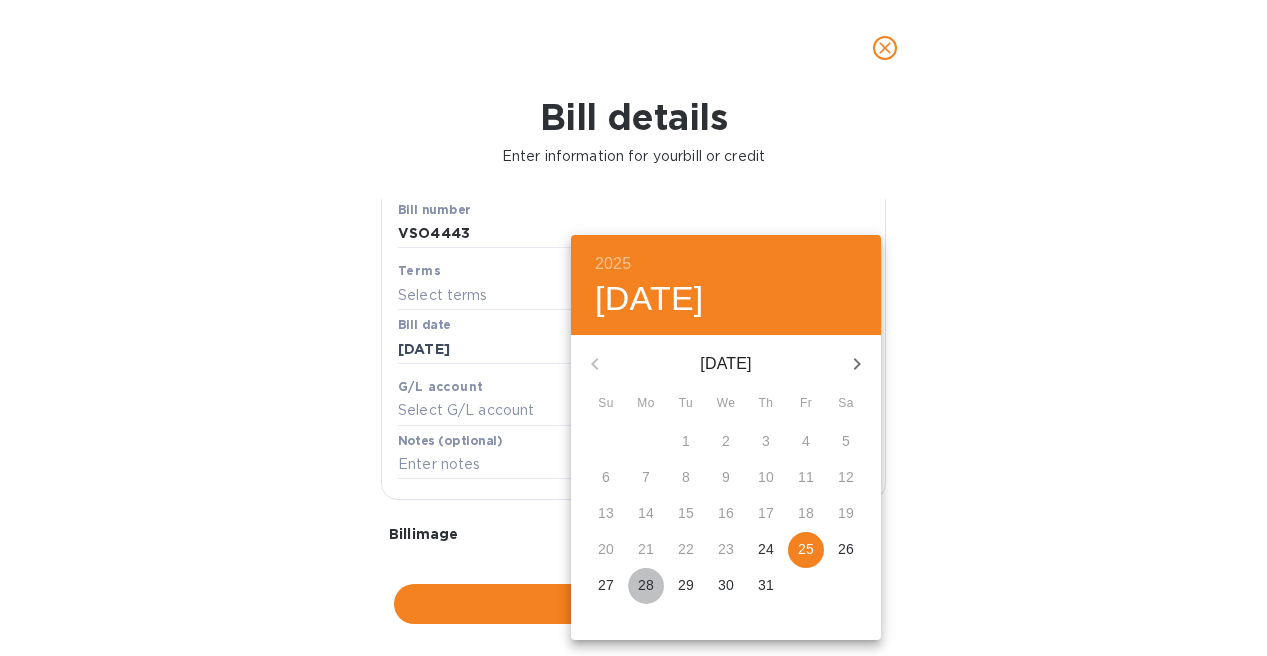 click on "28" at bounding box center [646, 585] 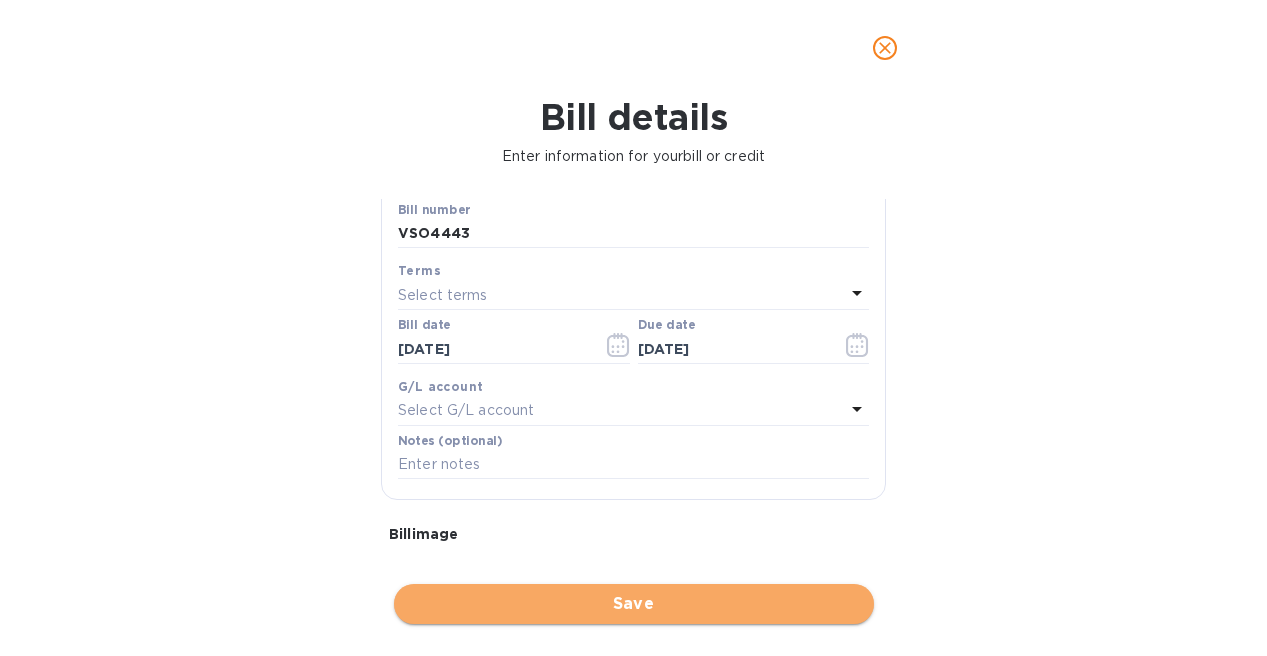 click on "Save" at bounding box center [634, 604] 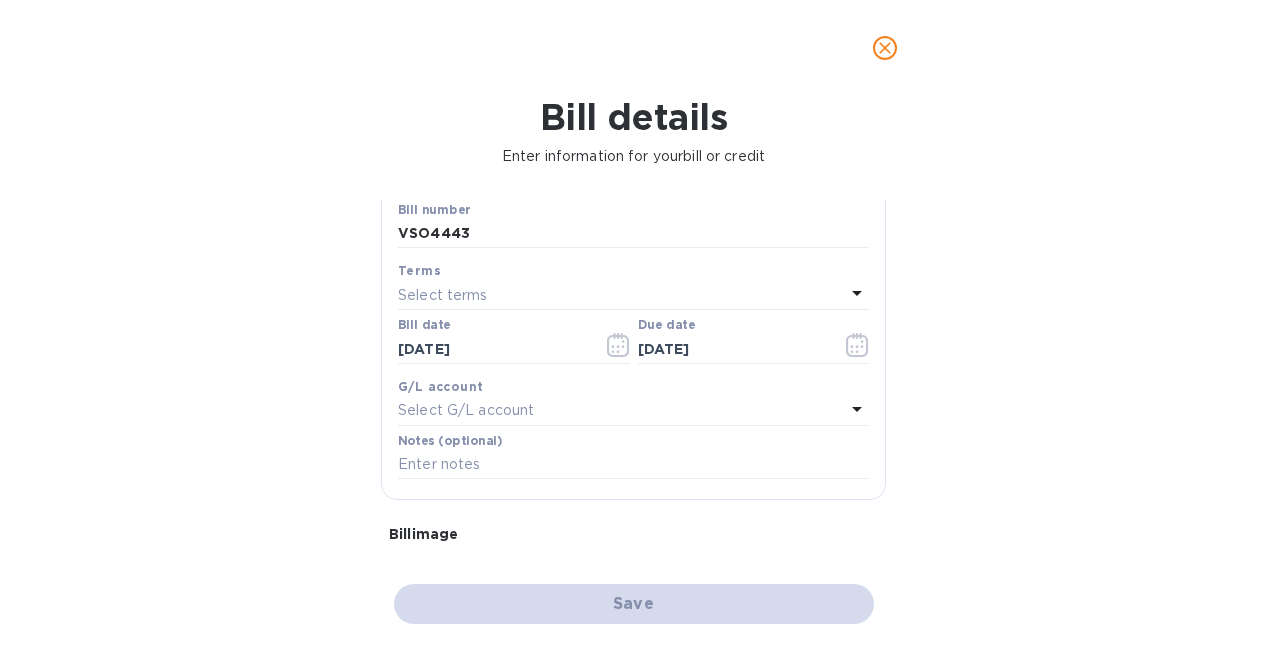 type 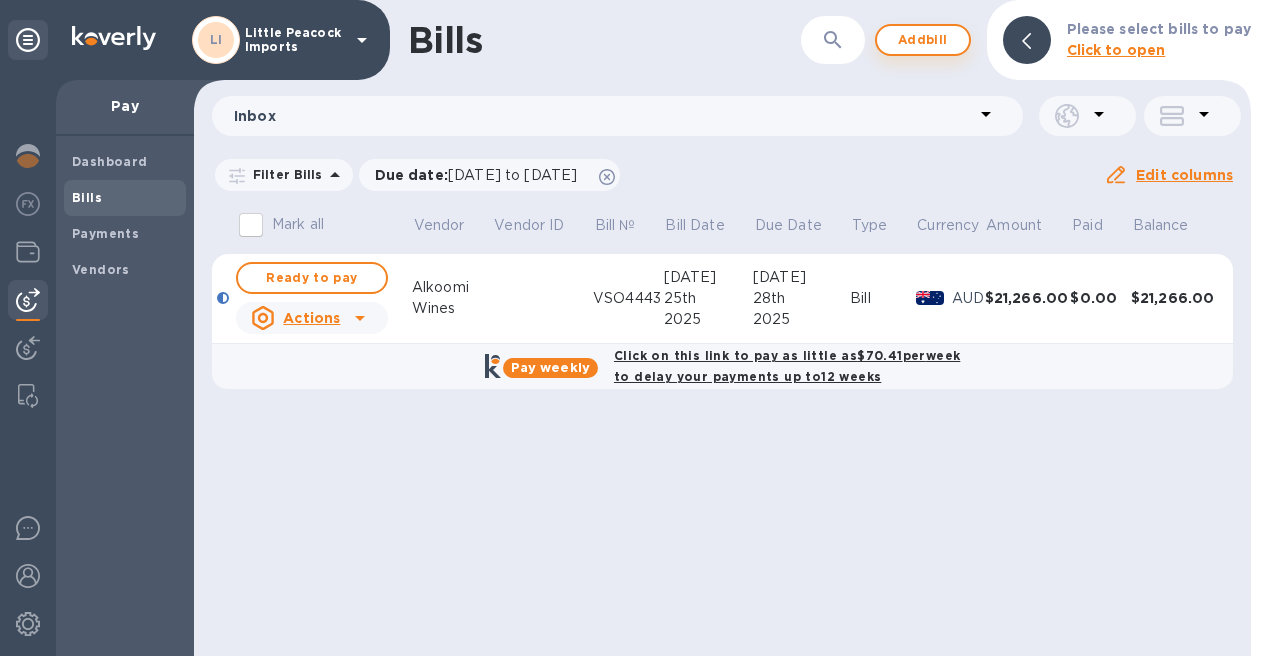 click on "Add   bill" at bounding box center (923, 40) 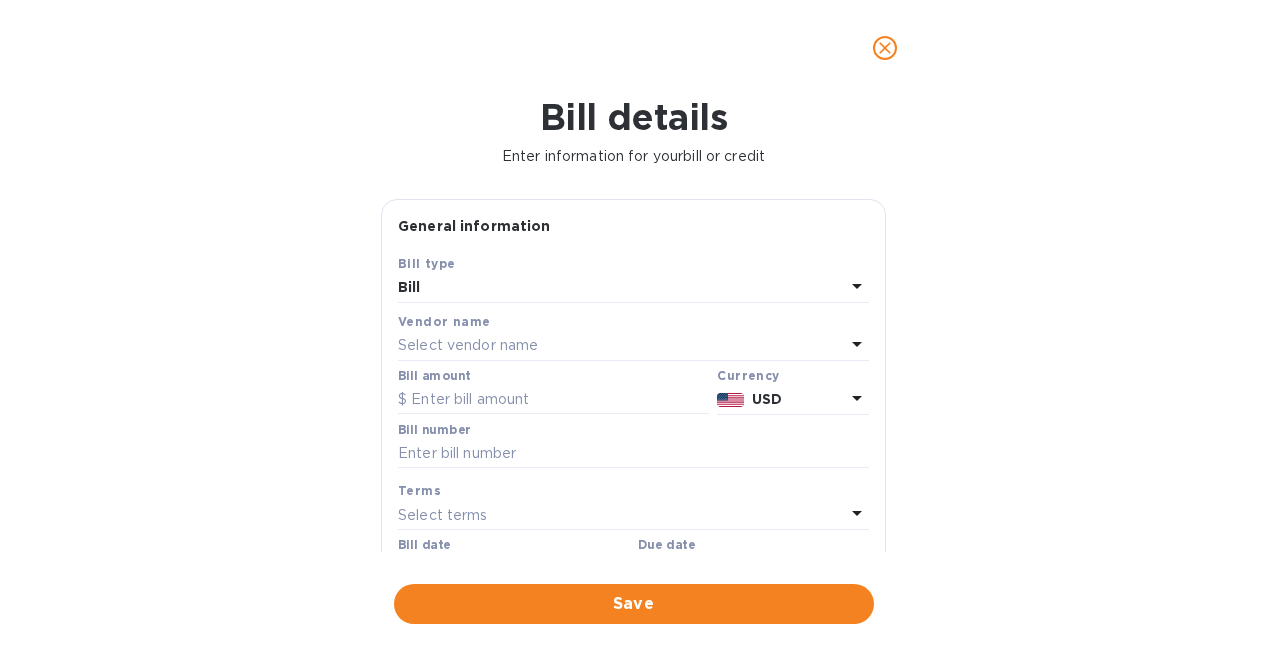 click on "Select vendor name" at bounding box center (468, 345) 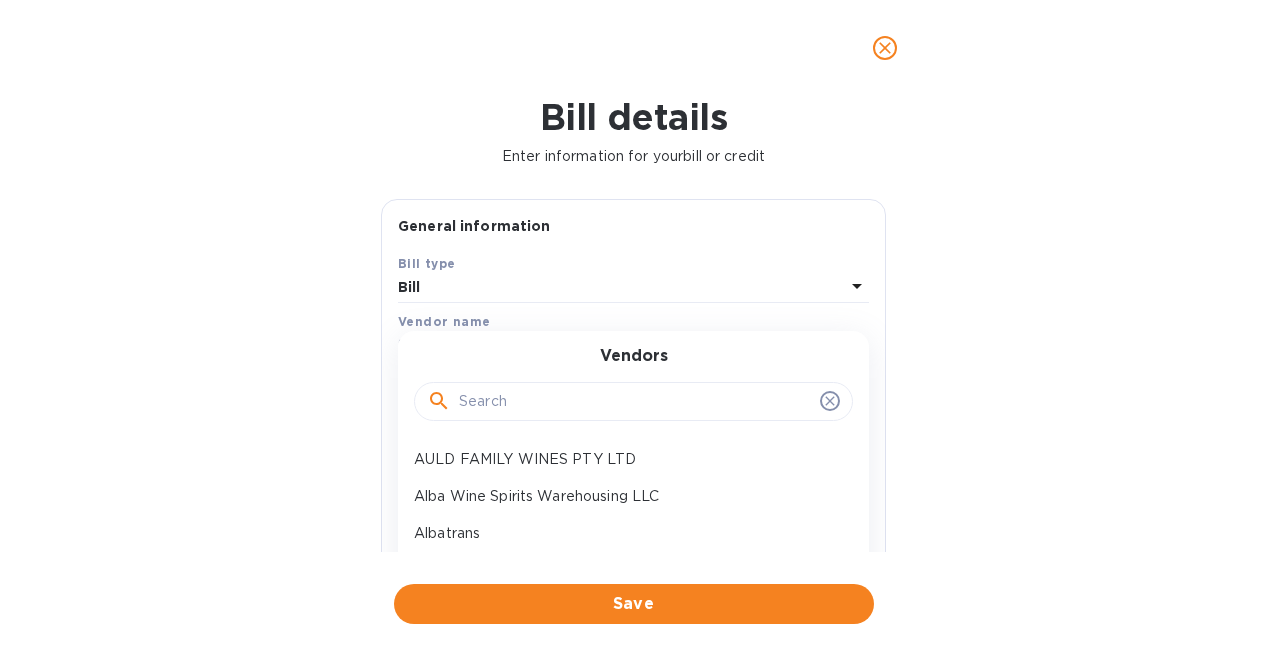 click at bounding box center [635, 402] 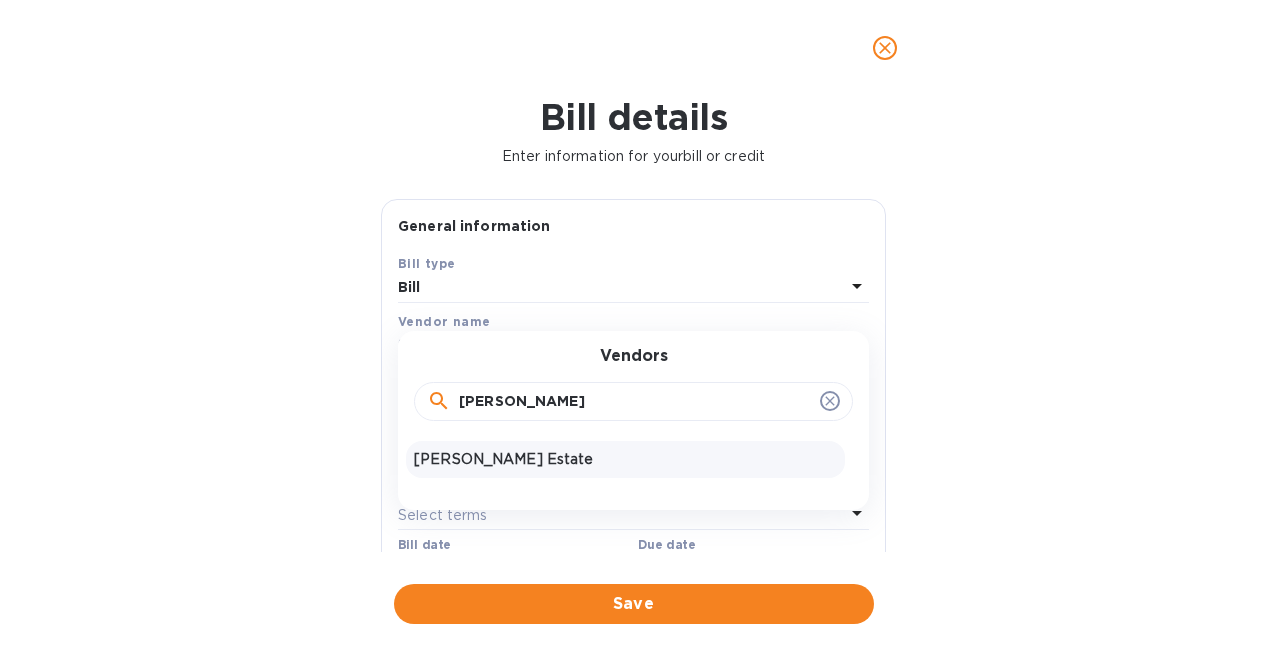 type on "[PERSON_NAME]" 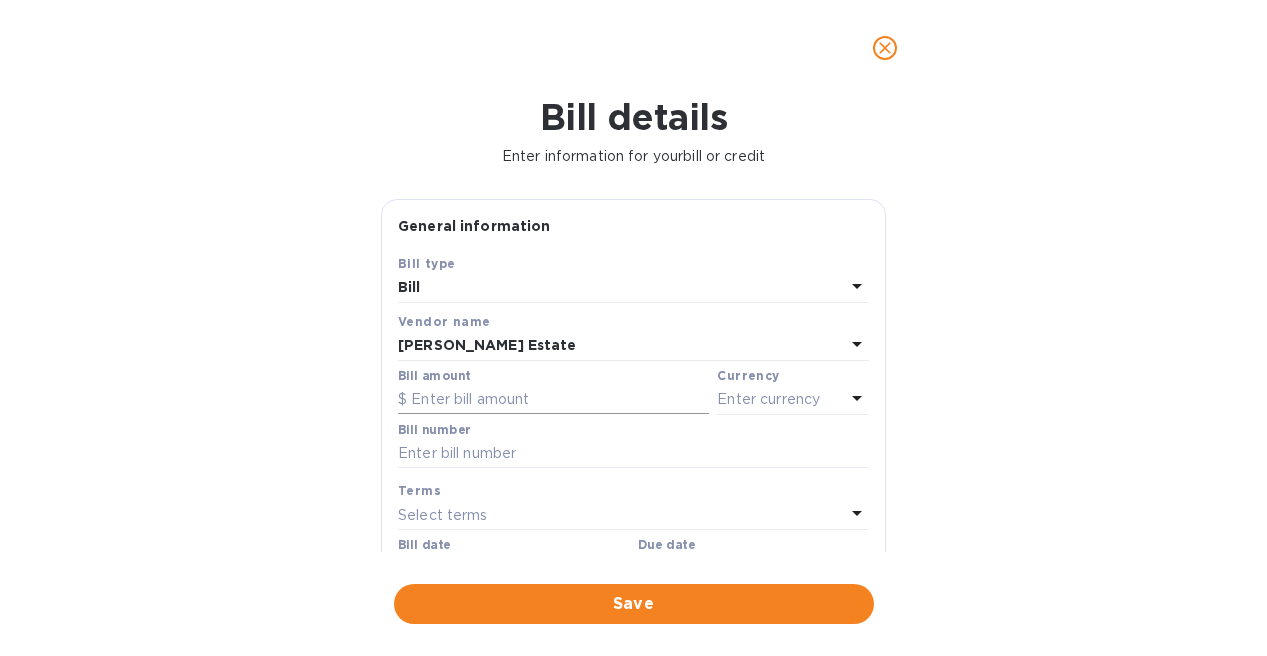 click at bounding box center [553, 400] 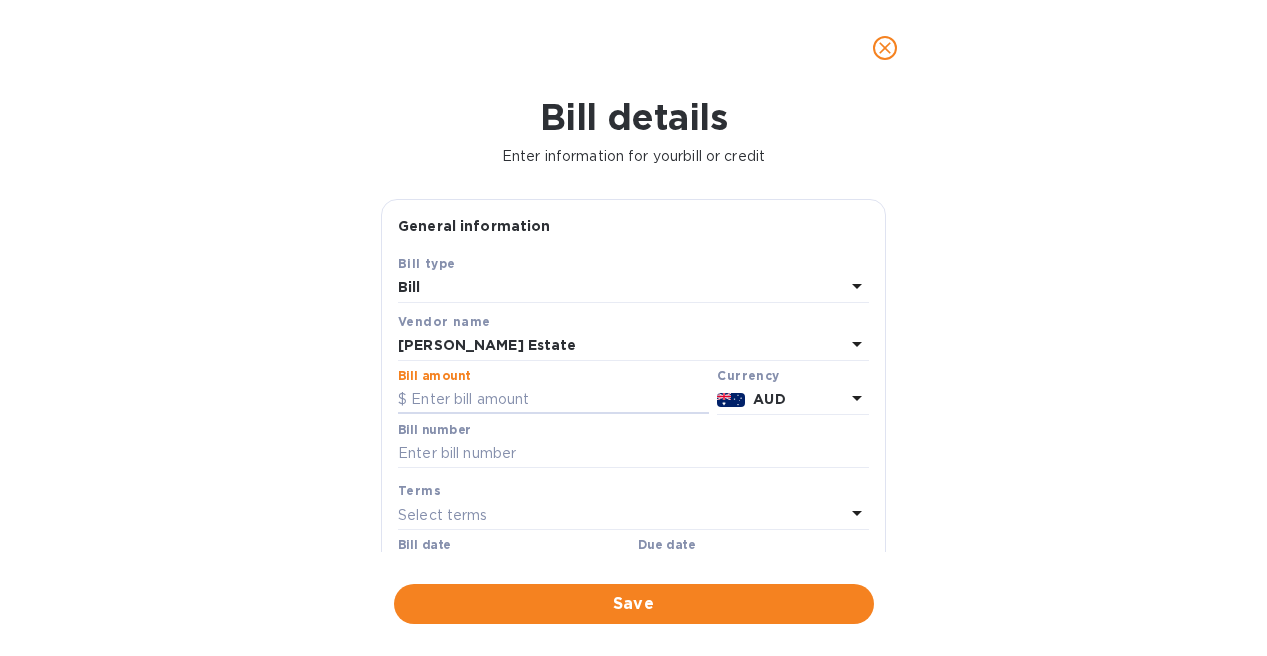 paste on "6,240.83" 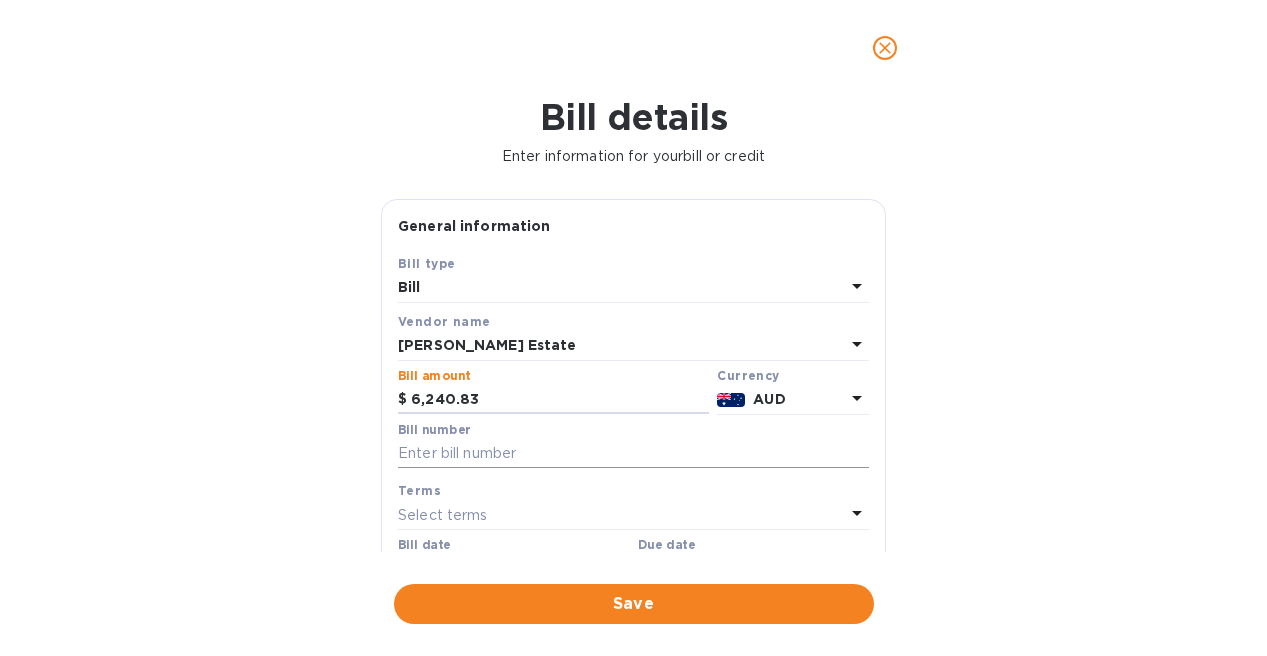 type on "6,240.83" 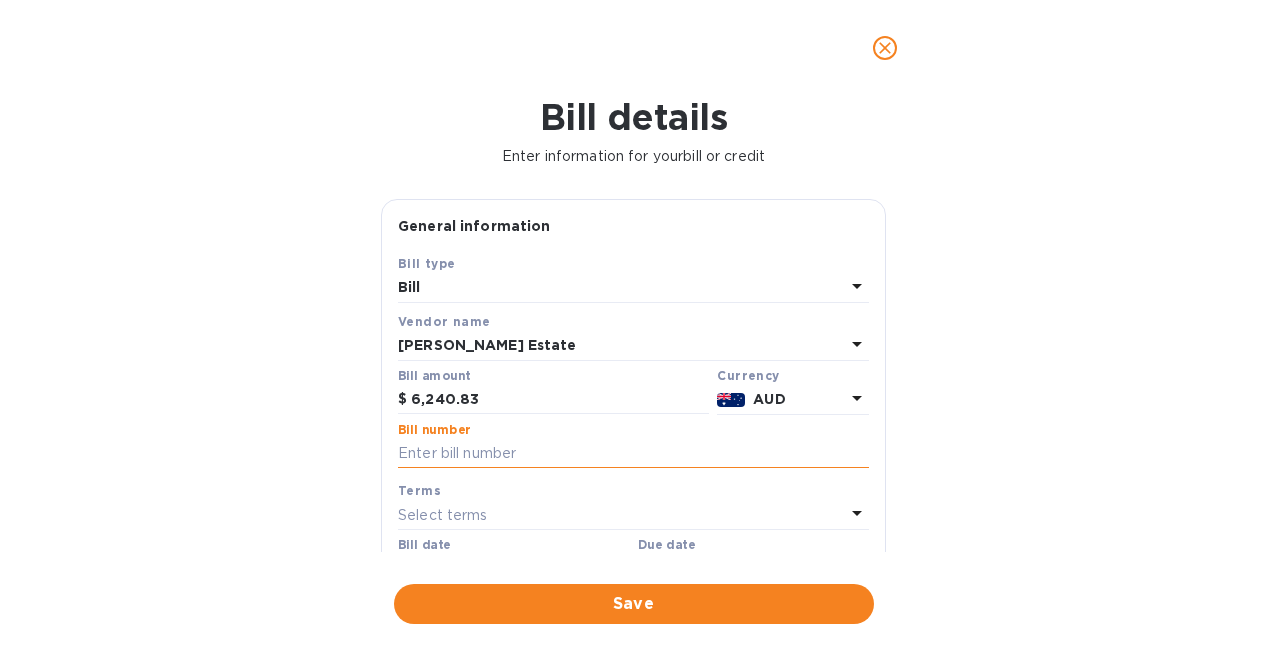 paste on "OS1047" 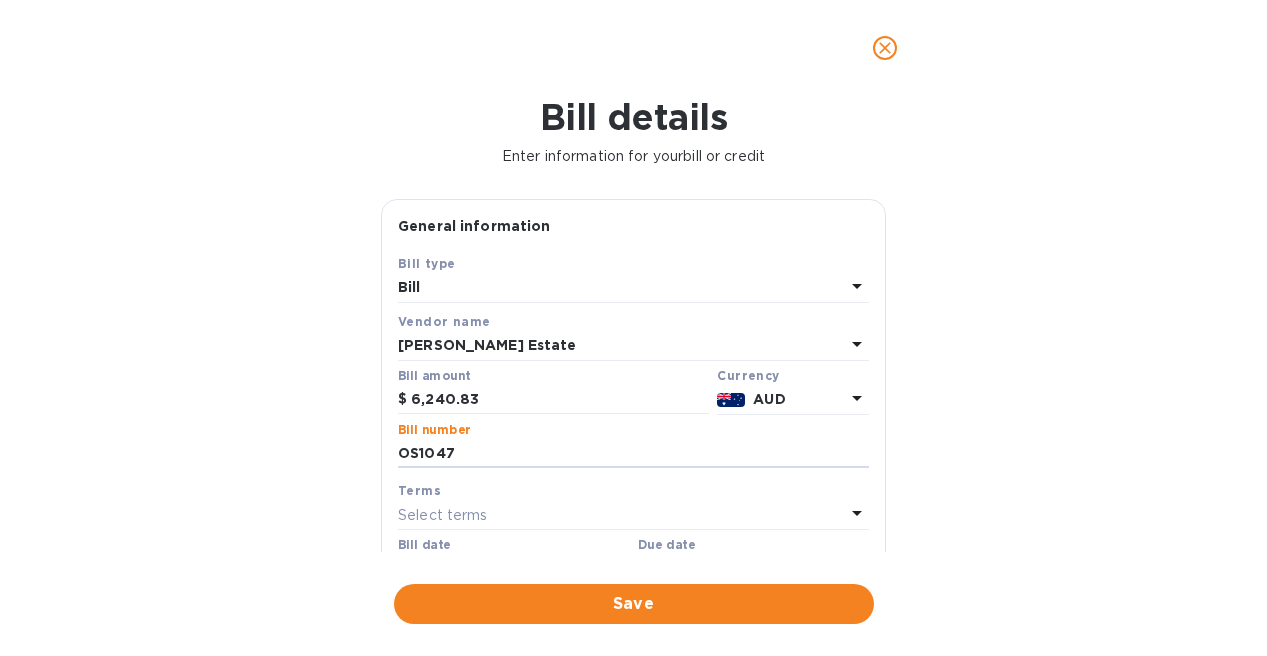 scroll, scrollTop: 212, scrollLeft: 0, axis: vertical 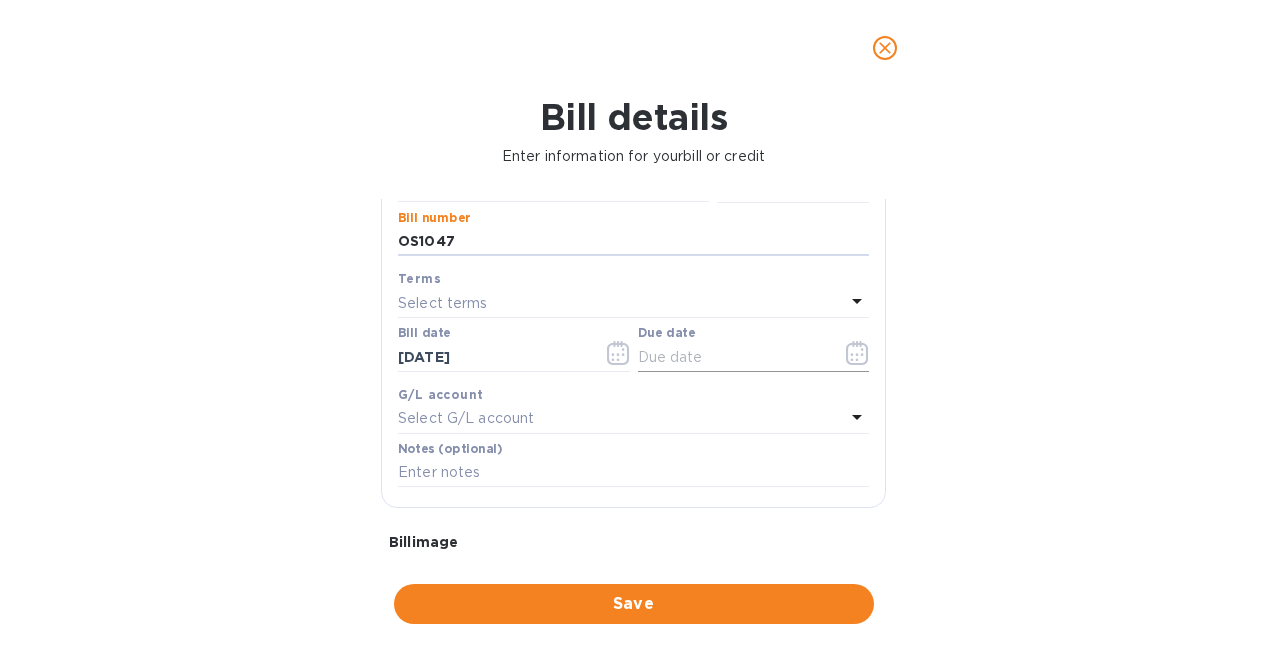 type on "OS1047" 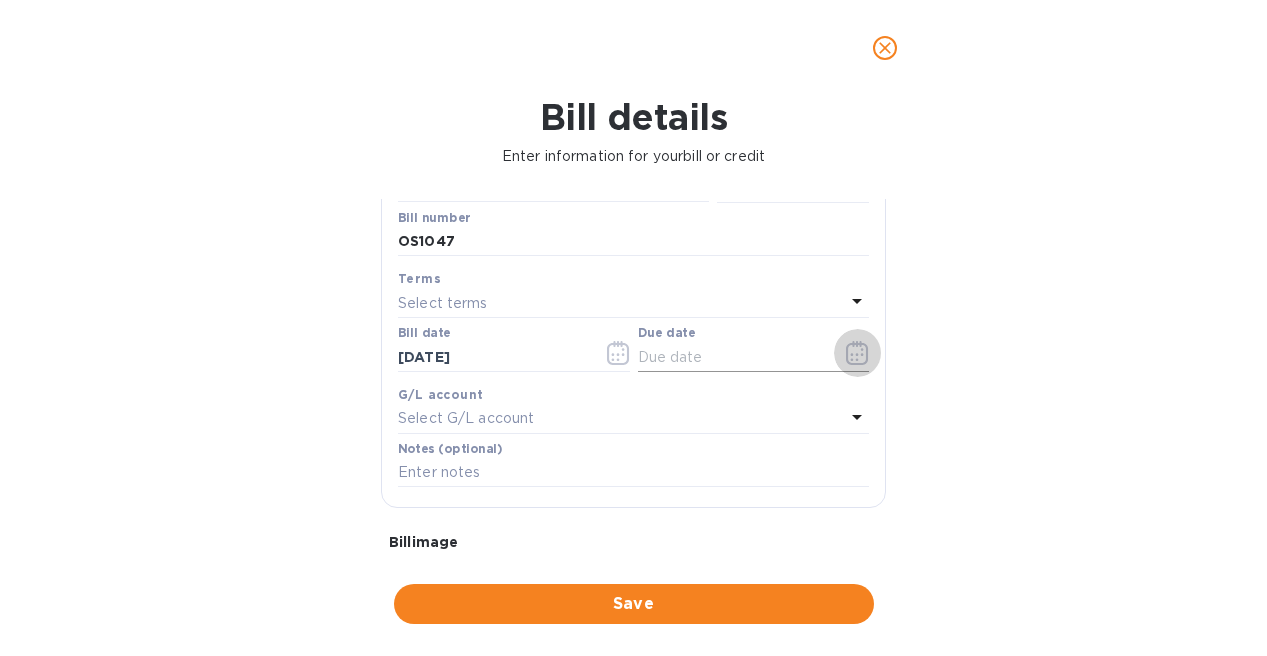 click 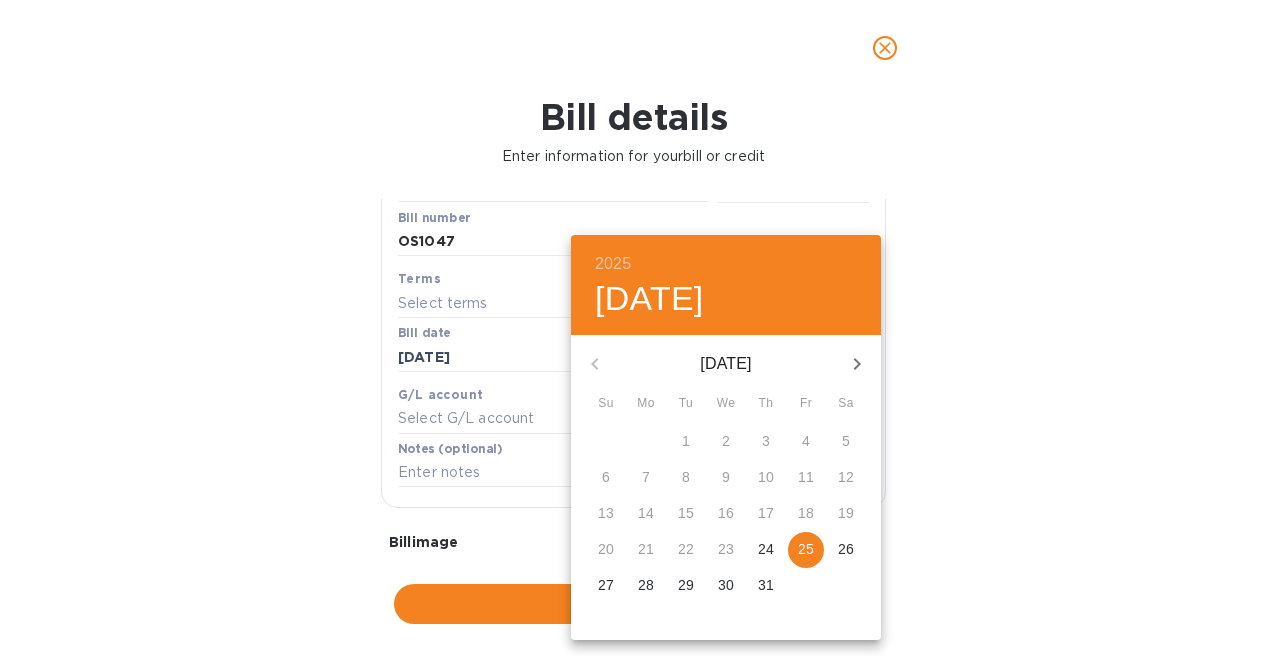 click on "28" at bounding box center [646, 585] 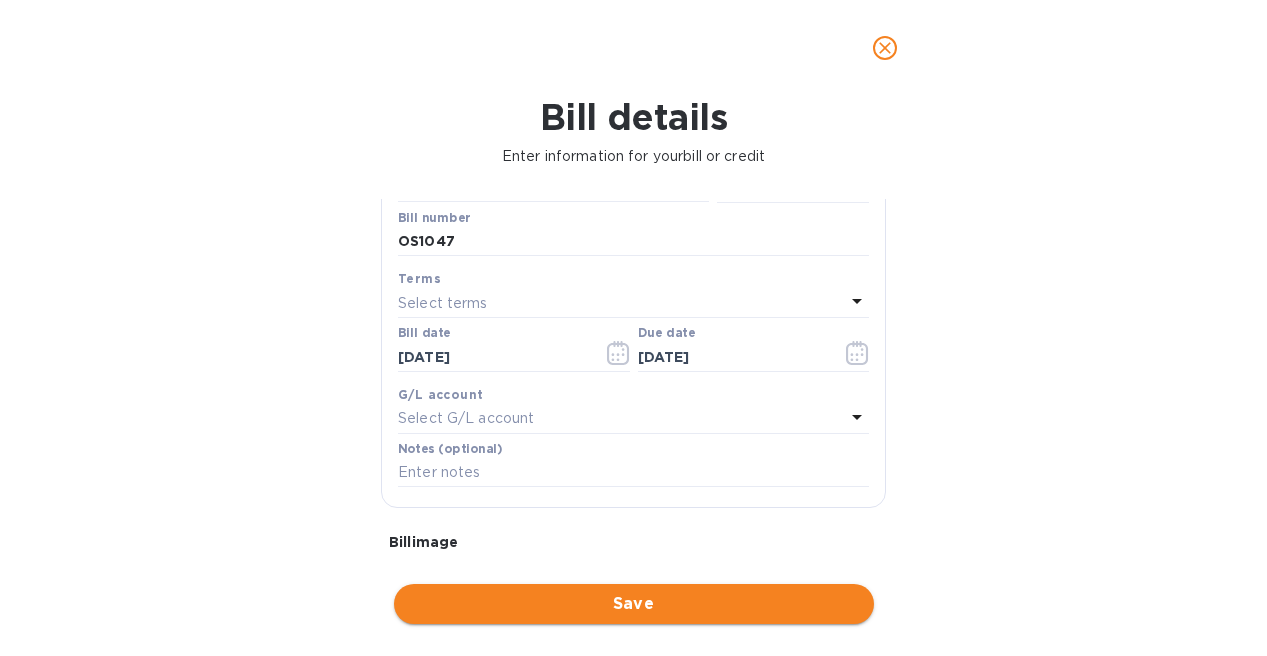 click on "Save" at bounding box center (634, 604) 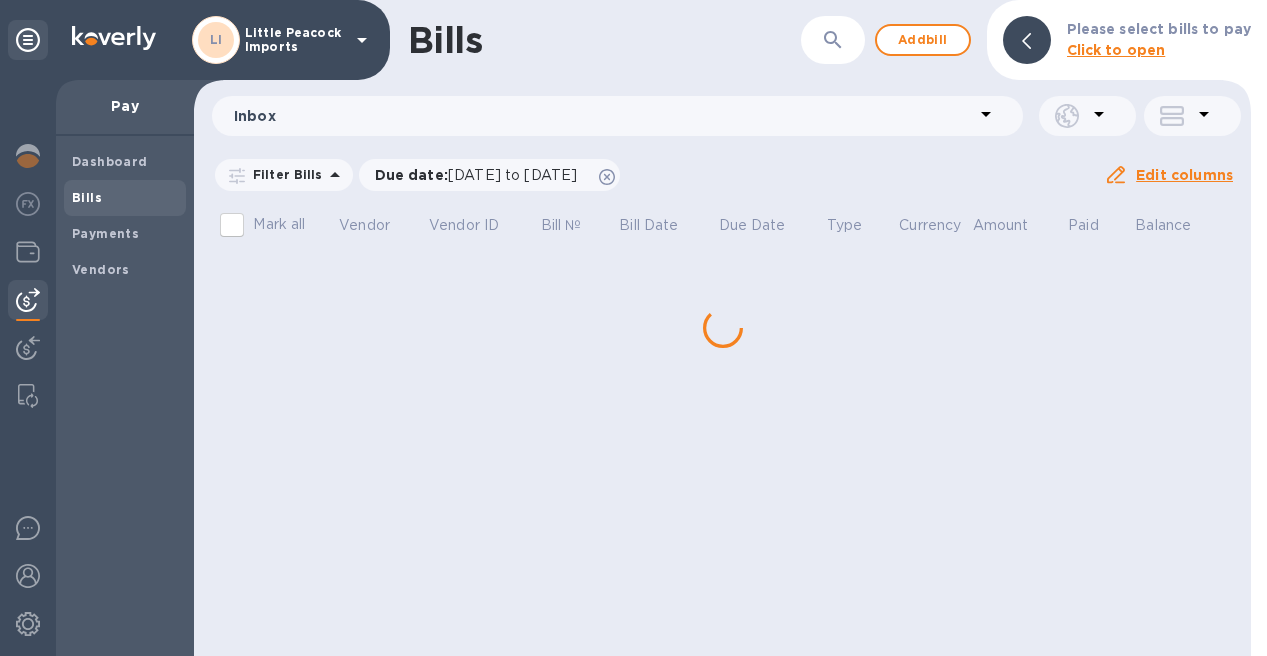 type 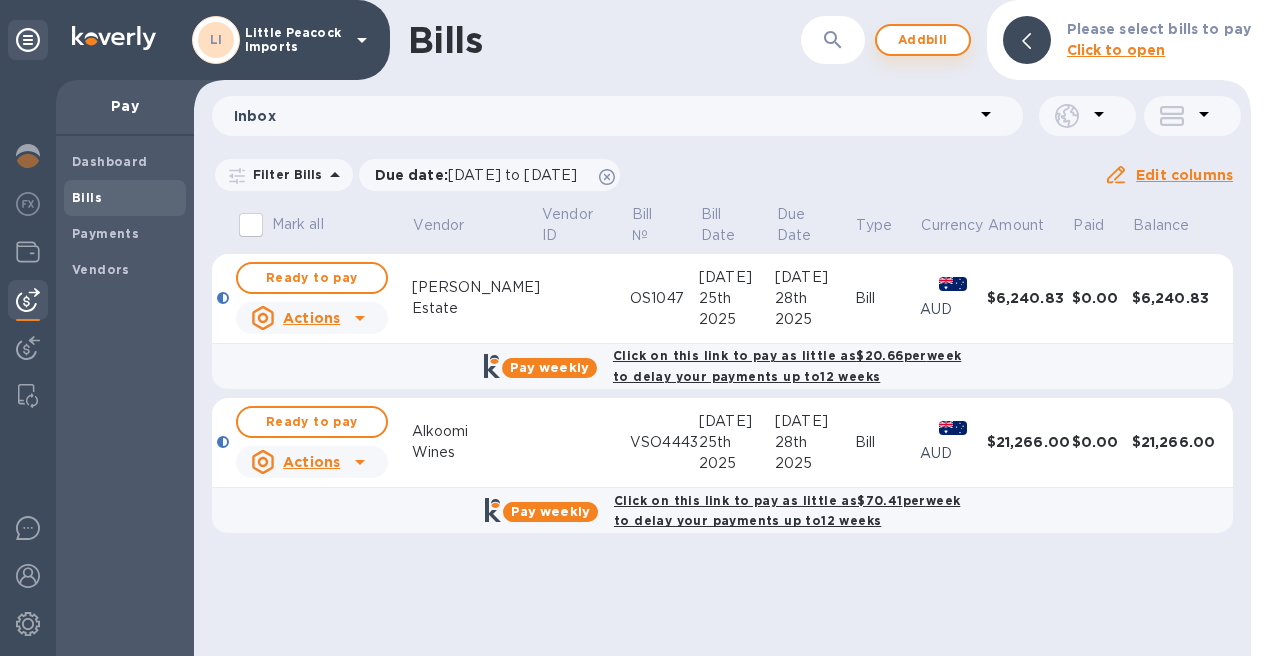 click on "Add   bill" at bounding box center (923, 40) 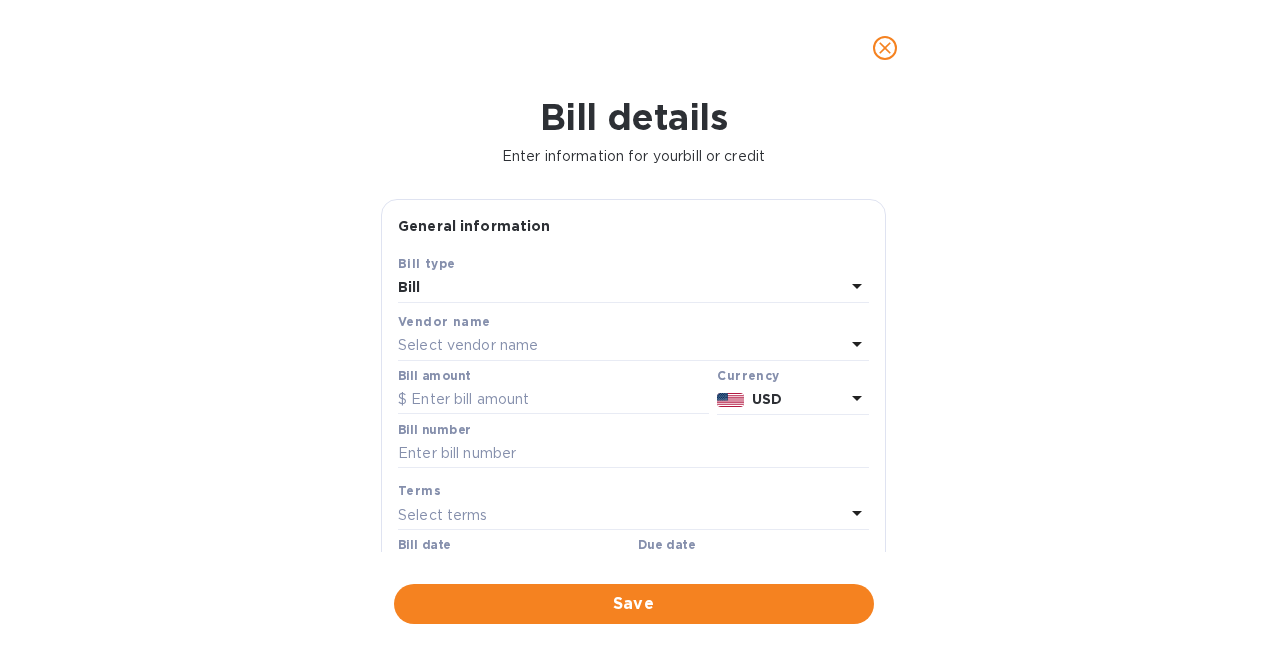 click on "Select vendor name" at bounding box center [468, 345] 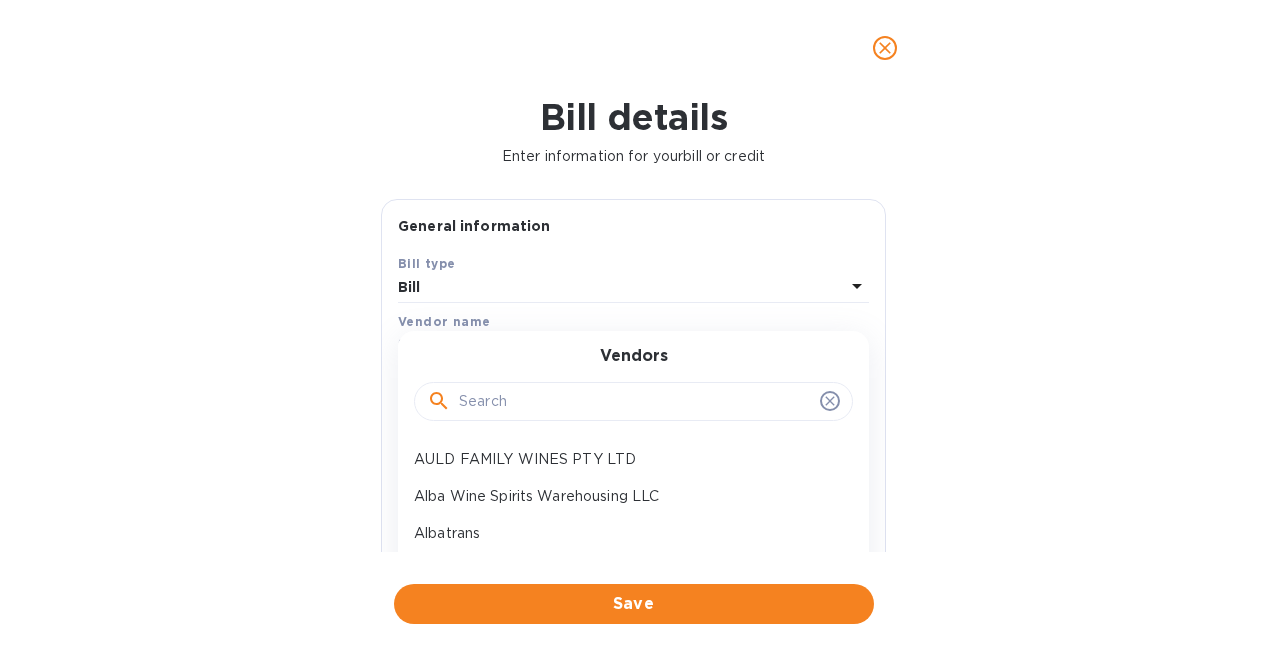 click at bounding box center [635, 402] 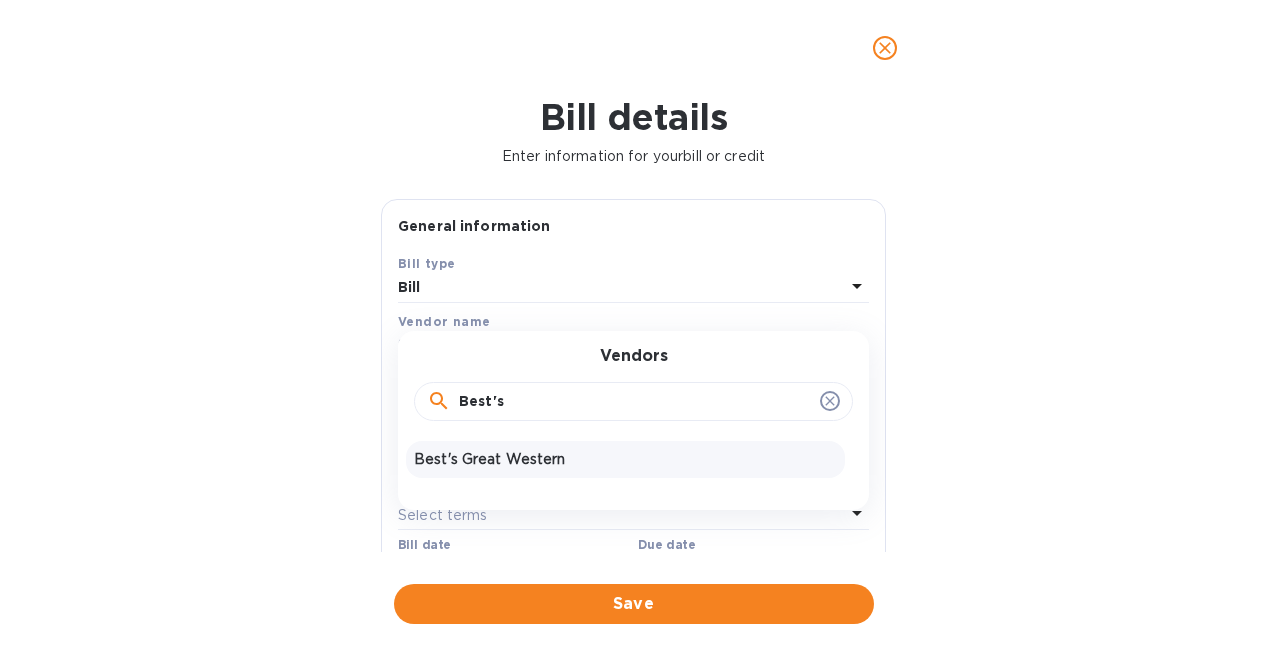 type on "Best's" 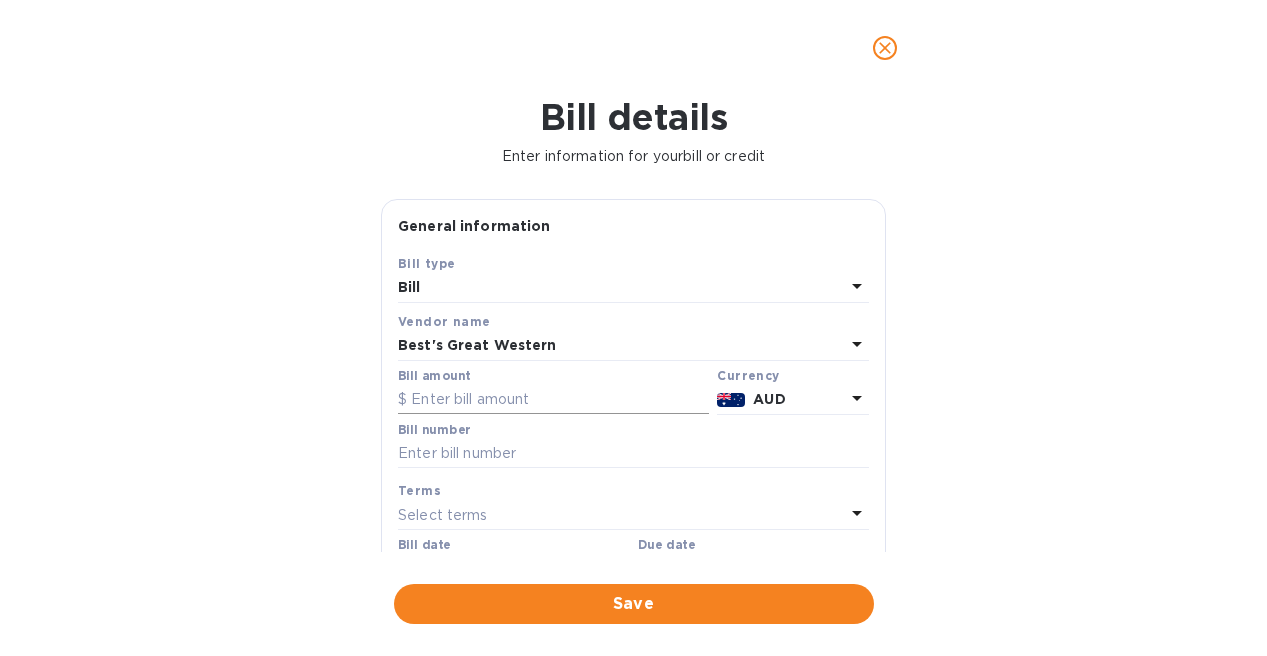 click at bounding box center [553, 400] 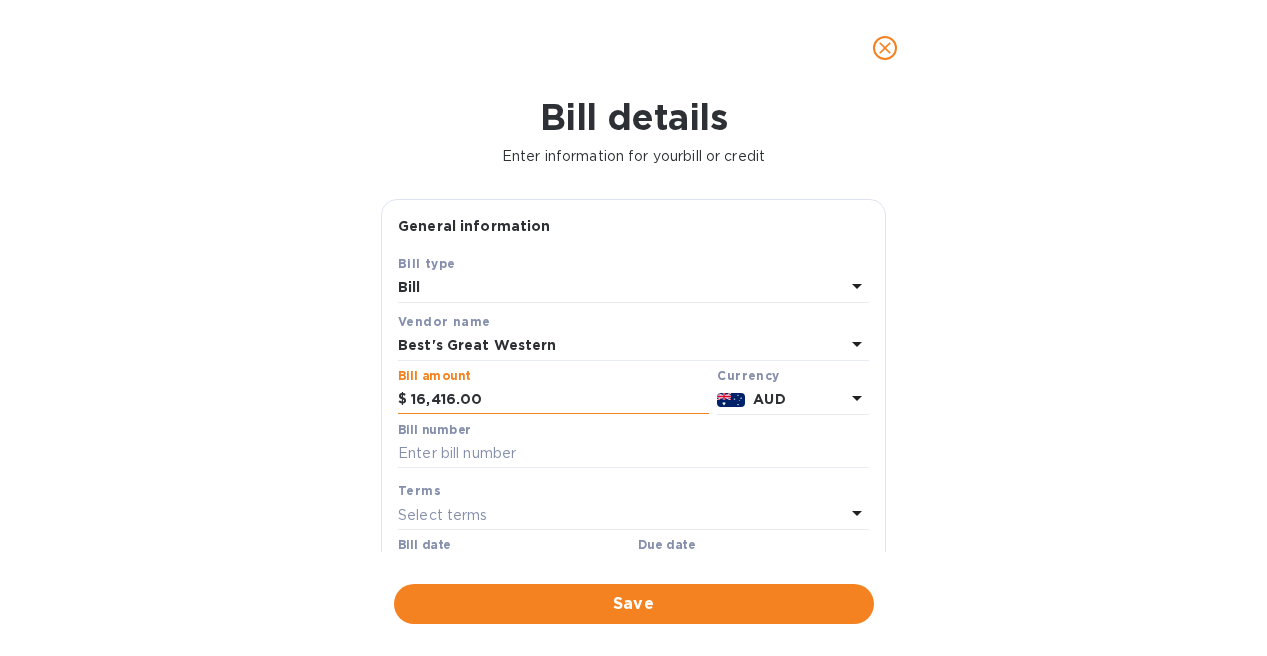 type on "16,416.00" 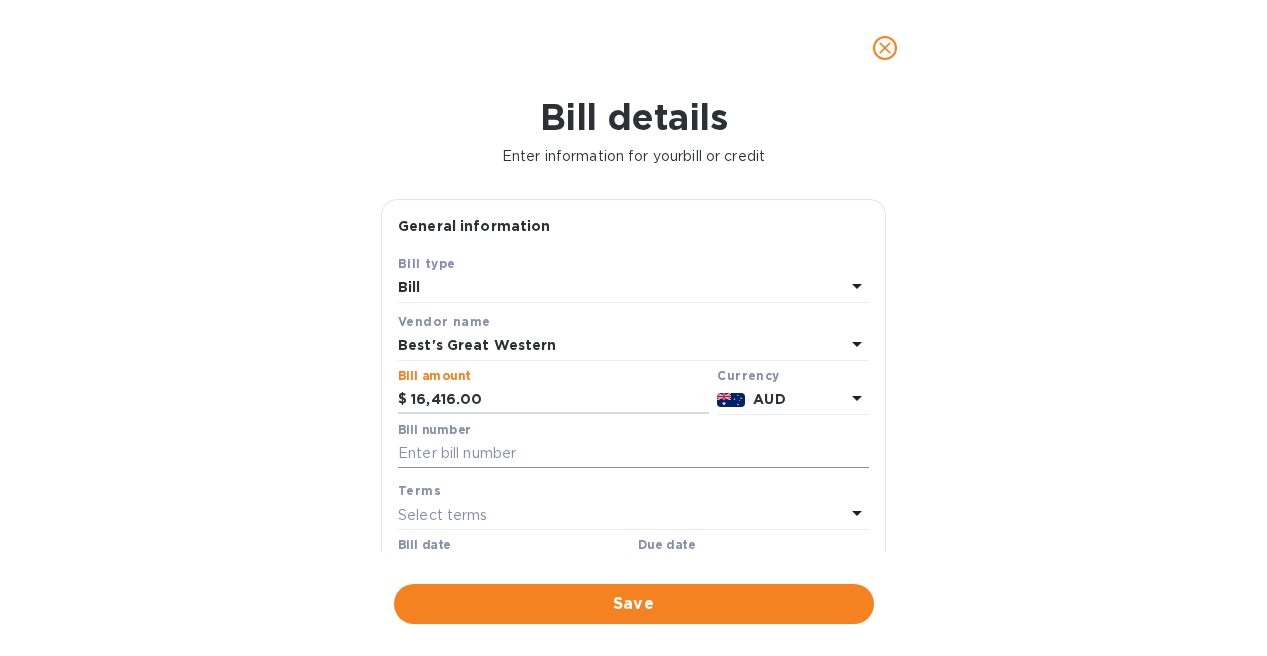 click at bounding box center [633, 454] 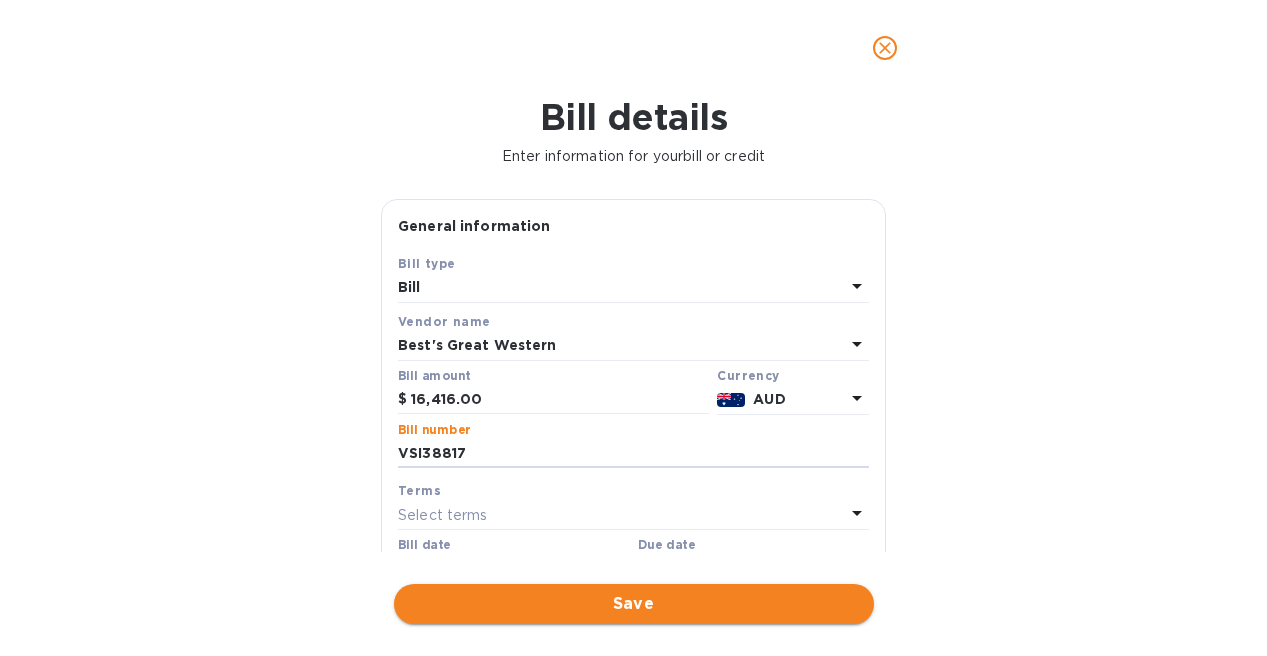 type on "VSI38817" 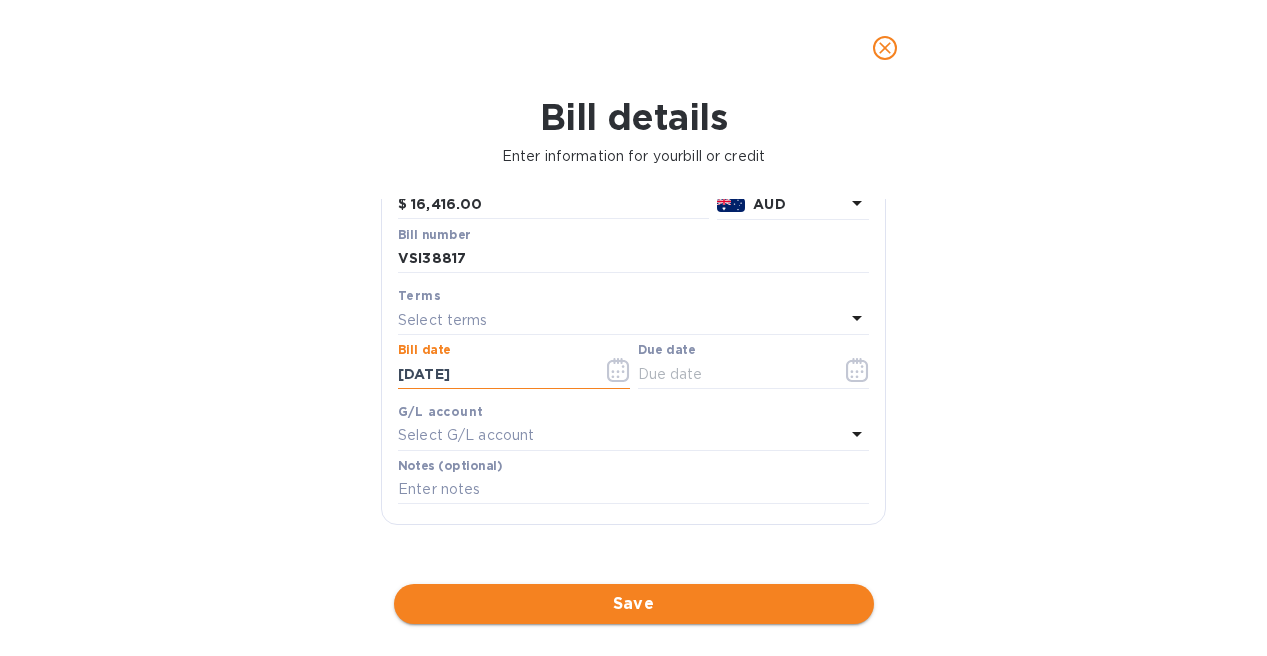 click on "Save" at bounding box center [634, 604] 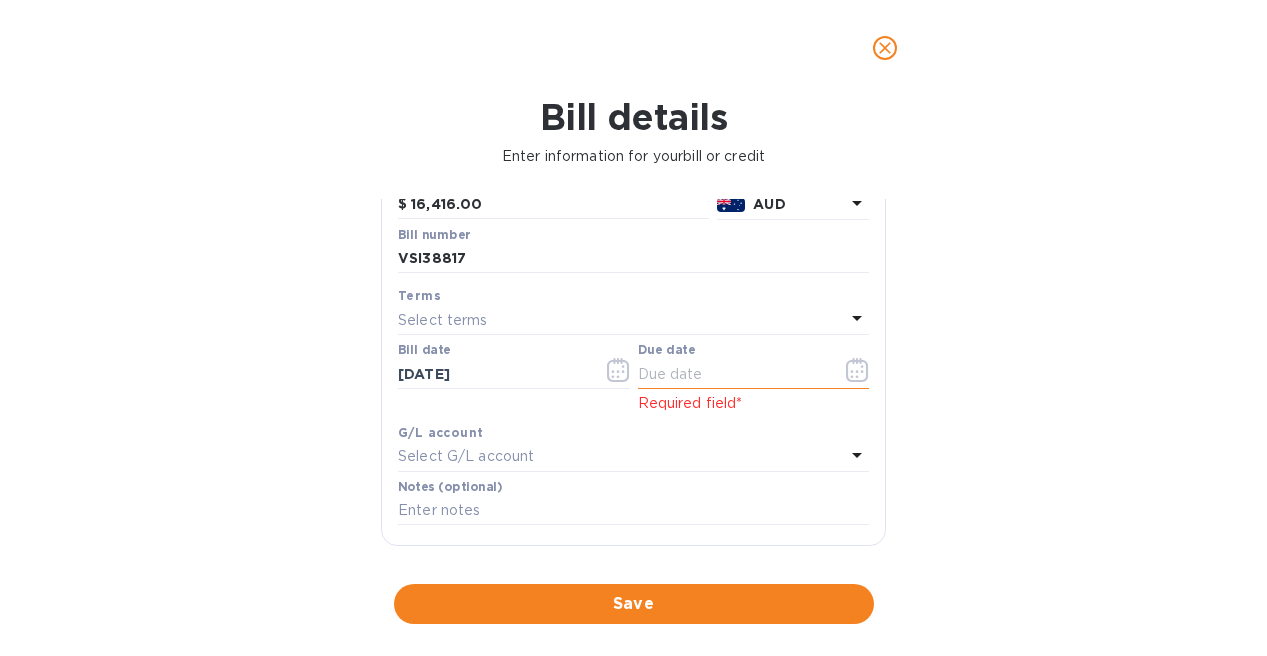 click 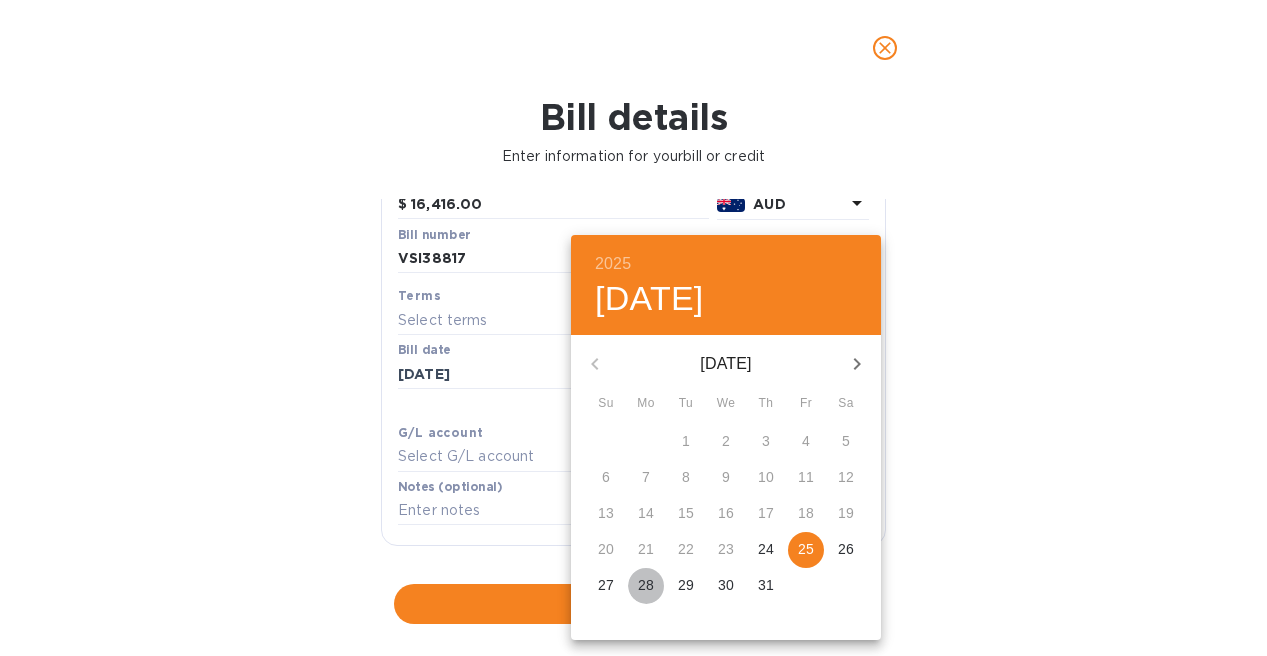 click on "28" at bounding box center [646, 585] 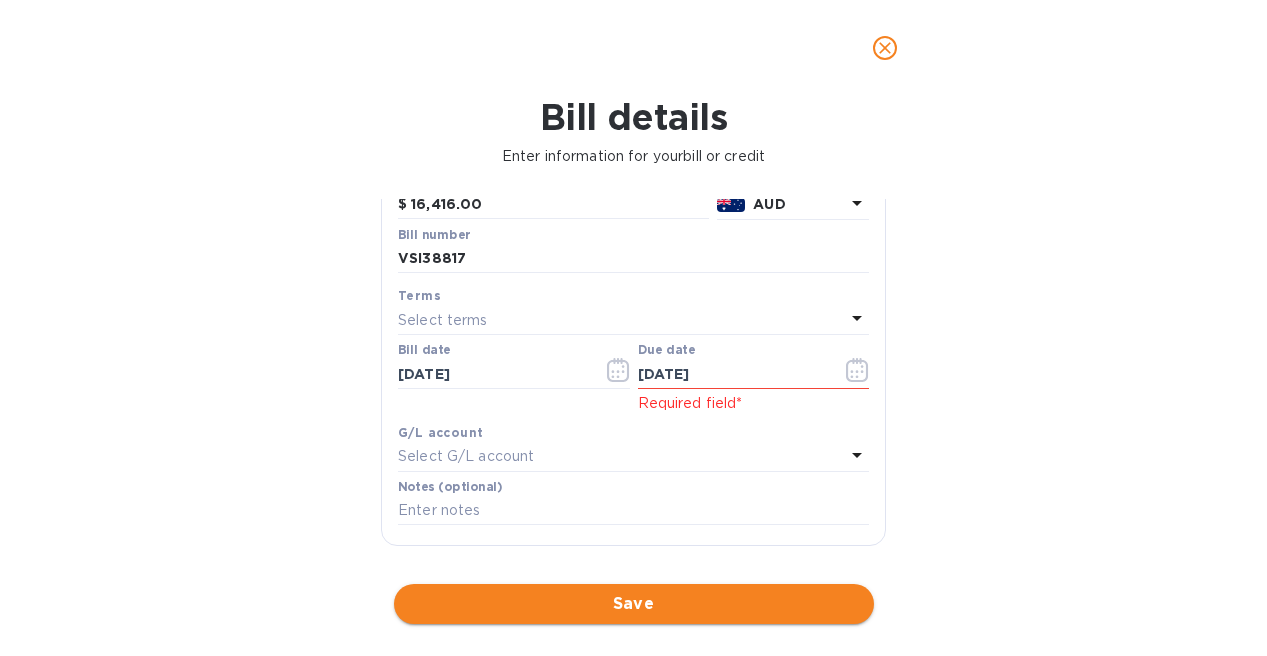 click on "Save" at bounding box center (634, 604) 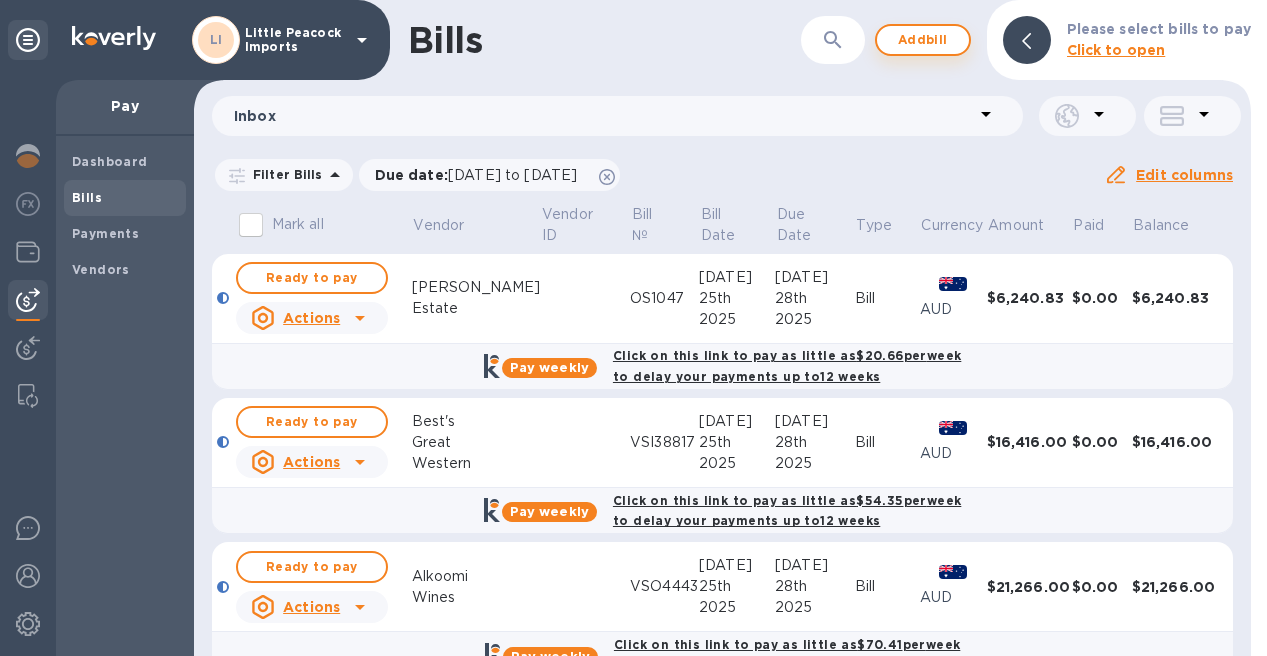 click on "Add   bill" at bounding box center (923, 40) 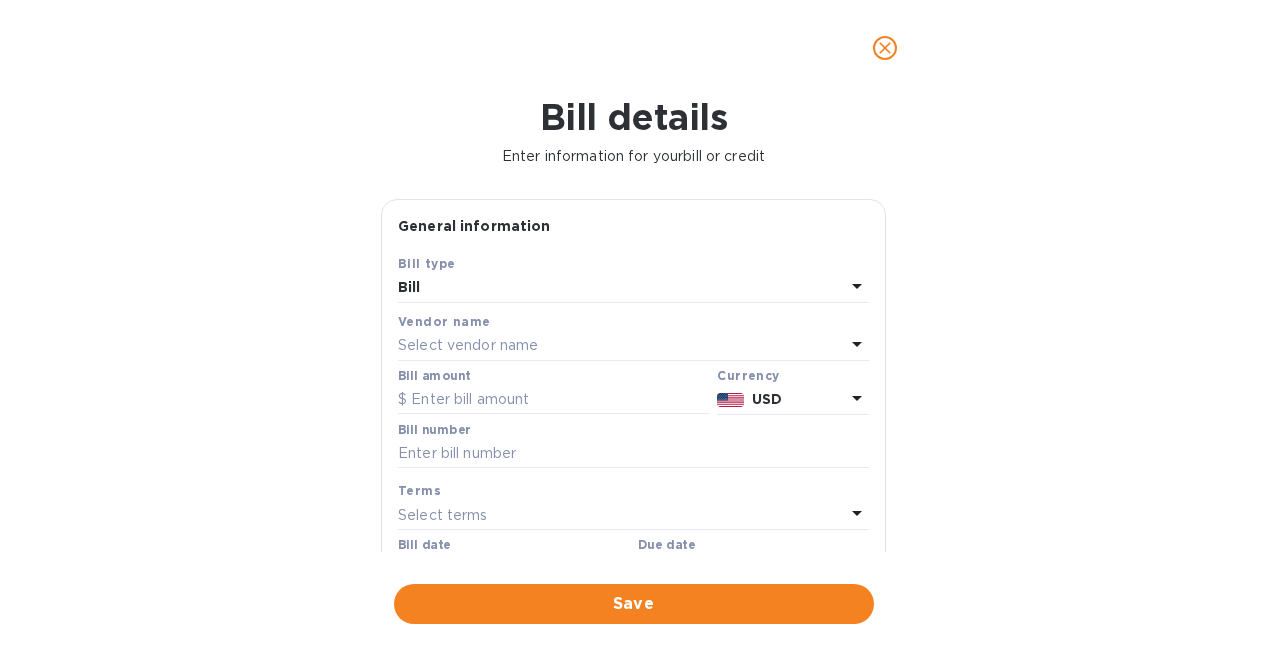 click on "Select vendor name" at bounding box center [468, 345] 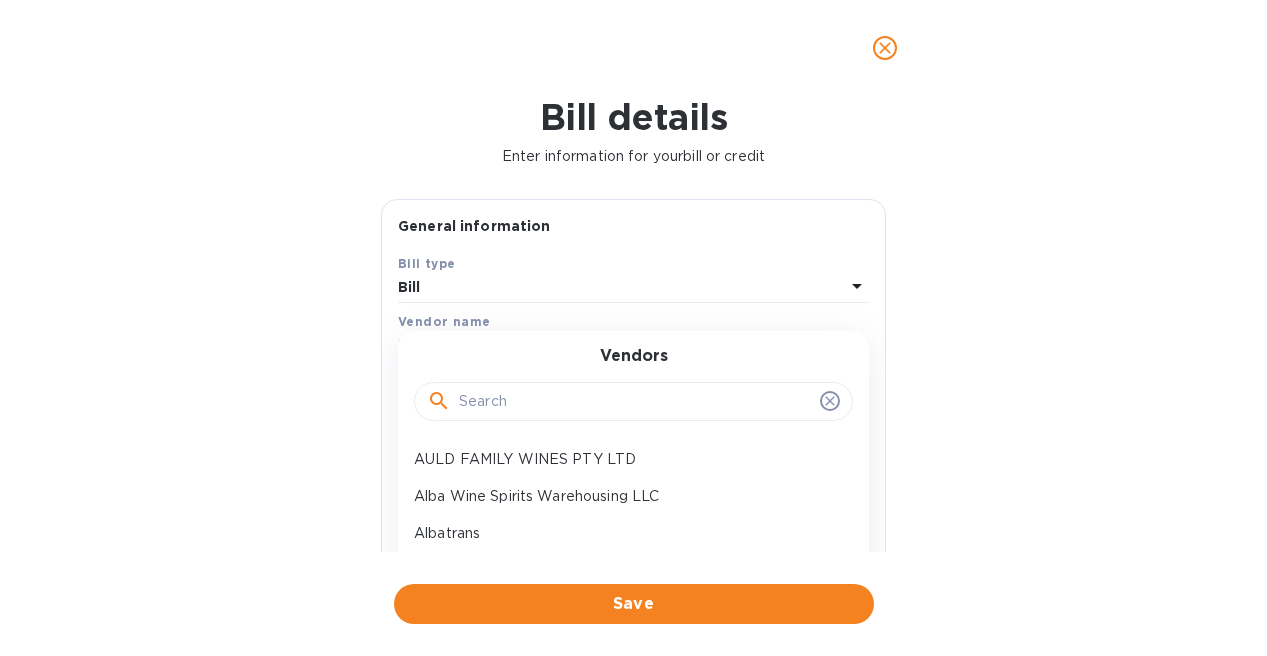 click at bounding box center (635, 402) 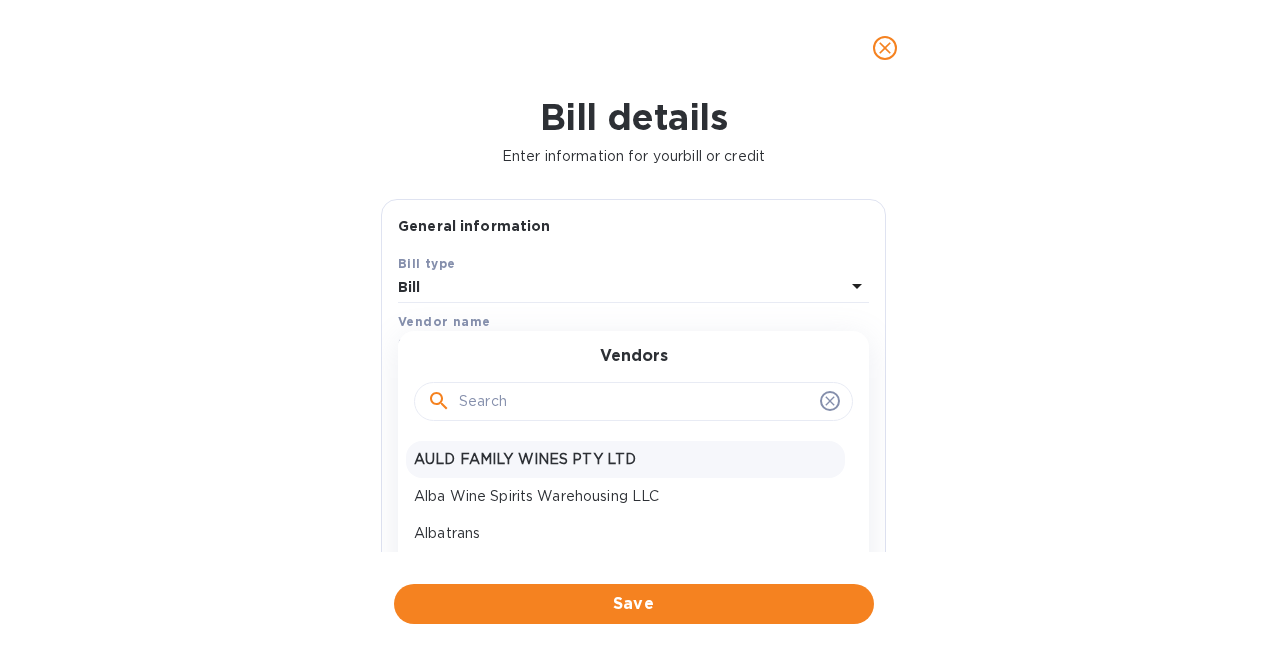 click on "AULD FAMILY WINES PTY LTD" at bounding box center [625, 459] 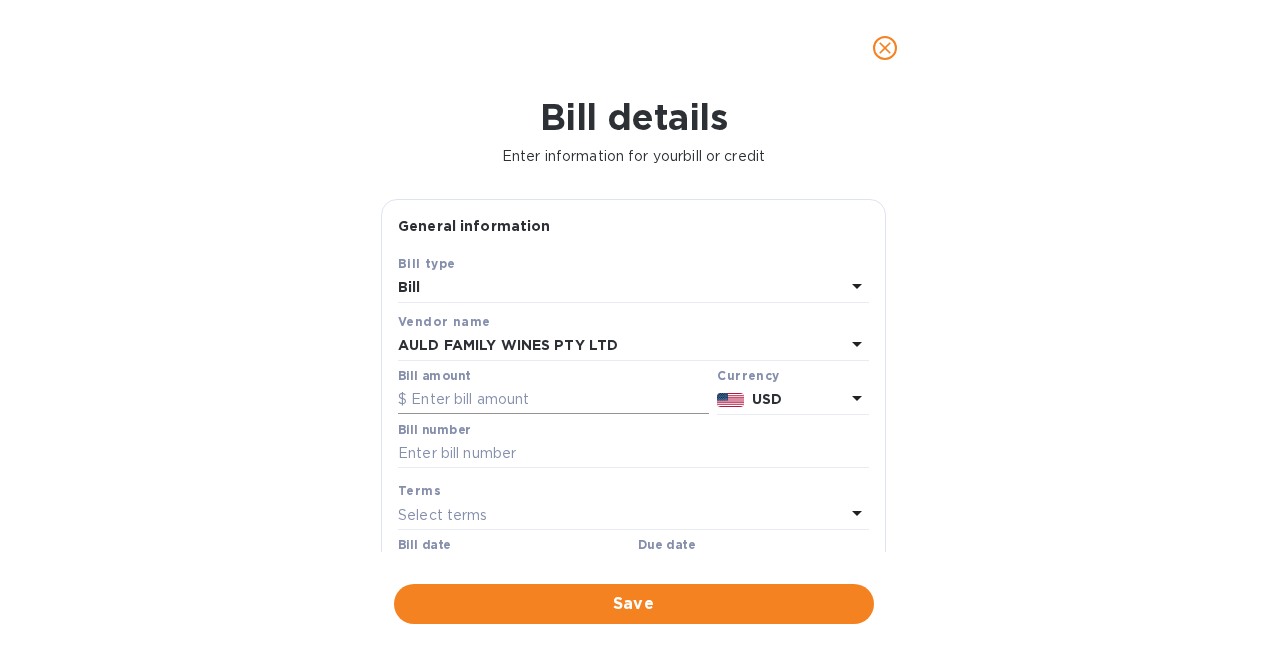 click at bounding box center (553, 400) 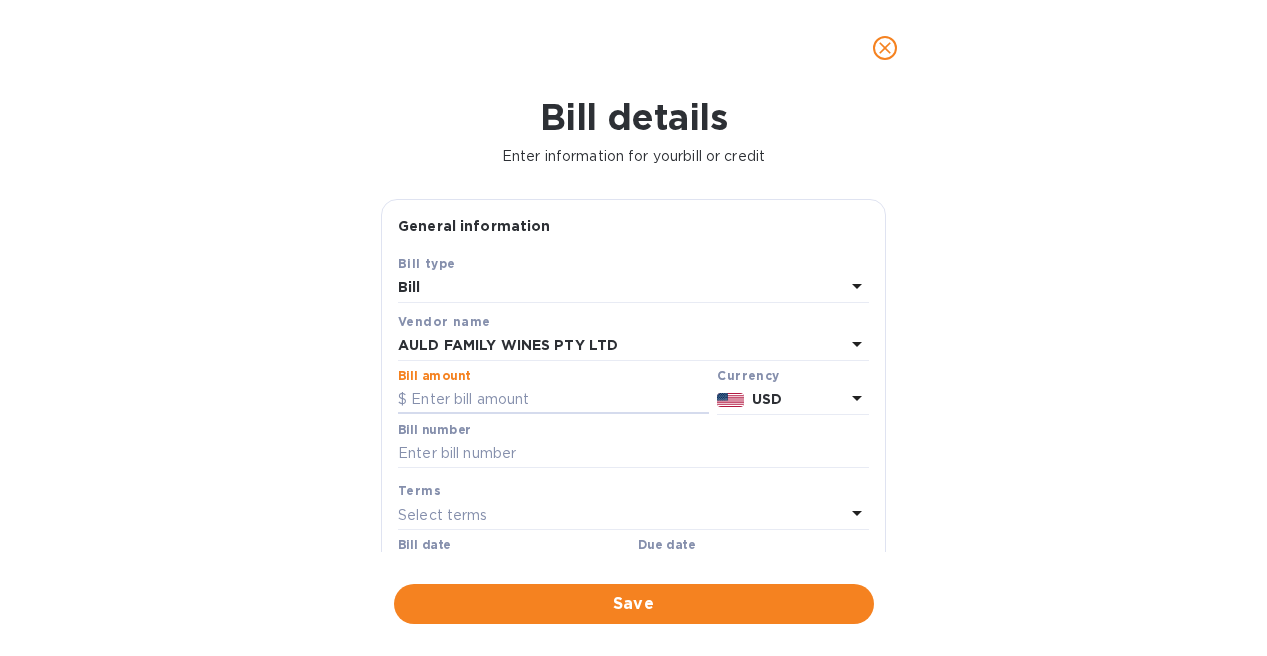 paste on "2,472.50" 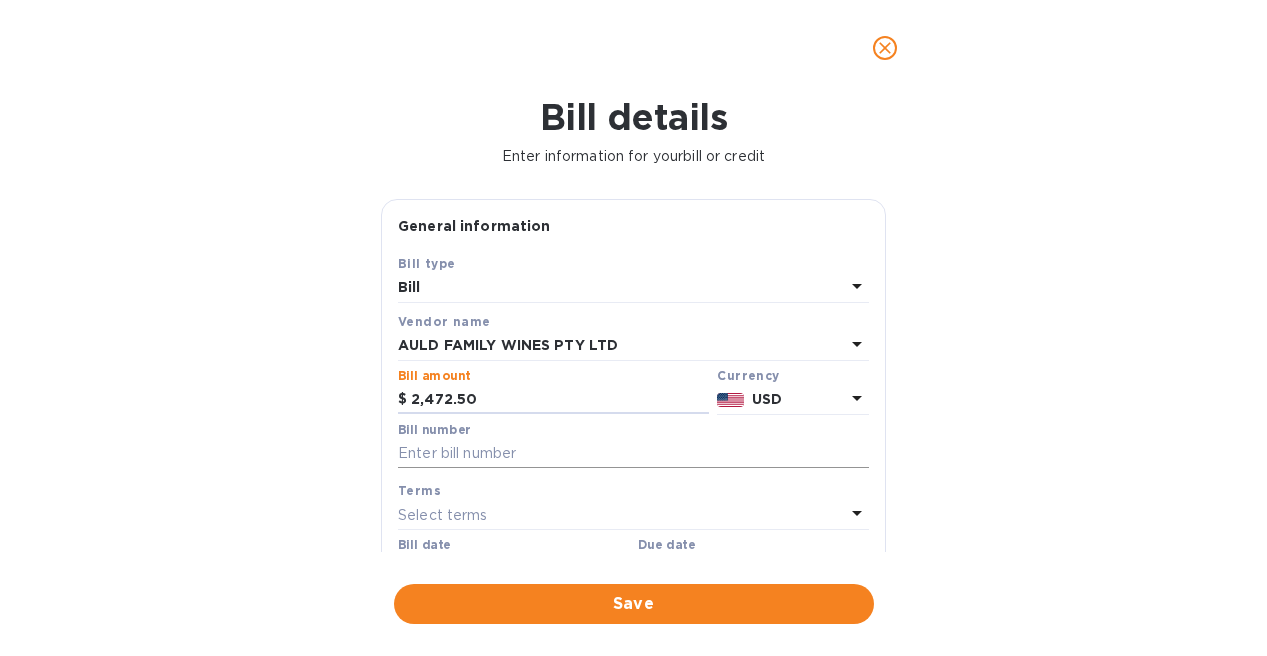 type on "2,472.50" 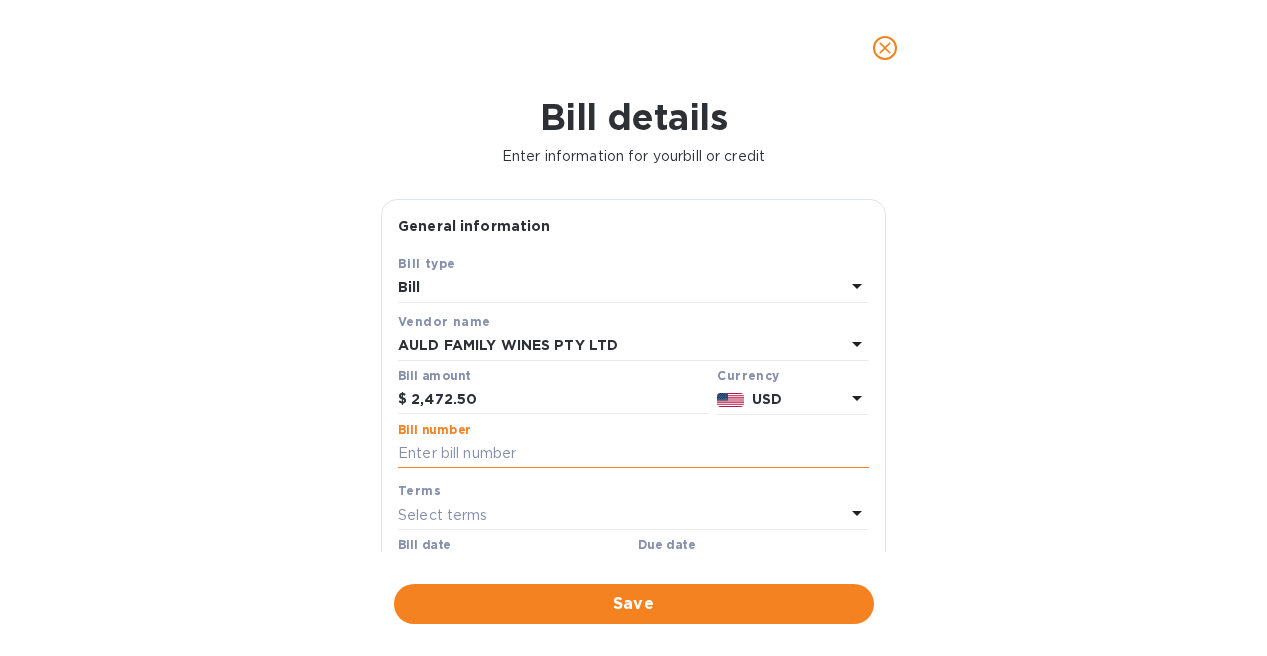 paste on "LPI-AUL-251" 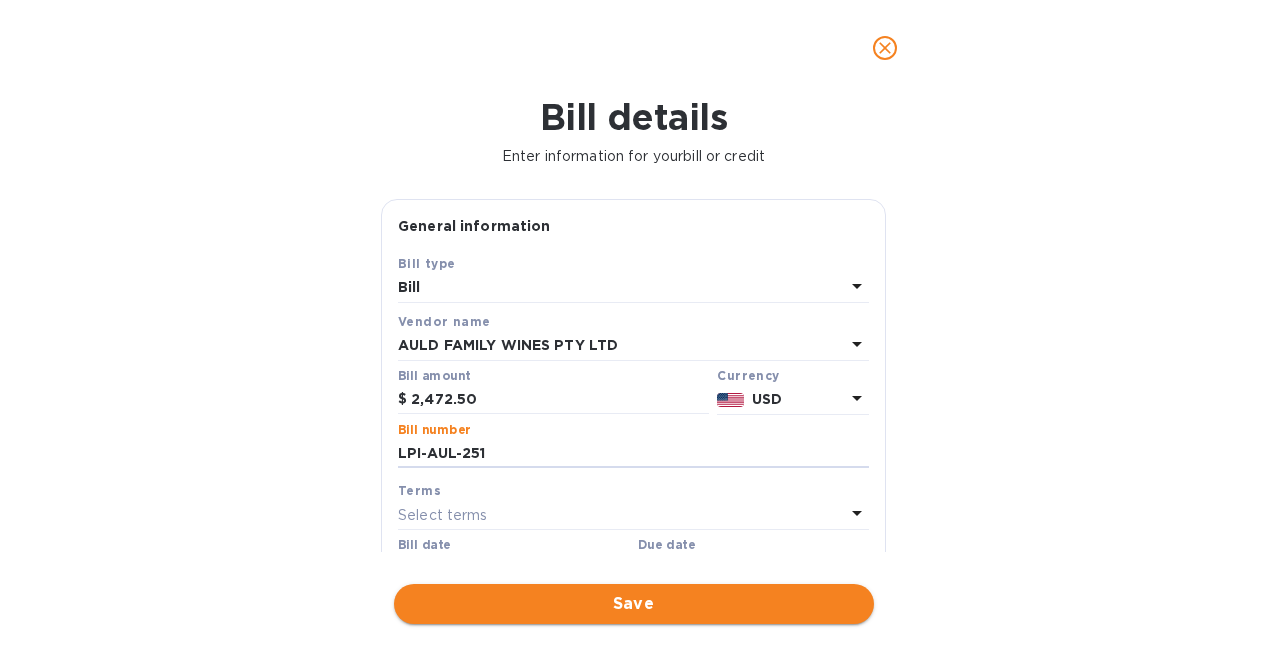 type on "LPI-AUL-251" 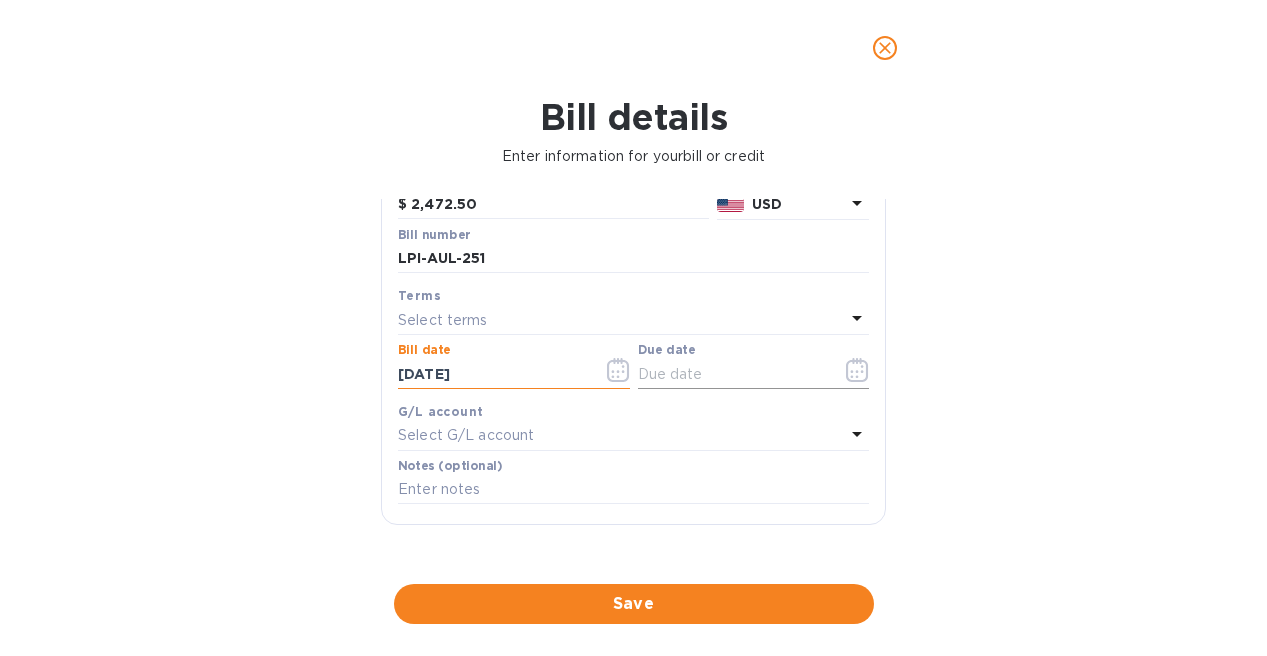 click 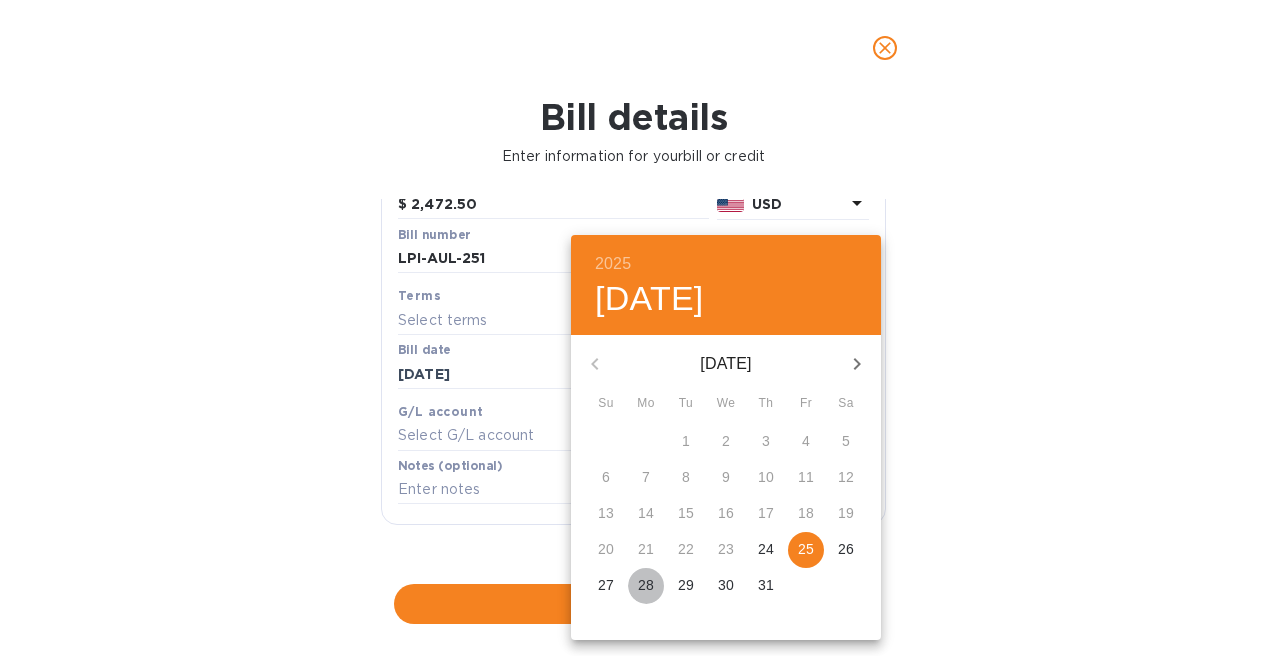 click on "28" at bounding box center [646, 585] 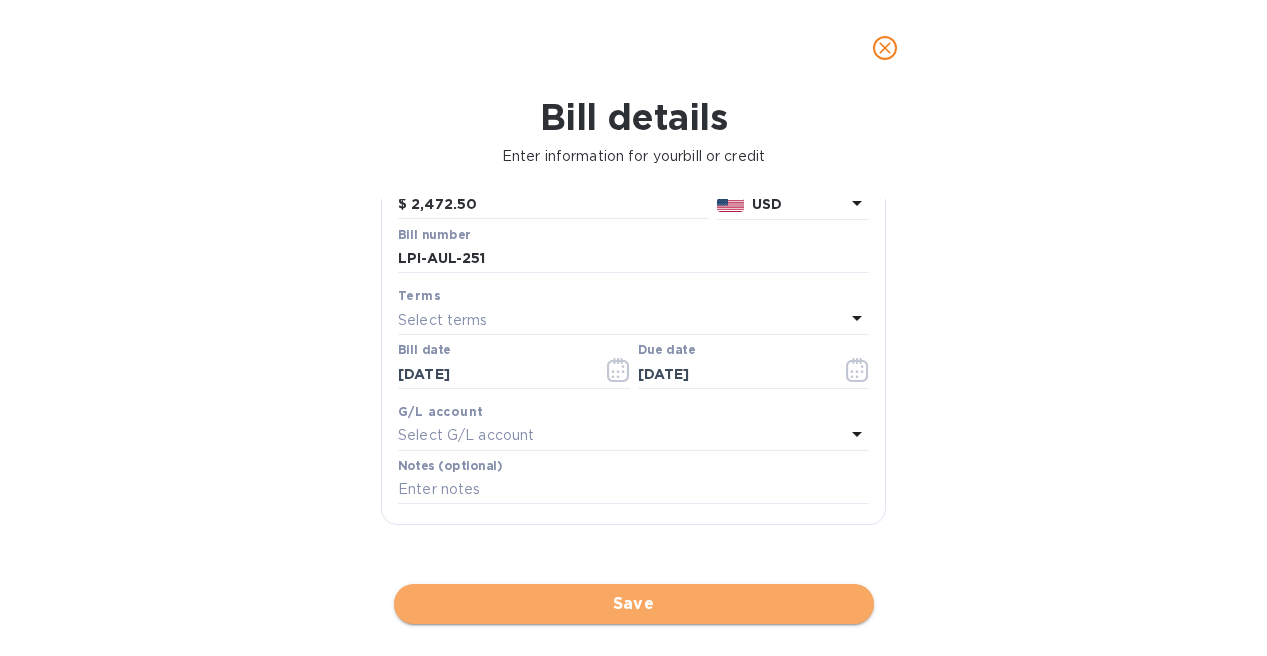 click on "Save" at bounding box center [634, 604] 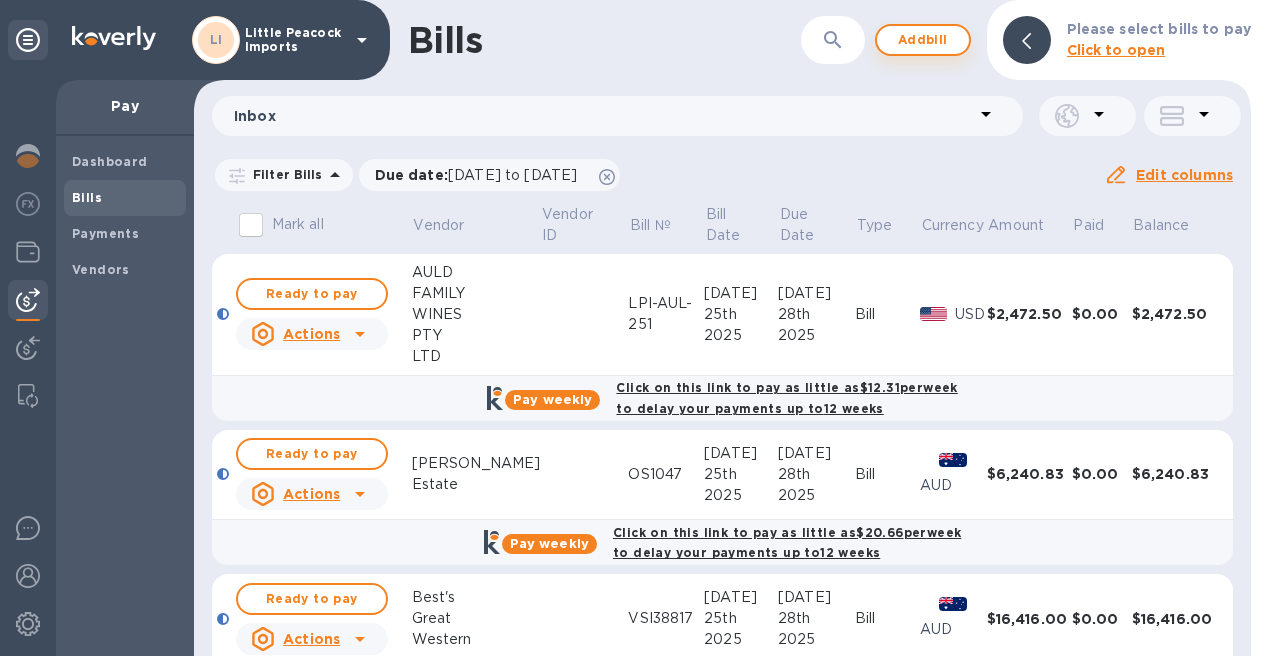 click on "Add   bill" at bounding box center [923, 40] 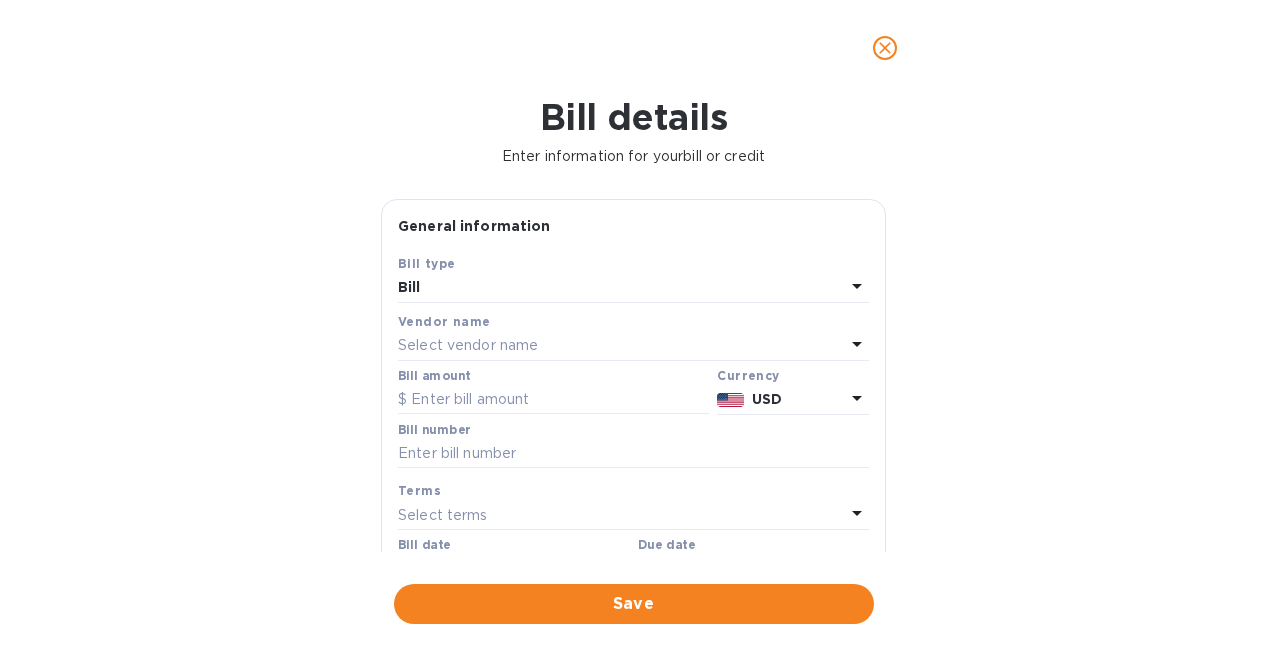 click on "Select vendor name" at bounding box center [468, 345] 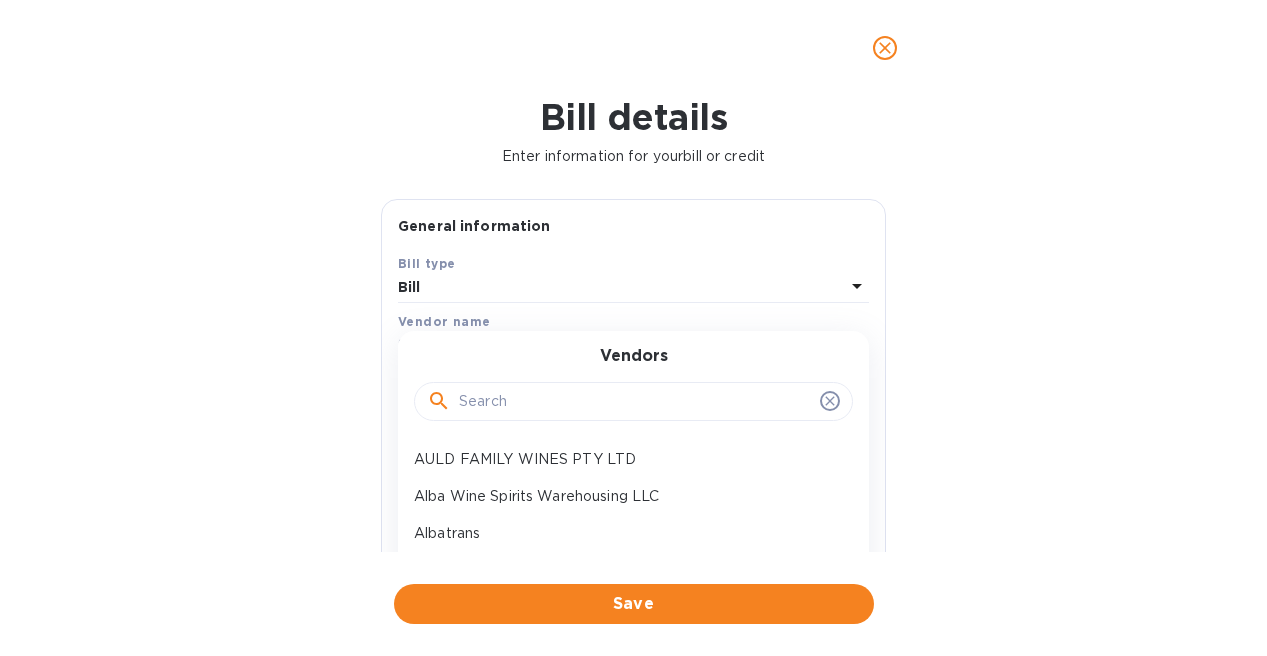 click at bounding box center (635, 402) 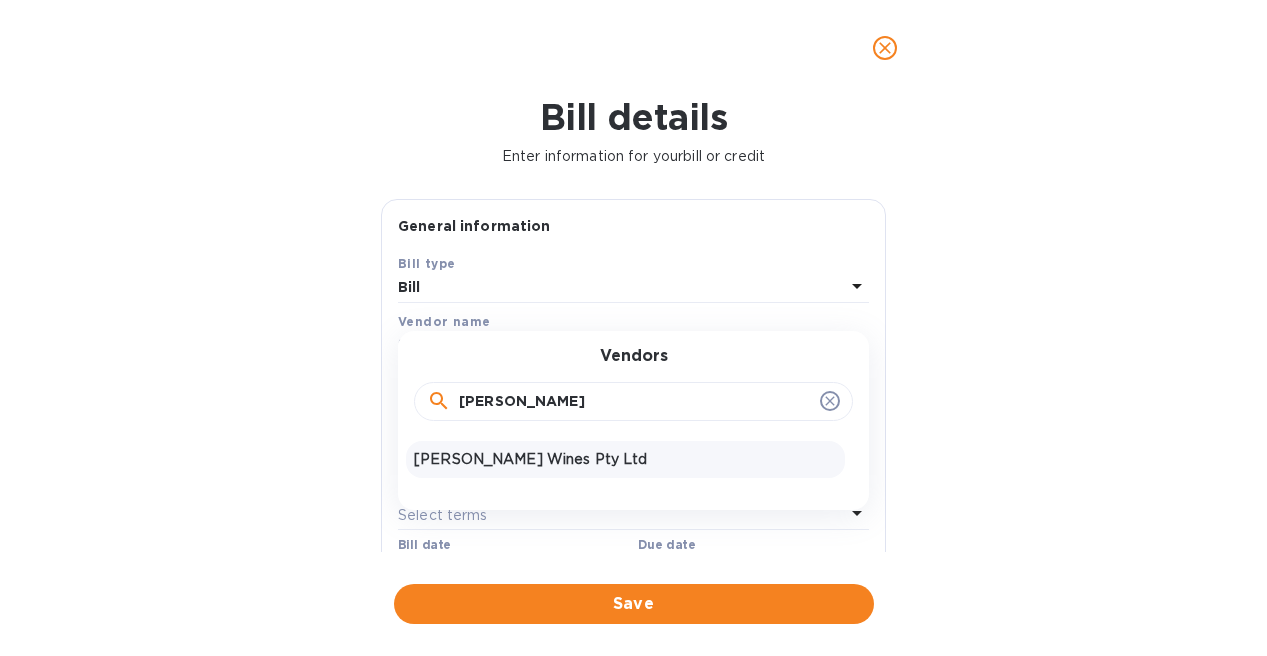 type on "[PERSON_NAME]" 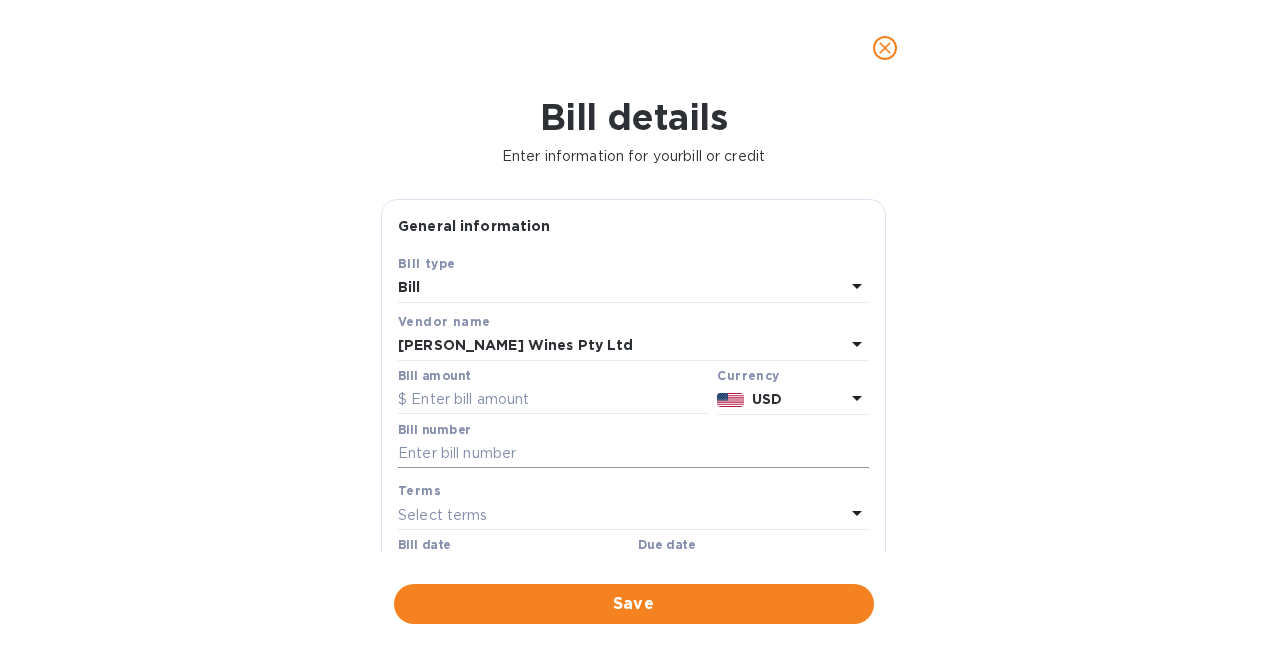 click at bounding box center [633, 454] 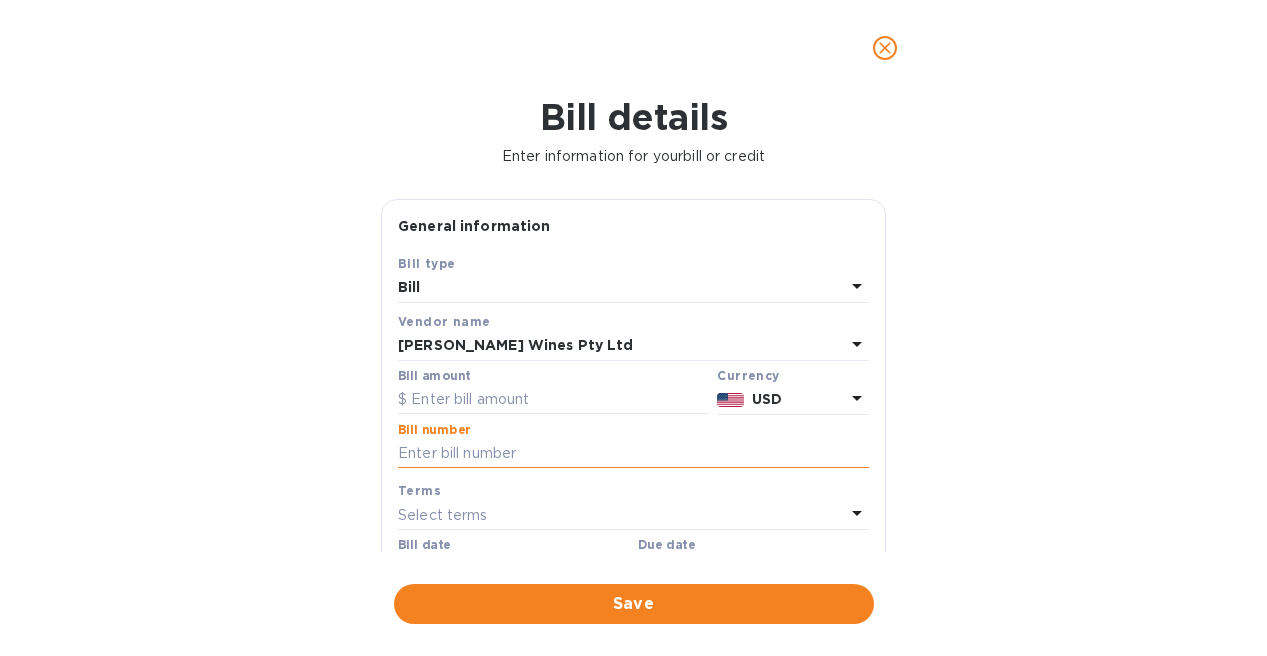 paste on "$4,928.00" 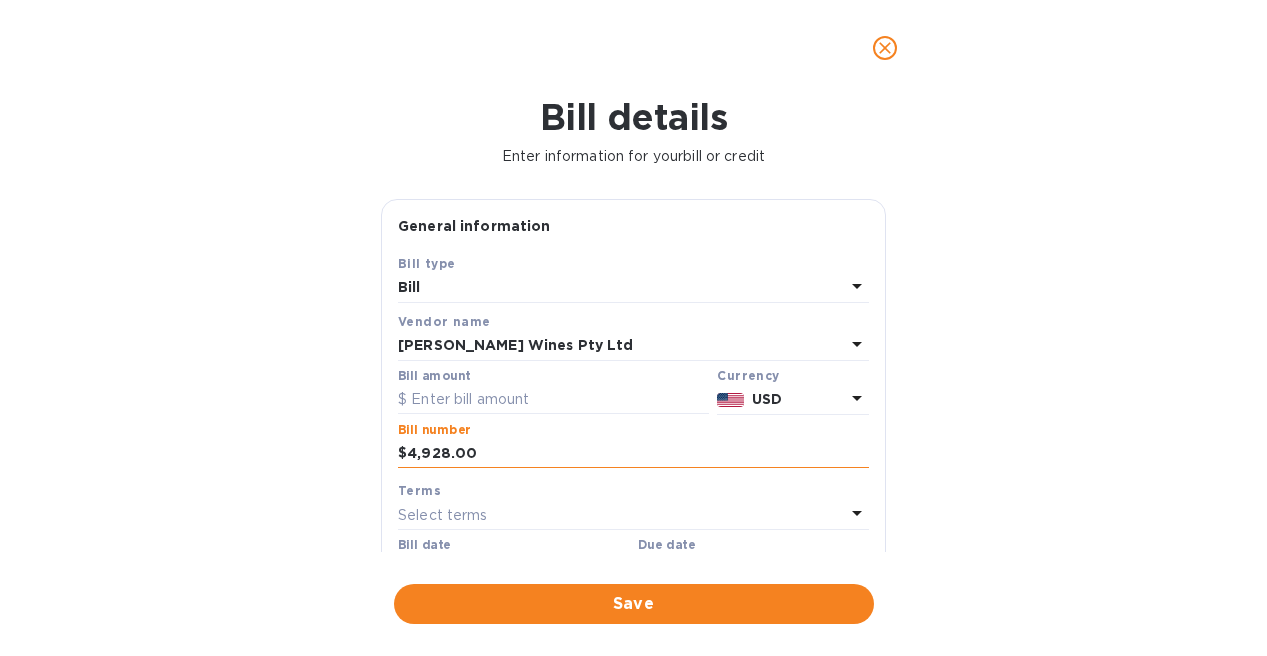 type on "$4,928.00" 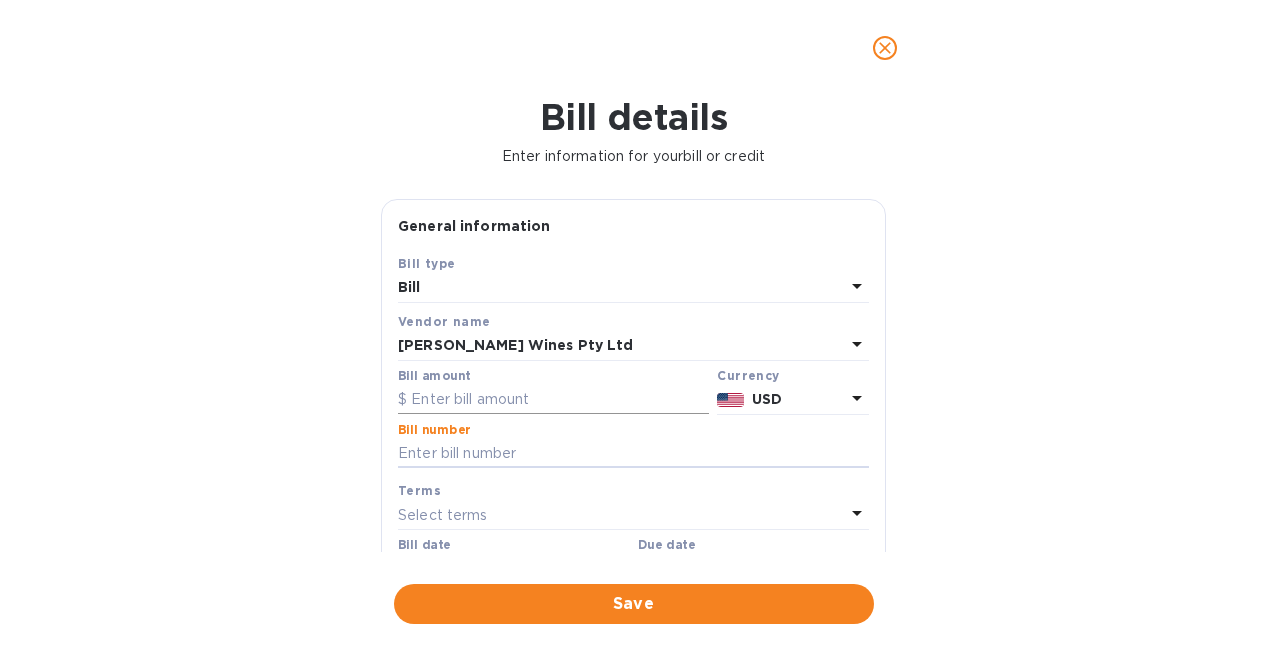 type 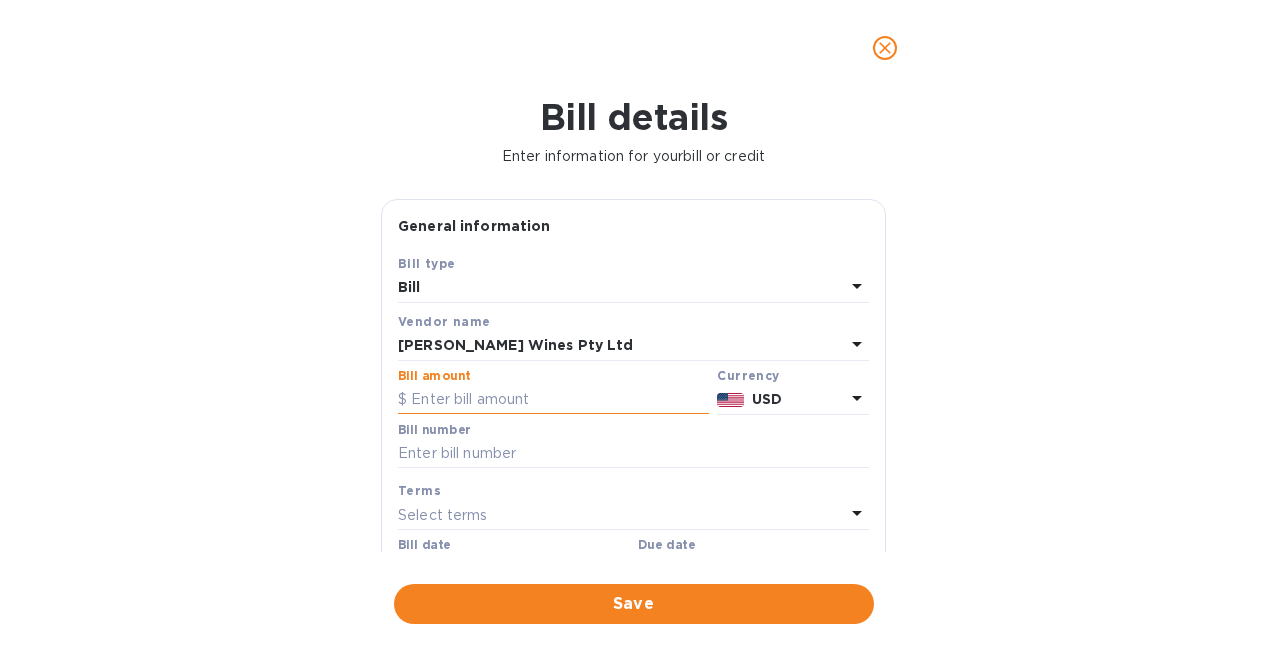click at bounding box center [553, 400] 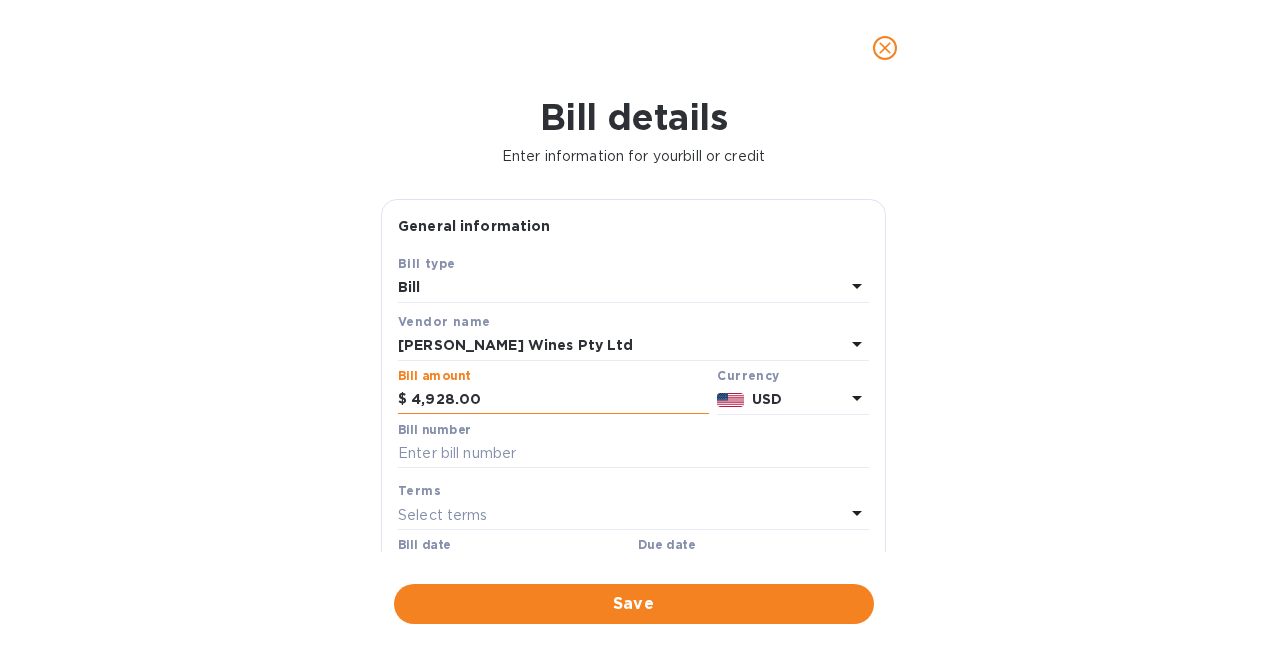 type on "4,928.00" 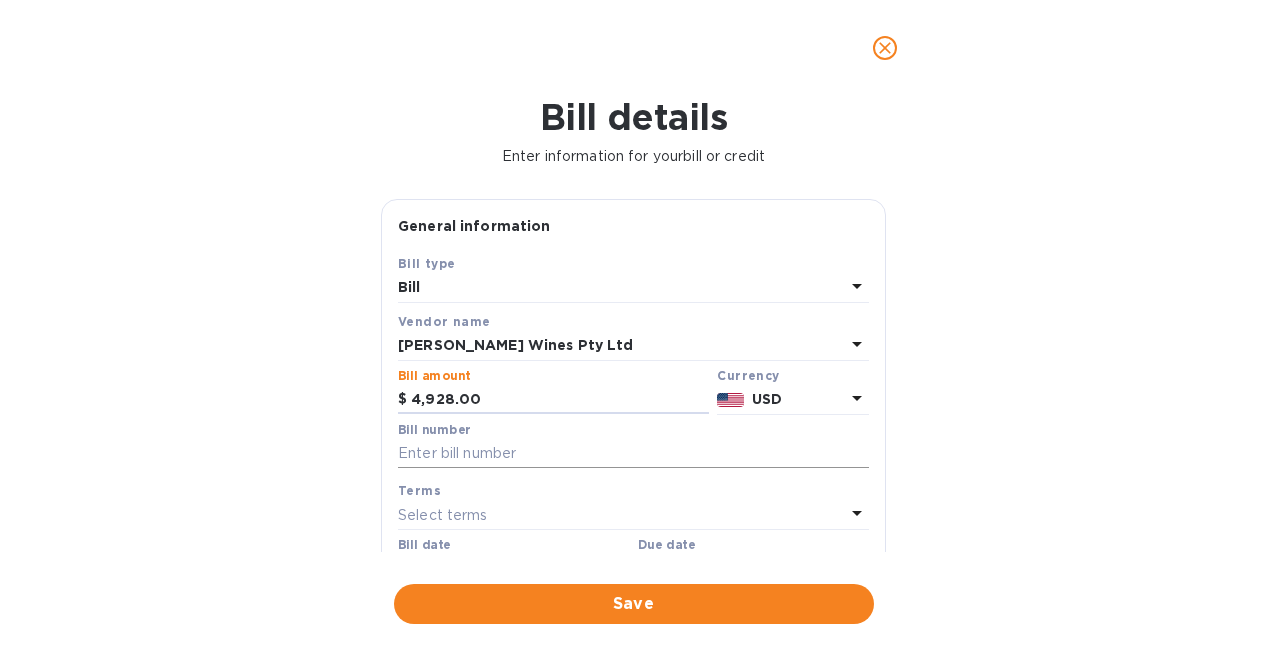 click at bounding box center [633, 454] 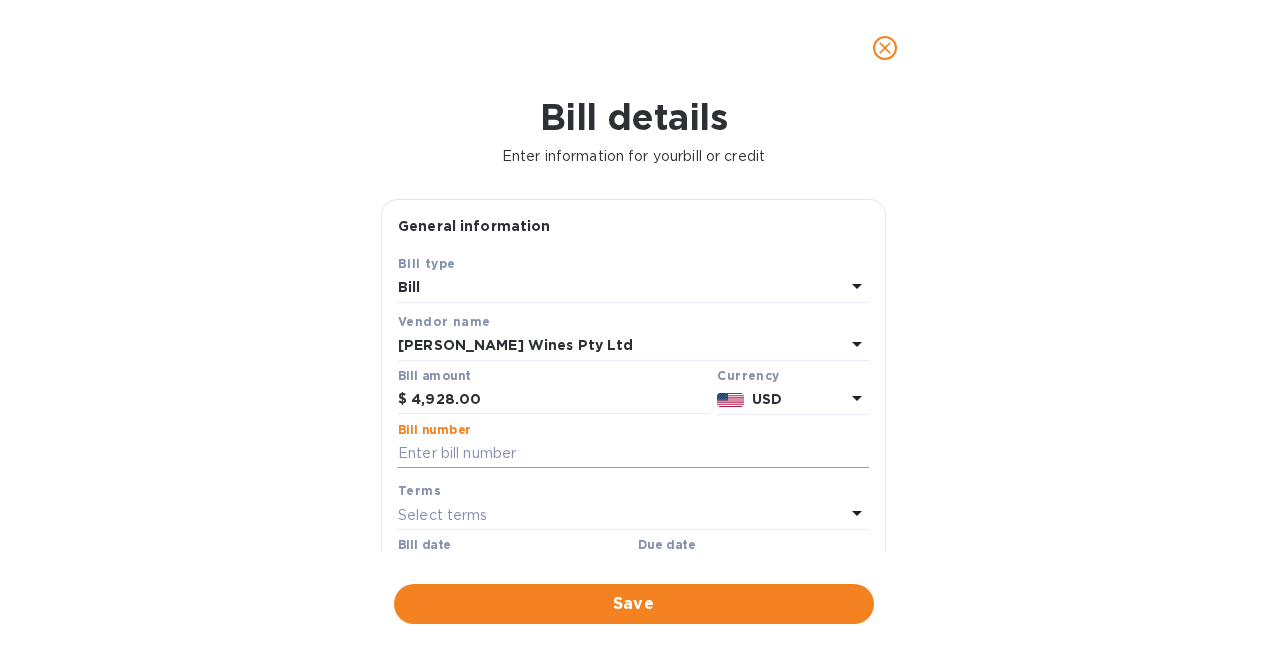 paste on "140132" 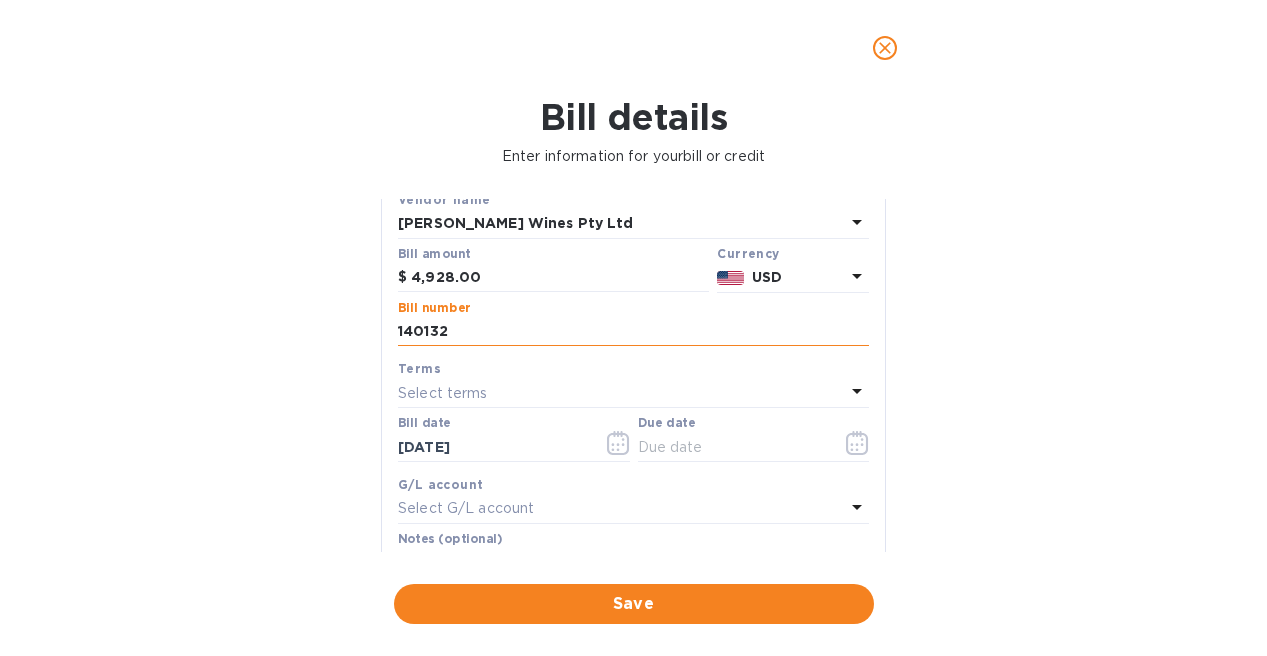 scroll, scrollTop: 160, scrollLeft: 0, axis: vertical 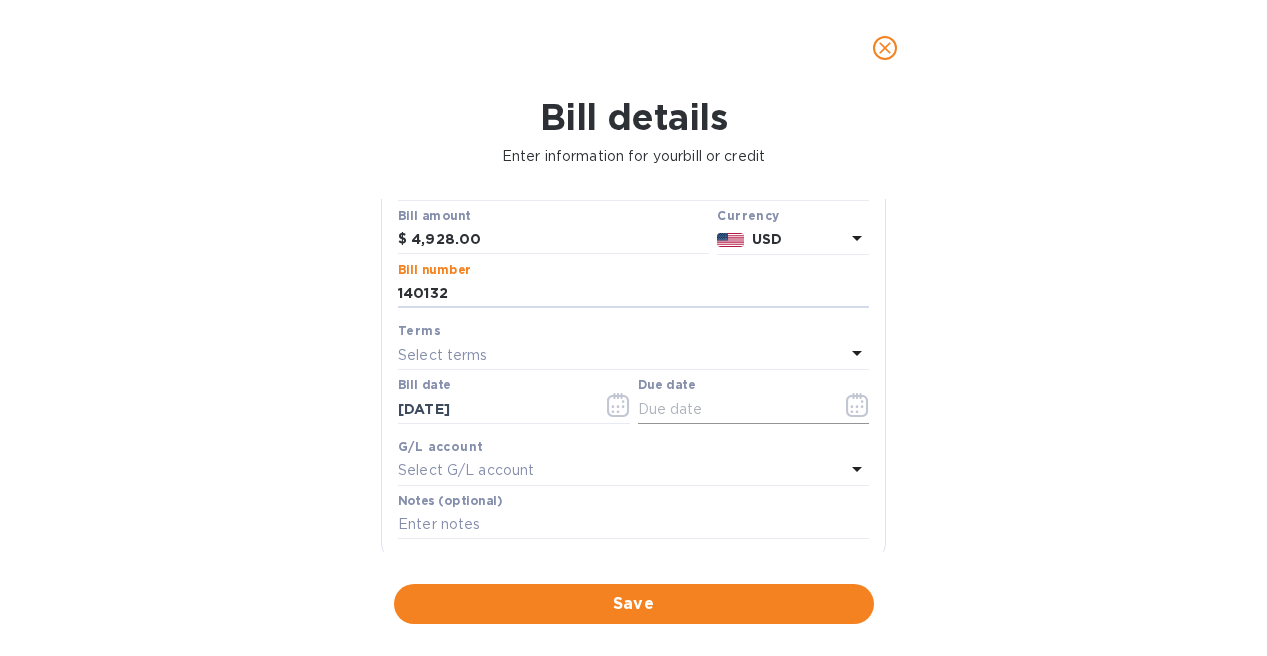type on "140132" 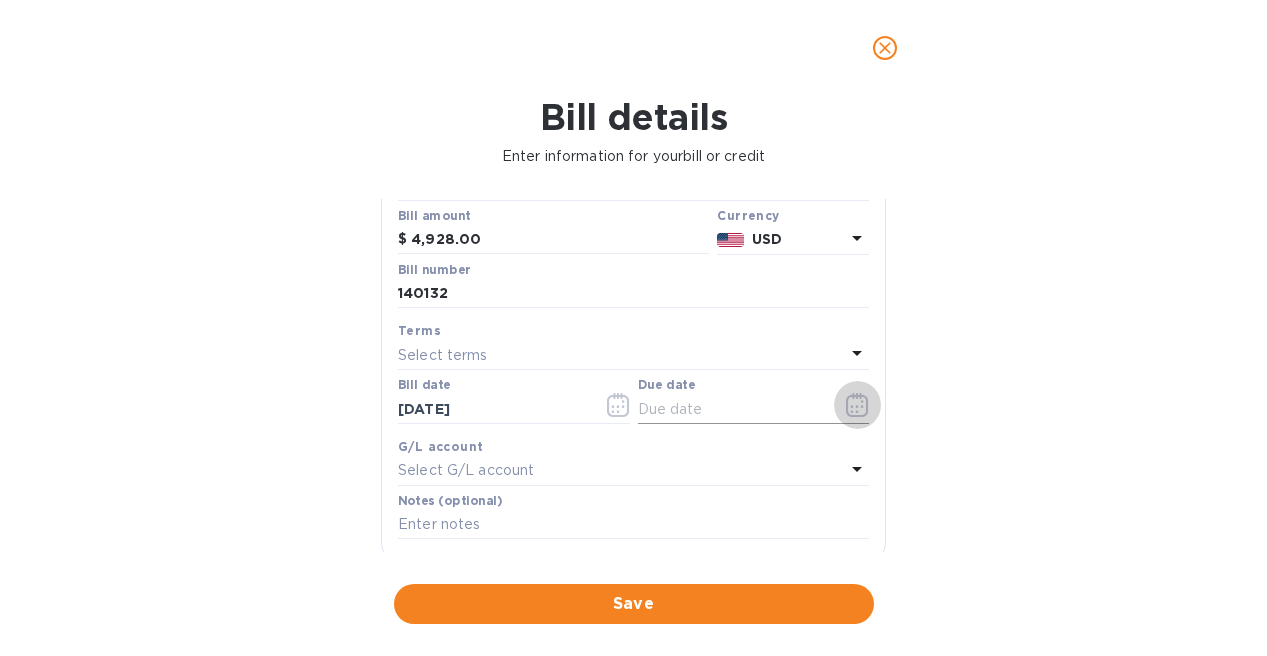 click 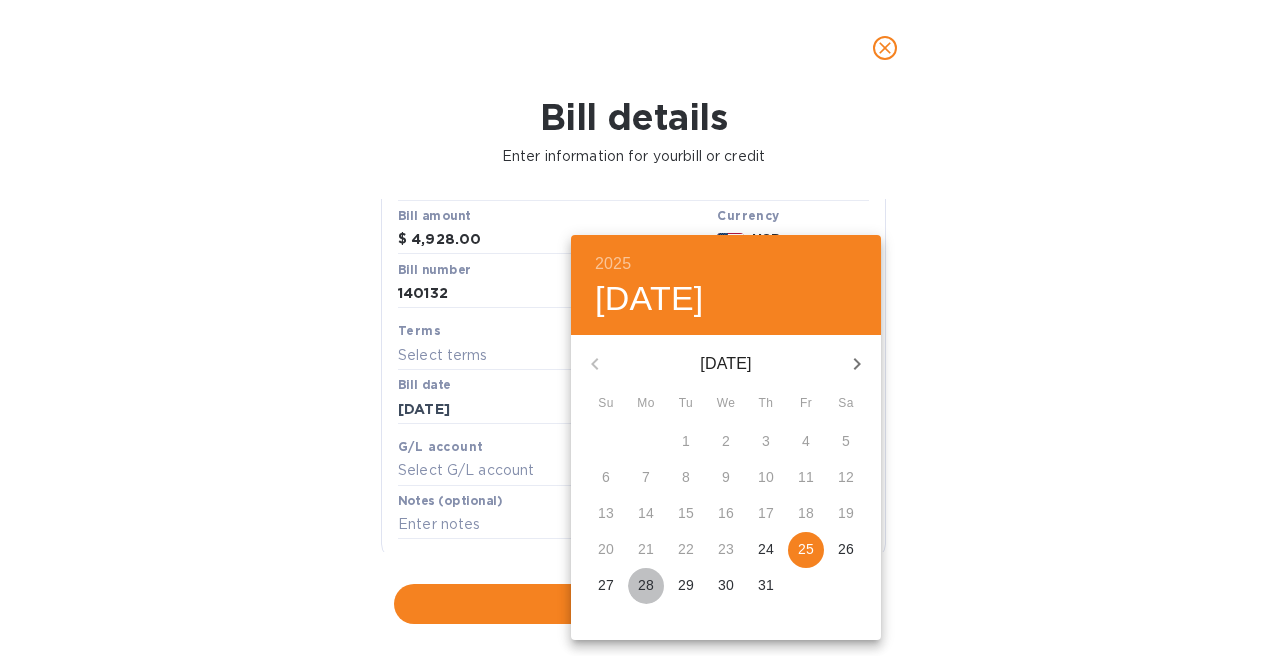 click on "28" at bounding box center (646, 585) 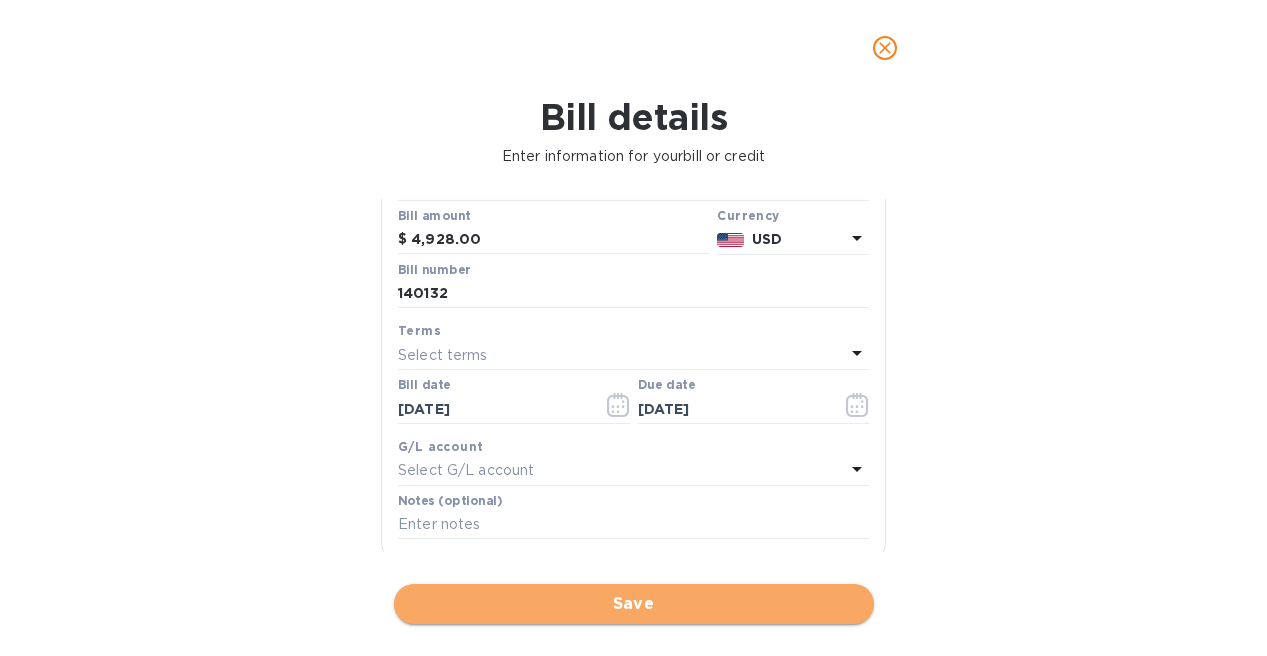 click on "Save" at bounding box center (634, 604) 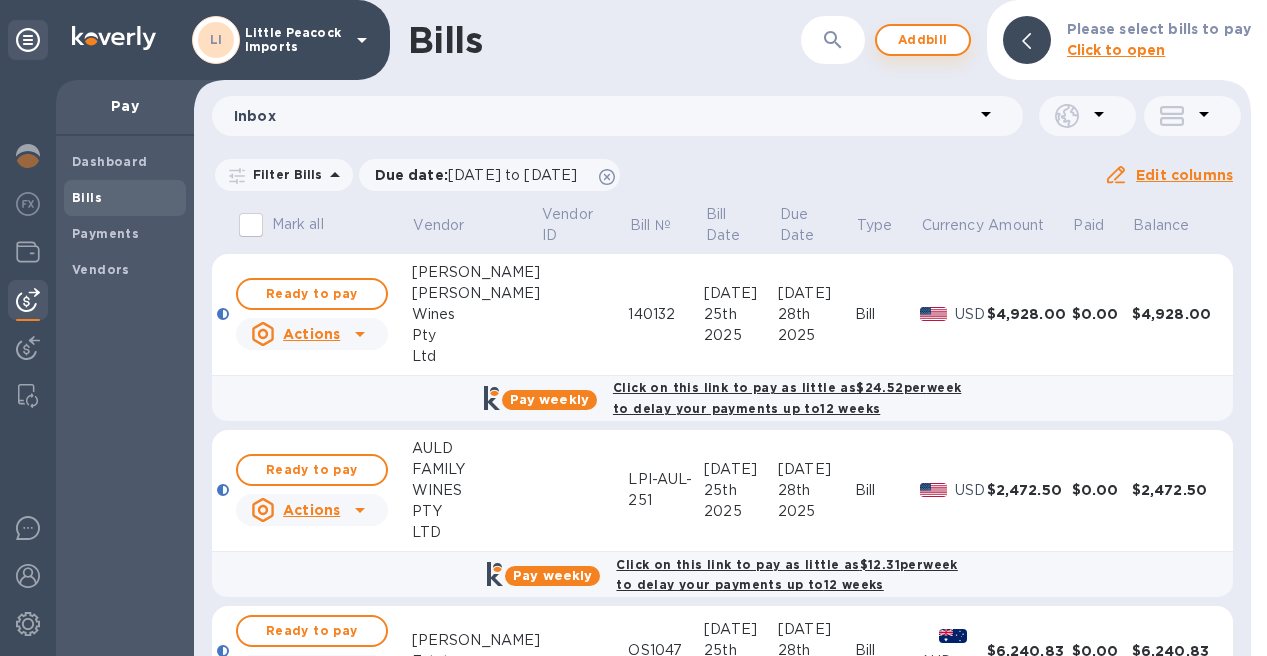 click on "Add   bill" at bounding box center [923, 40] 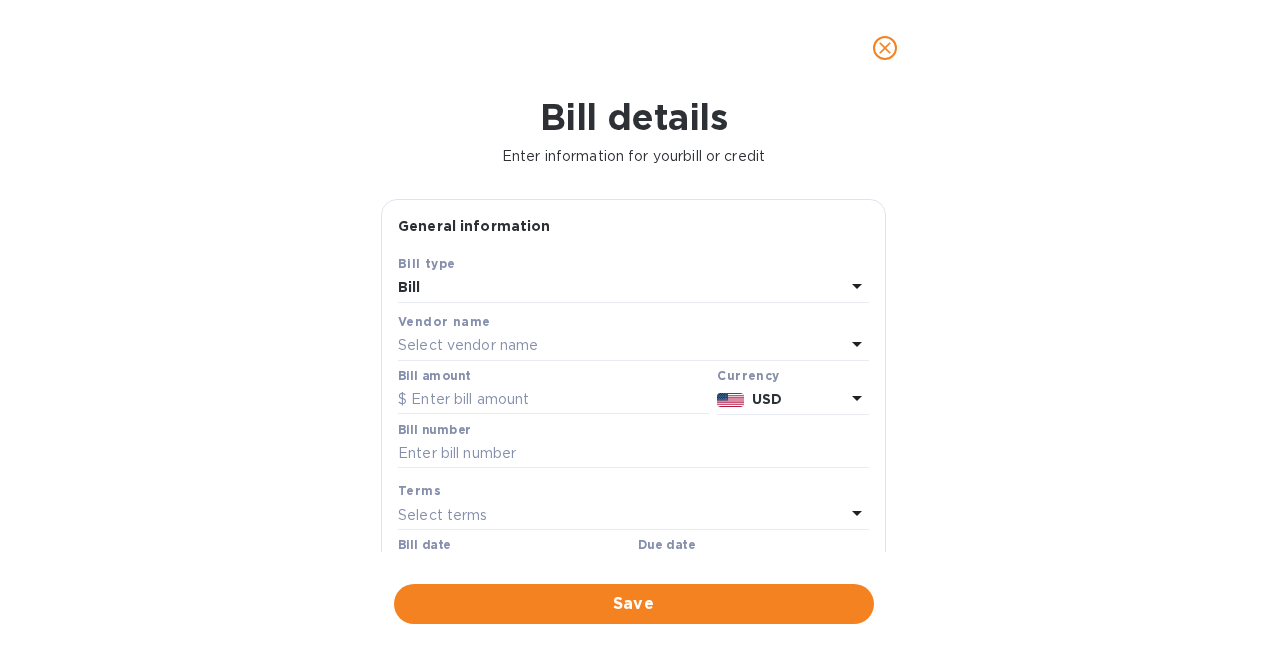 click on "Select vendor name" at bounding box center (468, 345) 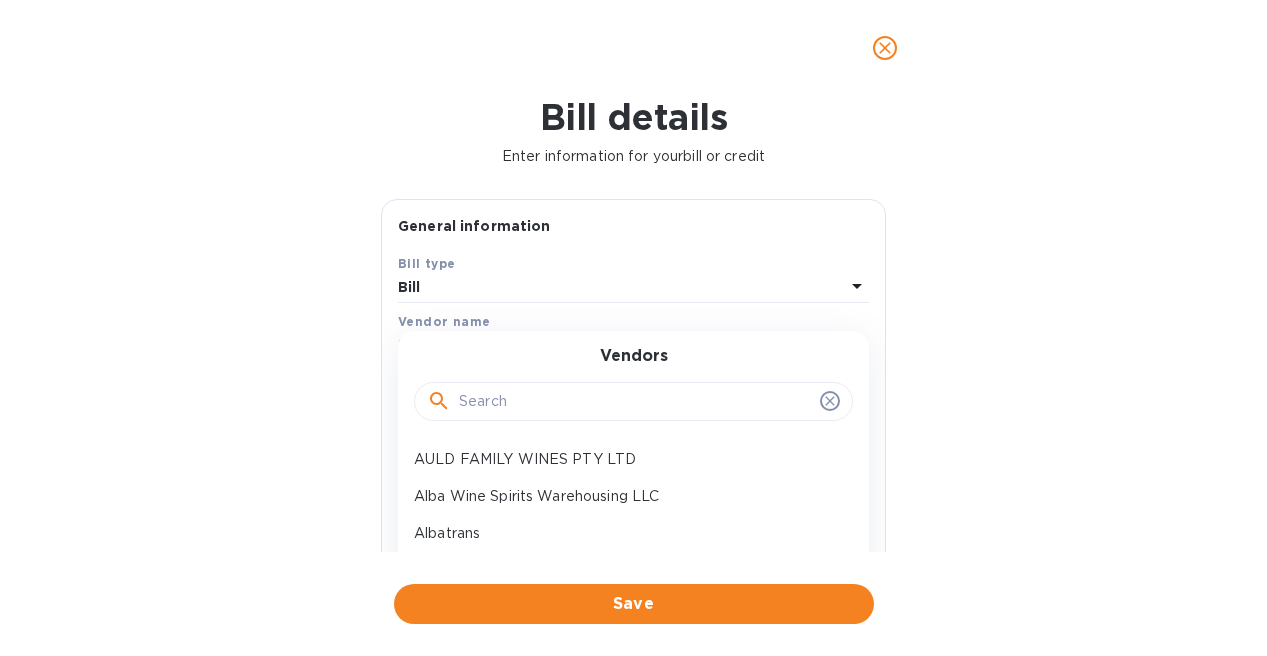click at bounding box center [635, 402] 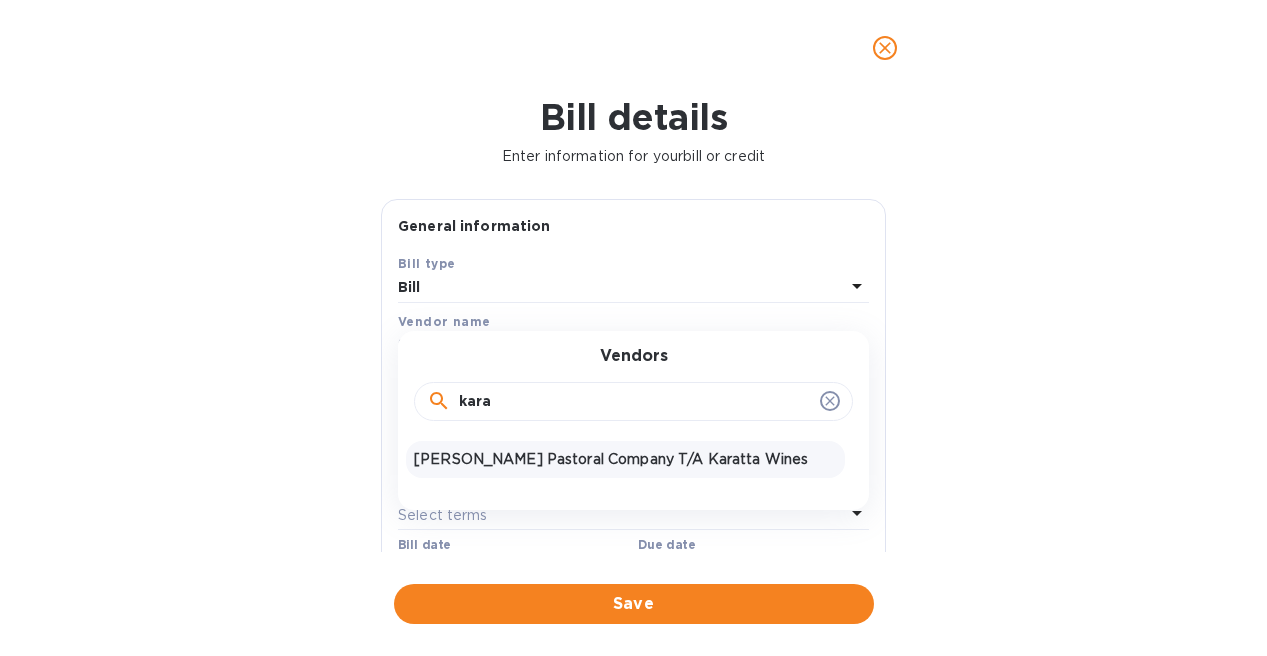 type on "kara" 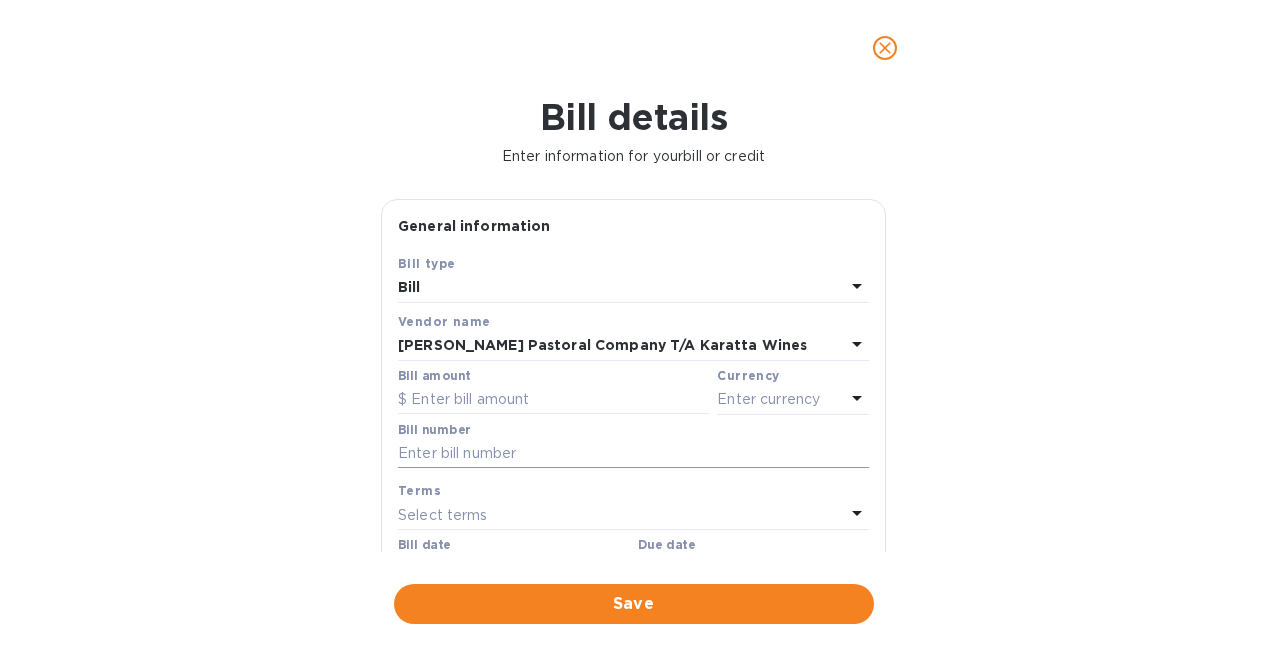 click at bounding box center (633, 454) 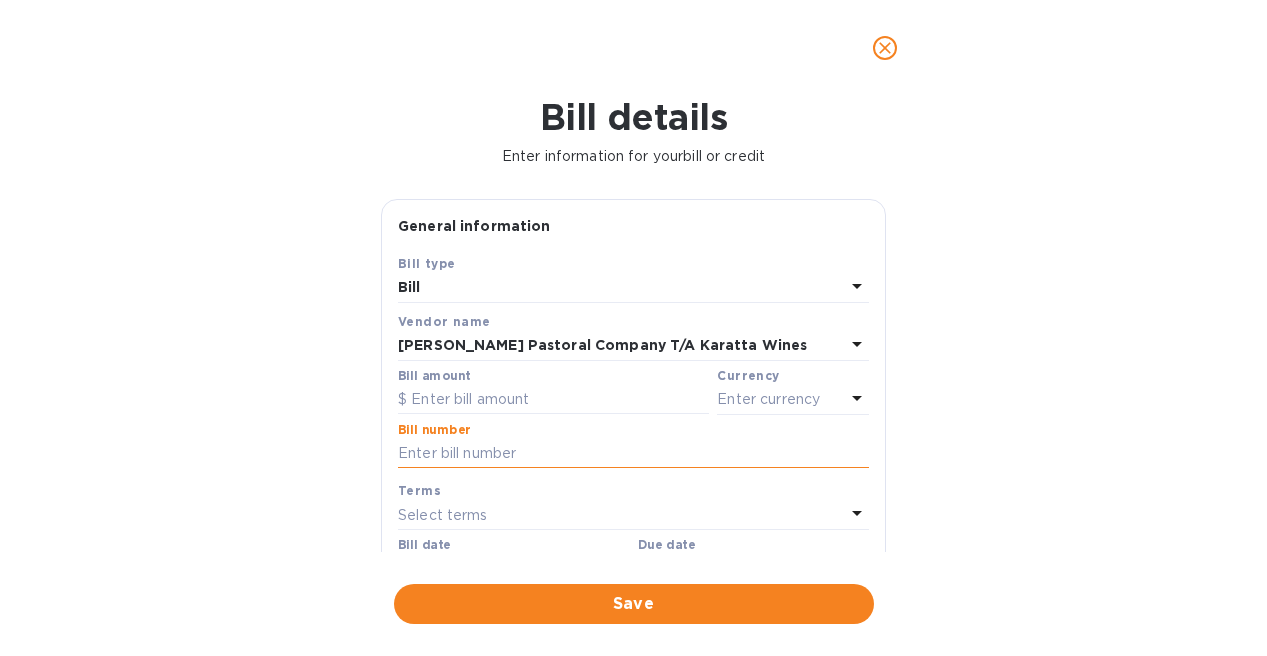 paste on "$8,892.00" 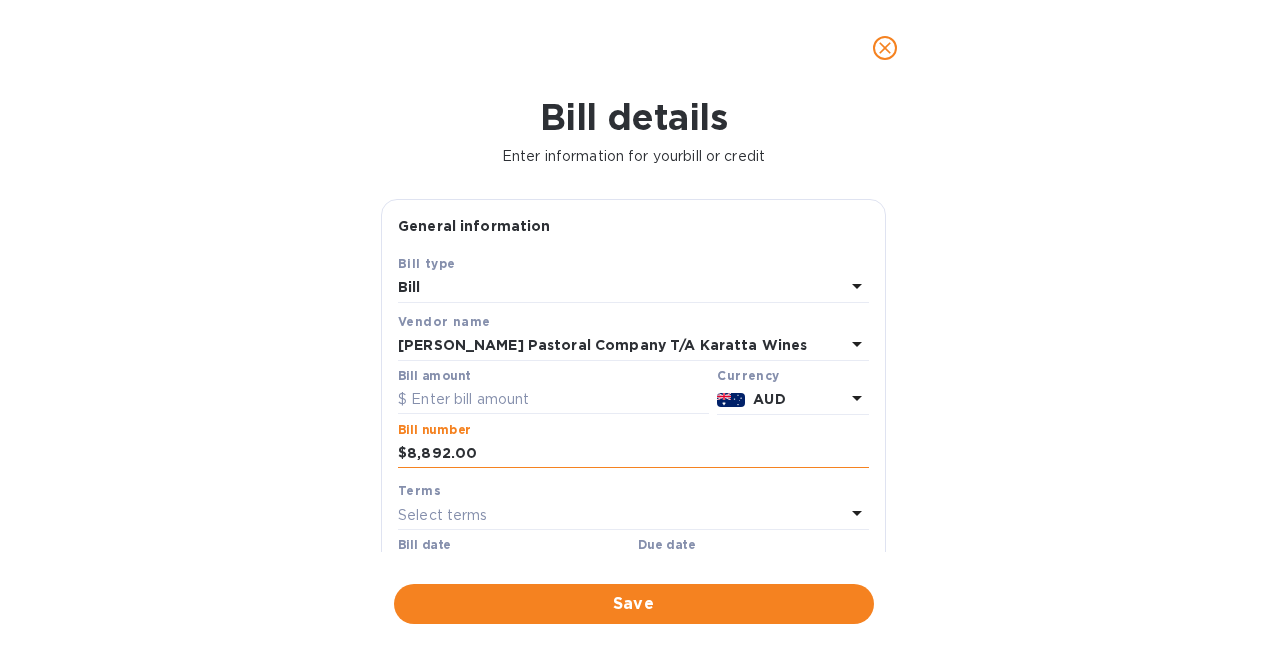 type on "$8,892.00" 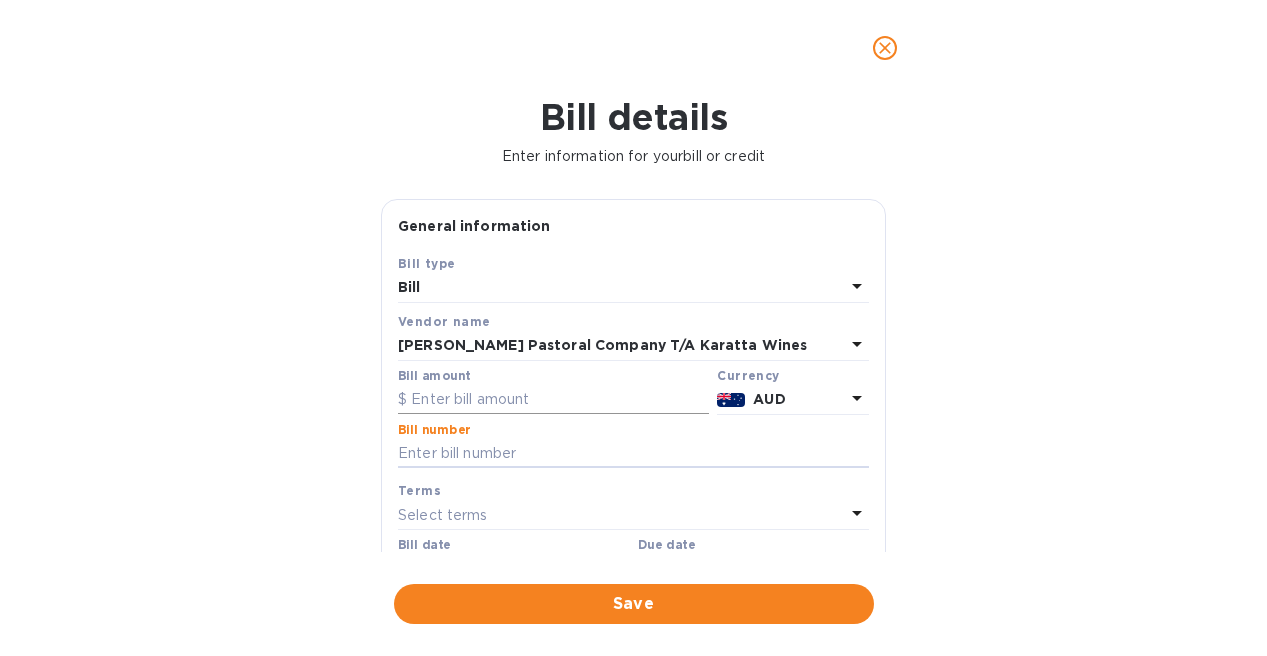 type 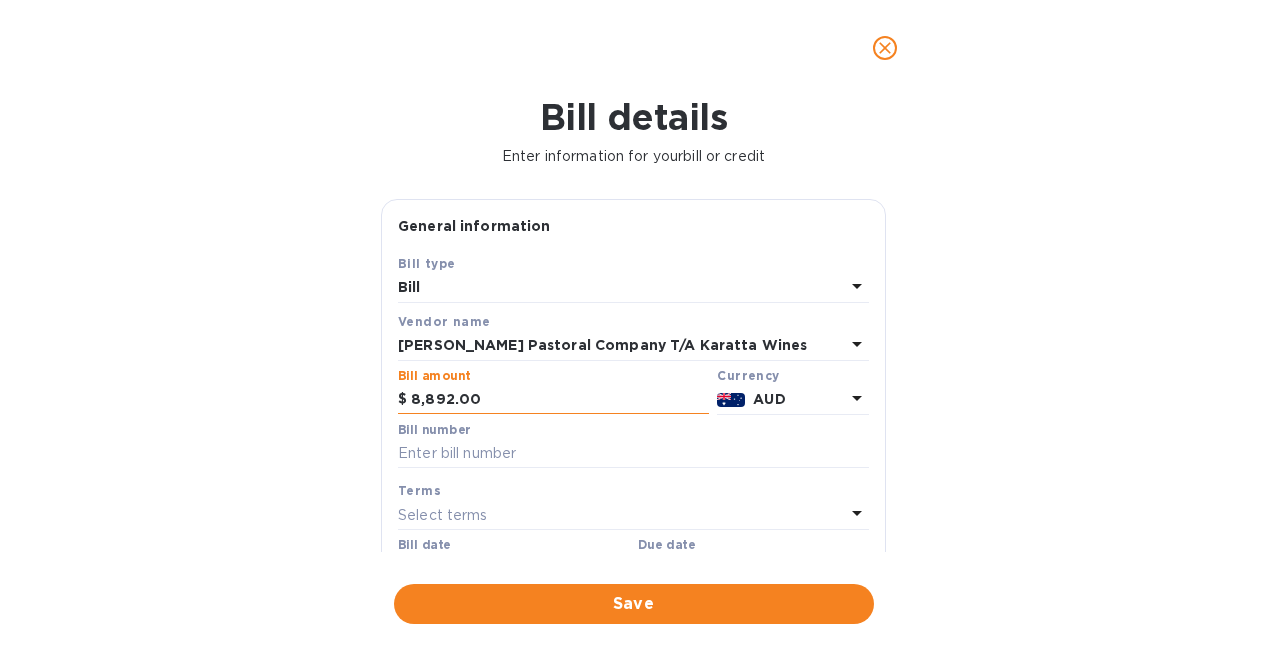 type on "8,892.00" 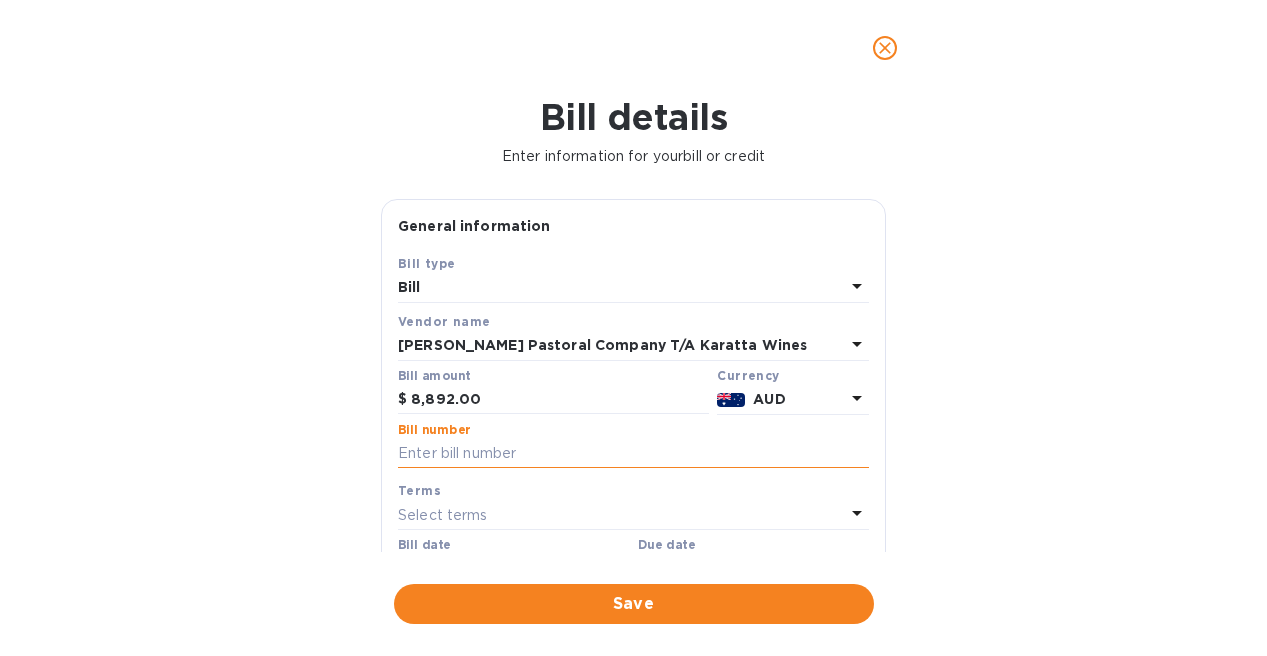 click at bounding box center (633, 454) 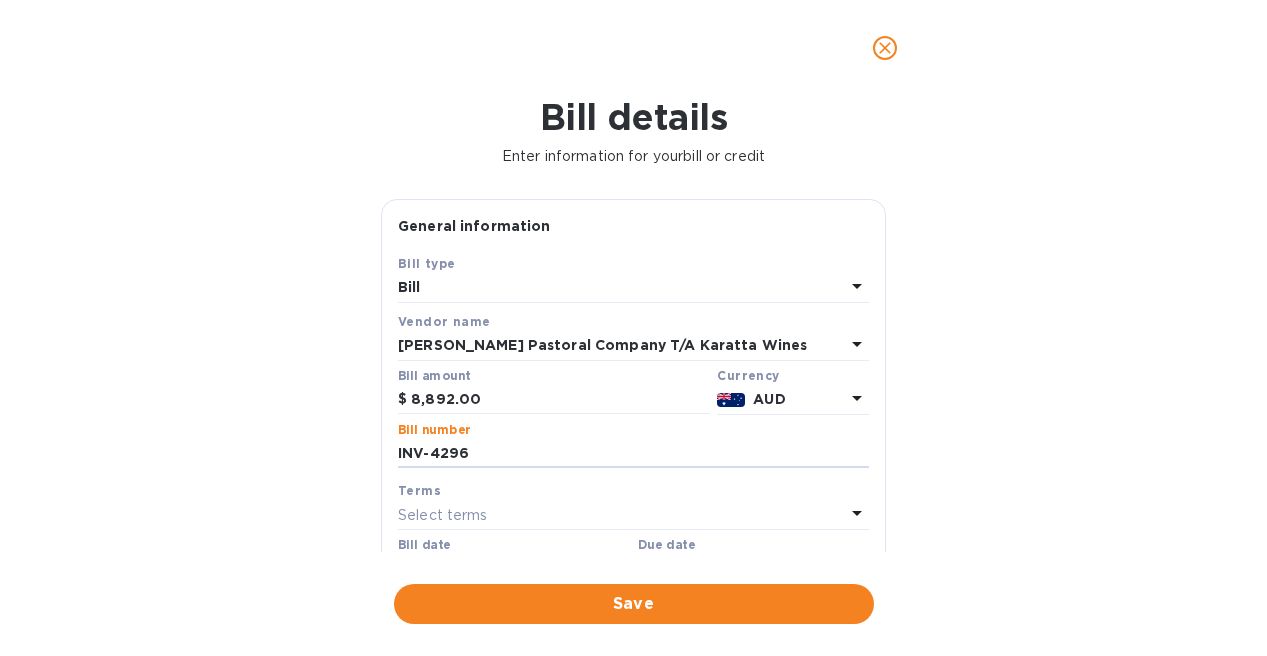 type on "INV-4296" 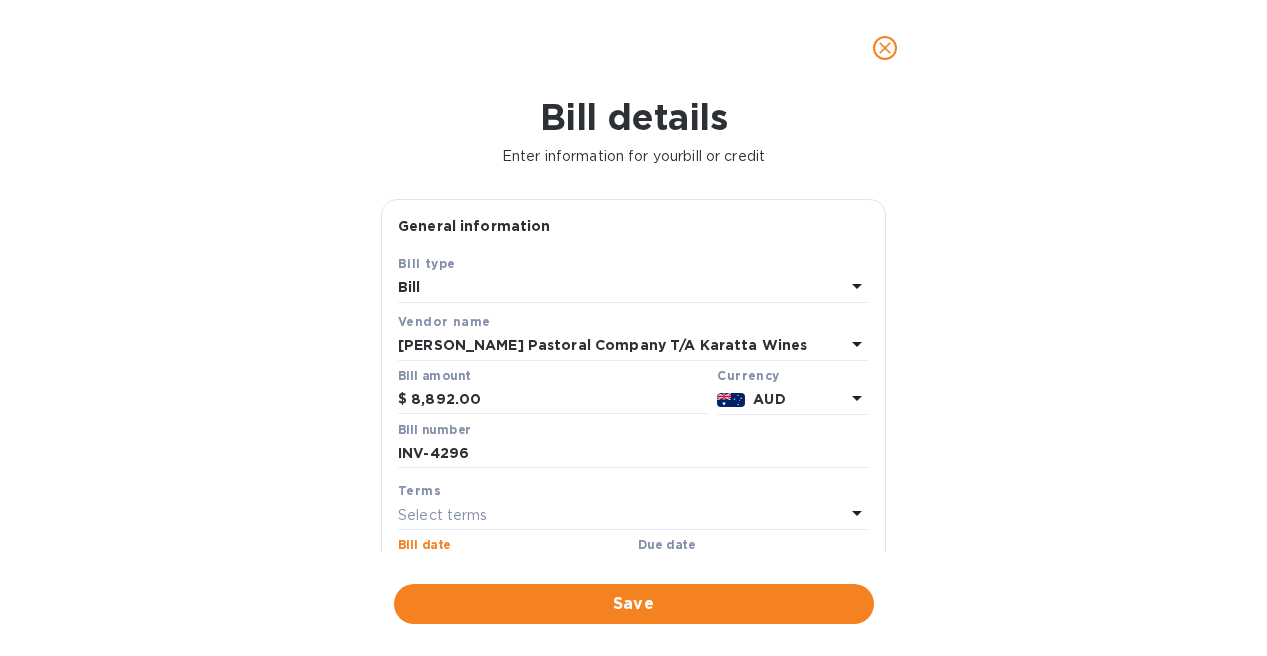 scroll, scrollTop: 195, scrollLeft: 0, axis: vertical 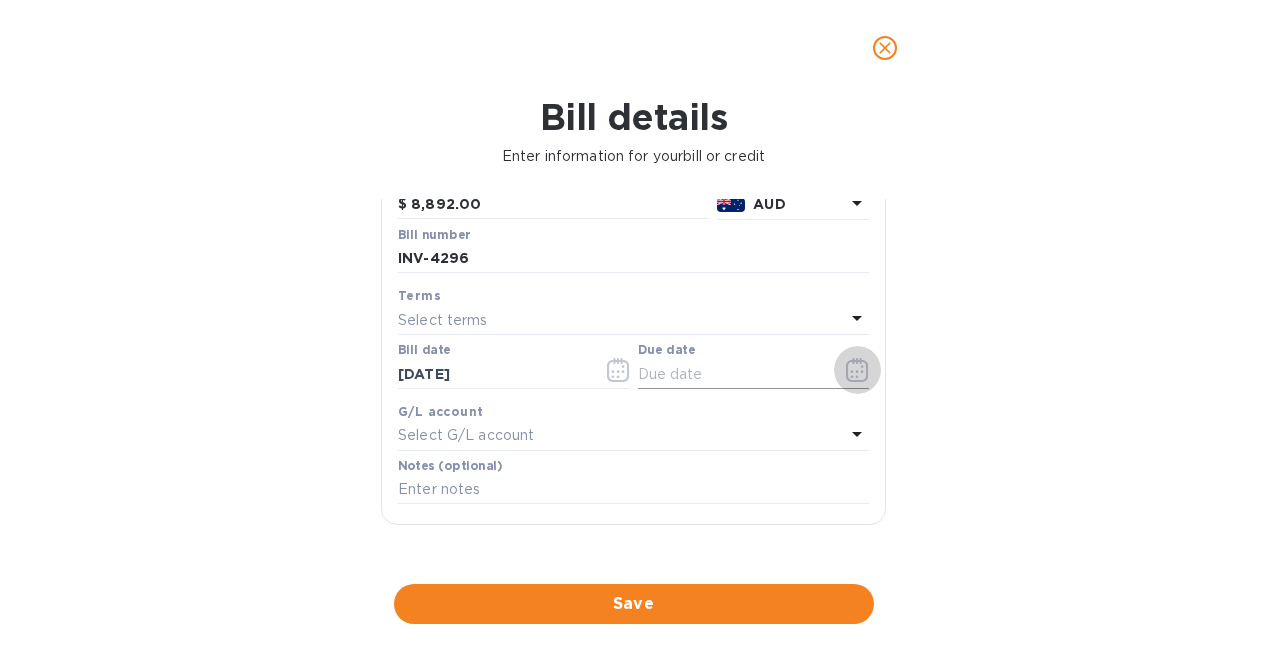 click 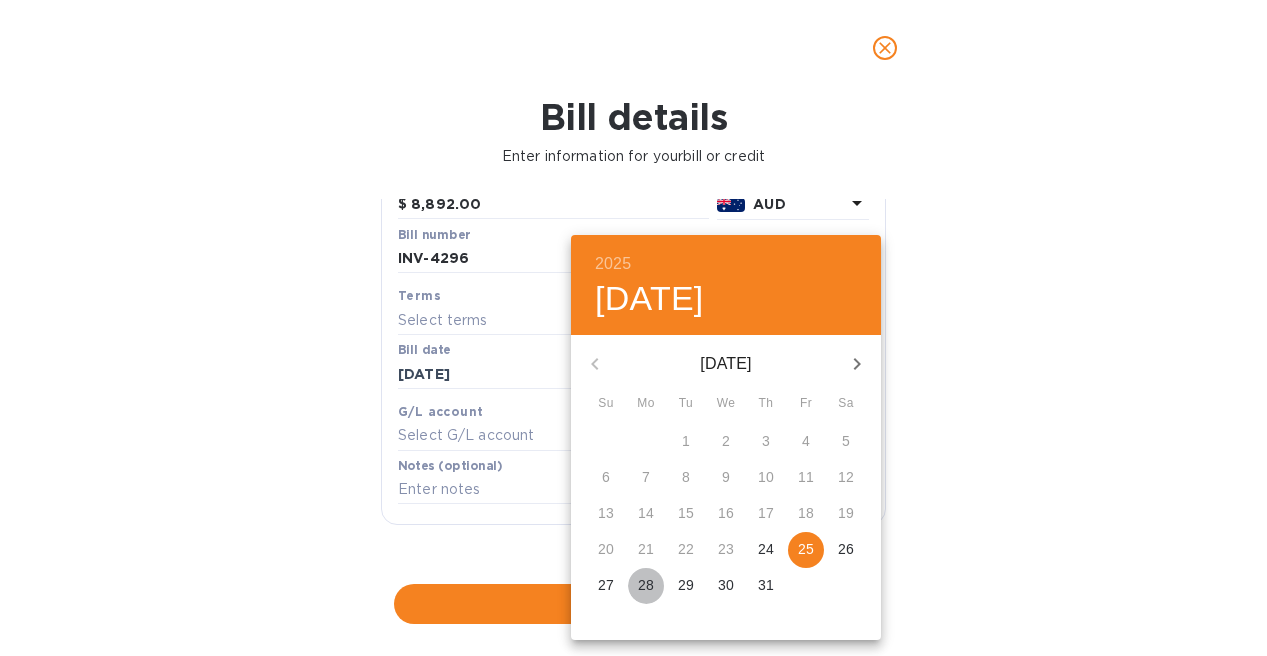 click on "28" at bounding box center [646, 585] 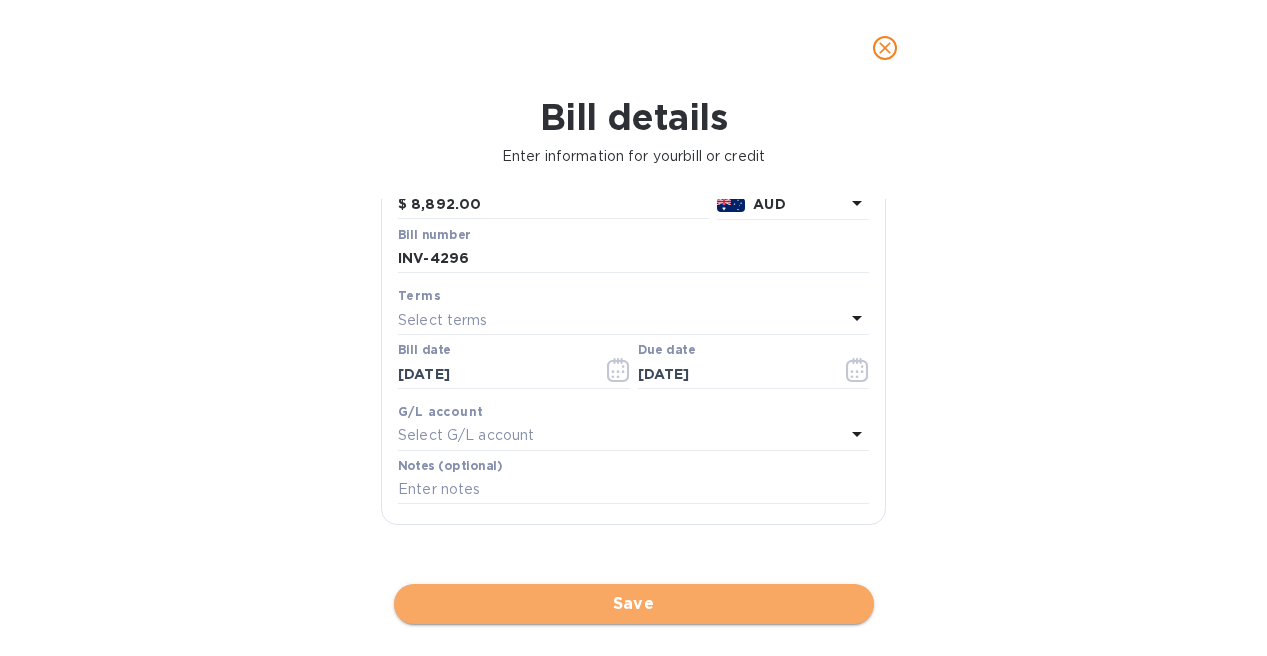 click on "Save" at bounding box center (634, 604) 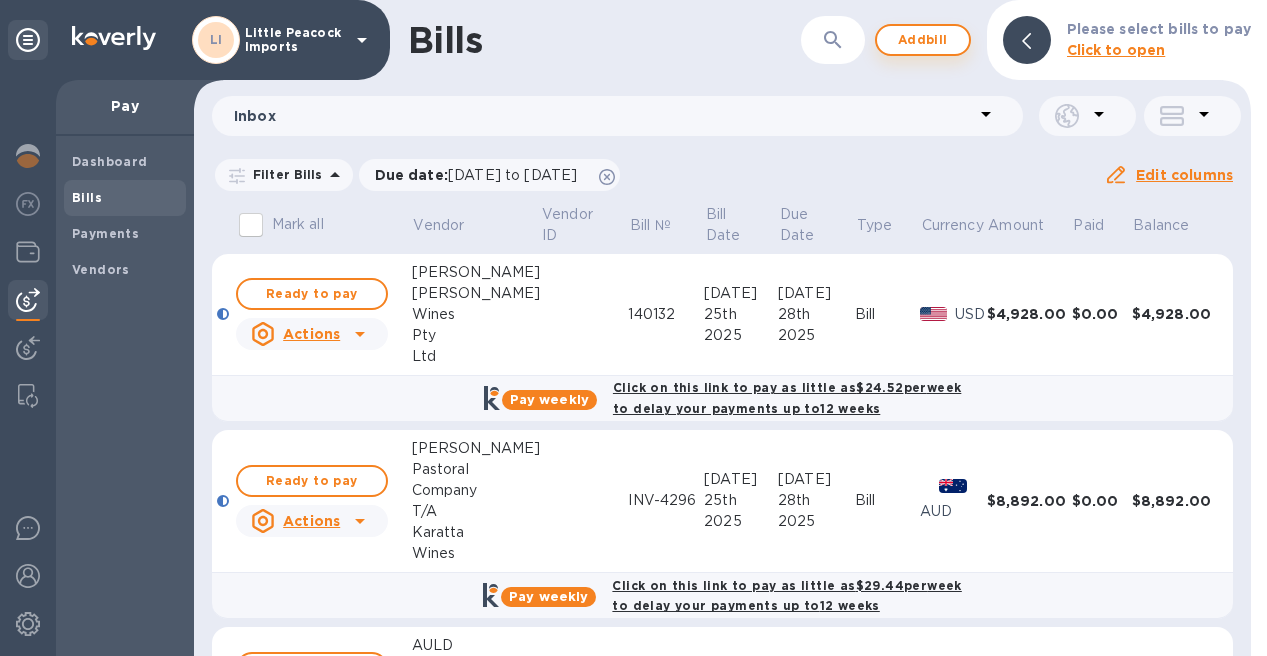 click on "Add   bill" at bounding box center [923, 40] 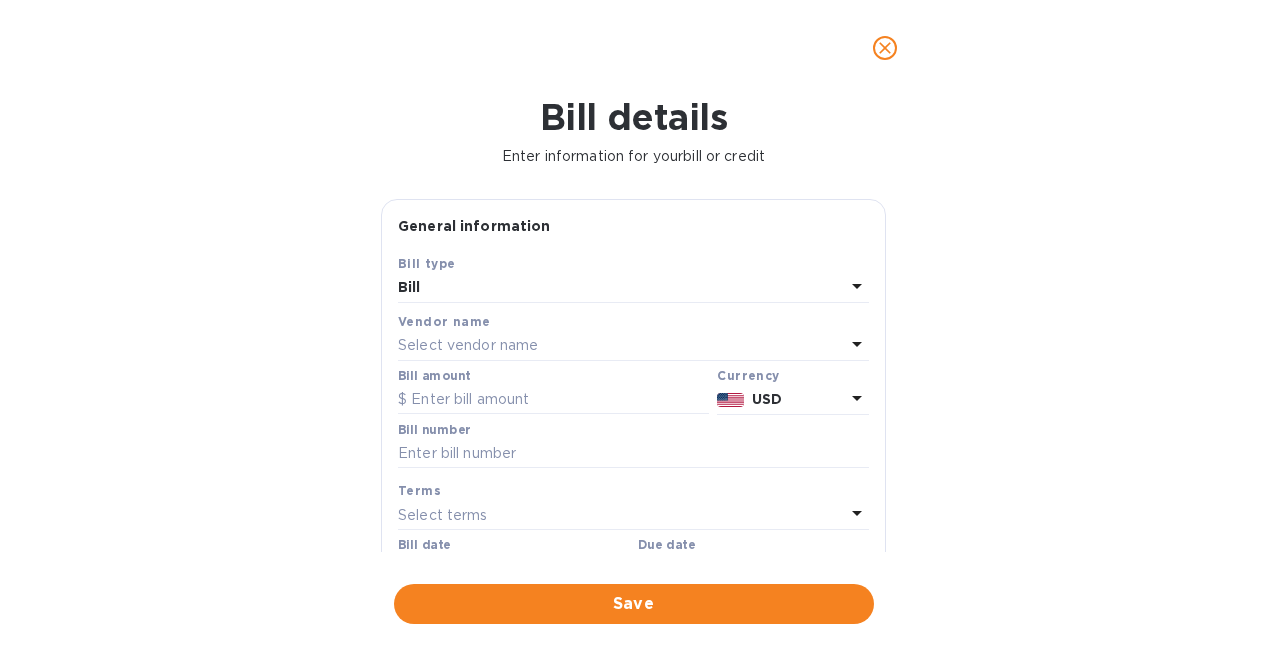 click on "Select vendor name" at bounding box center [468, 345] 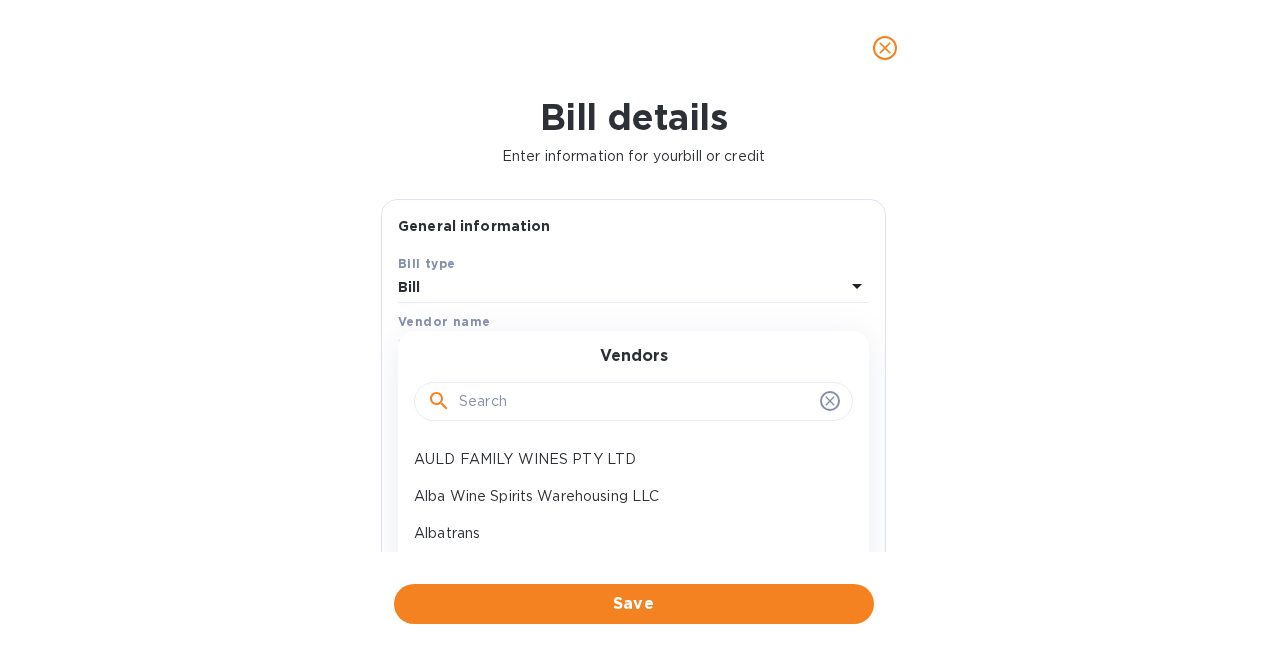 click at bounding box center (635, 402) 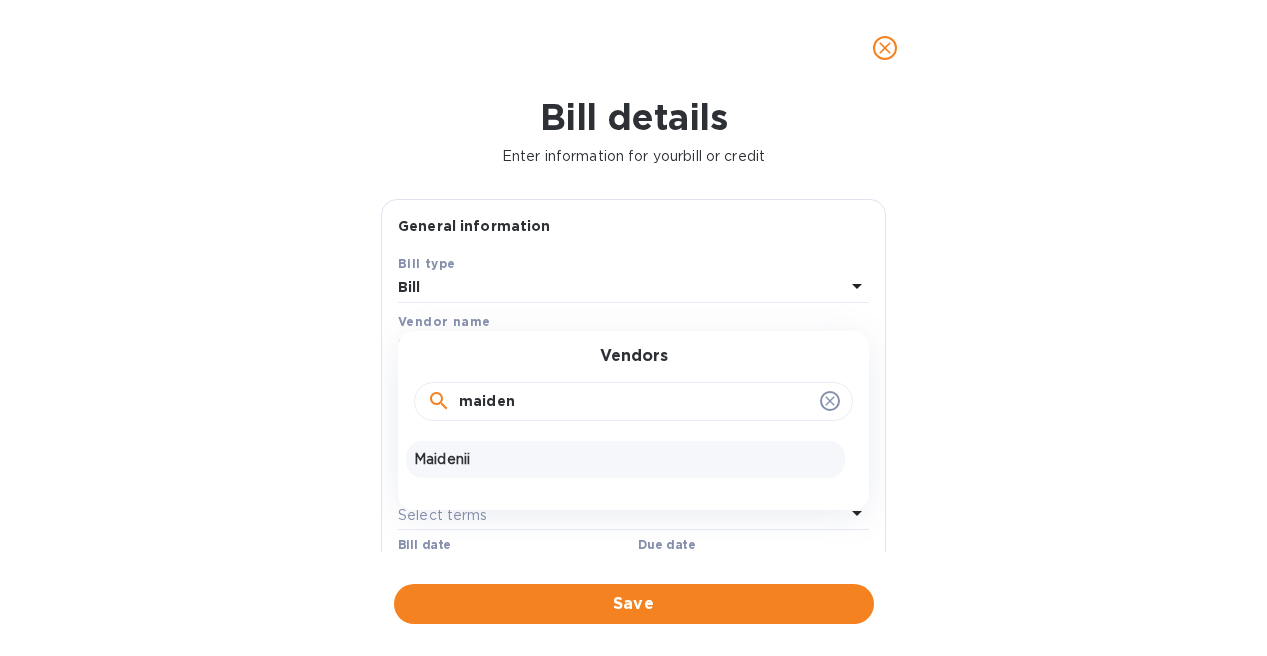 type on "maiden" 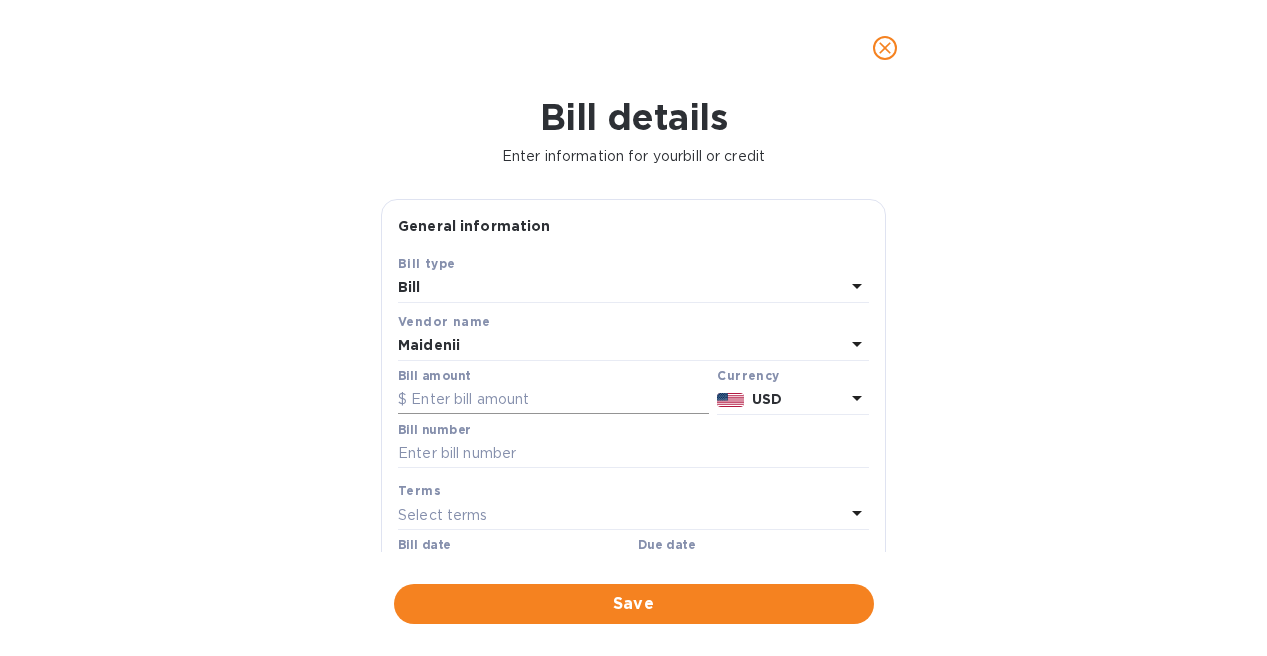 click at bounding box center [553, 400] 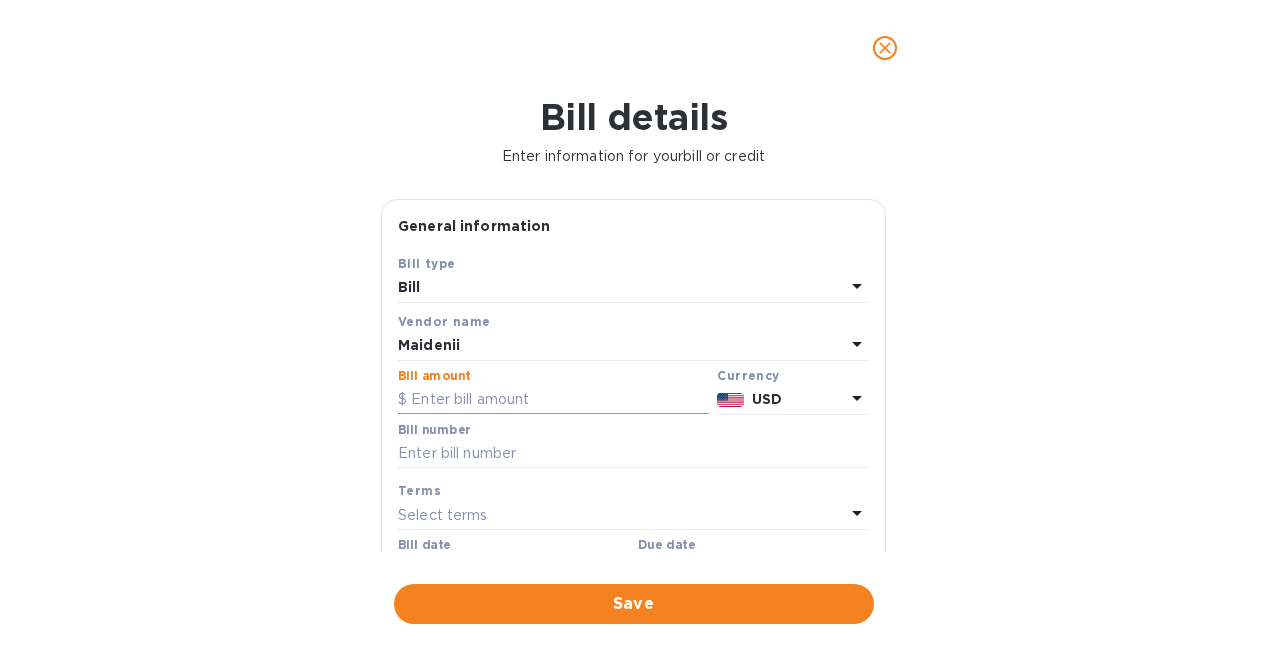 paste on "8,539.20" 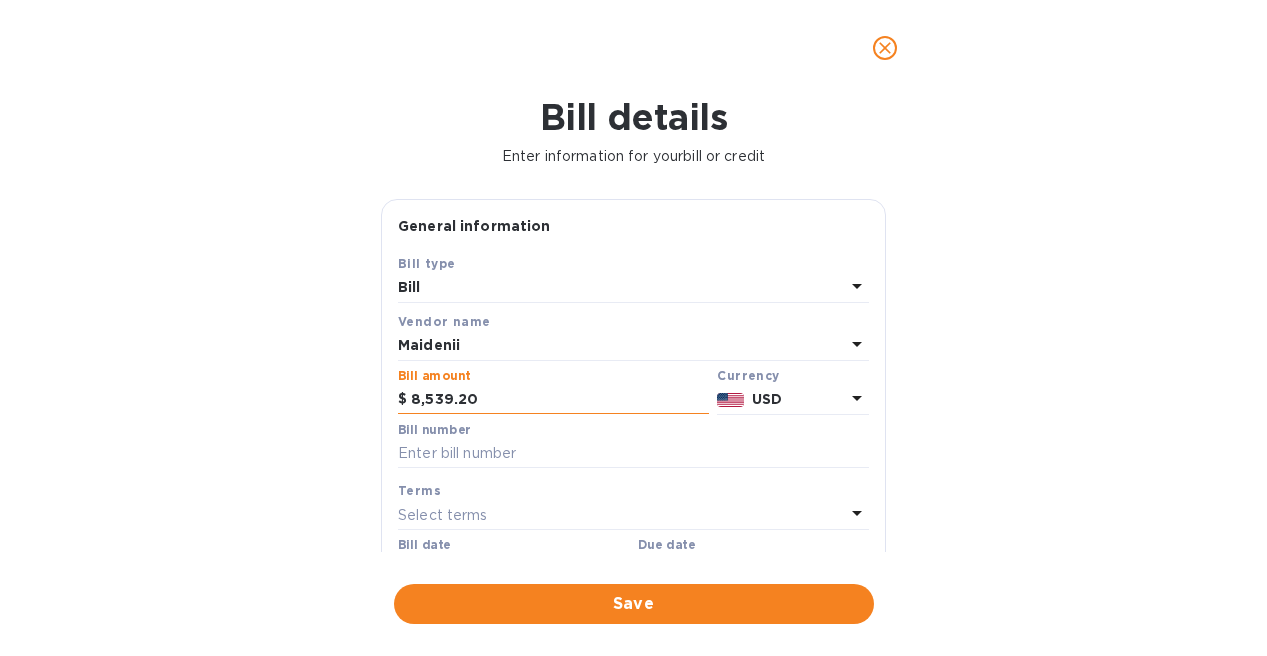 type on "8,539.20" 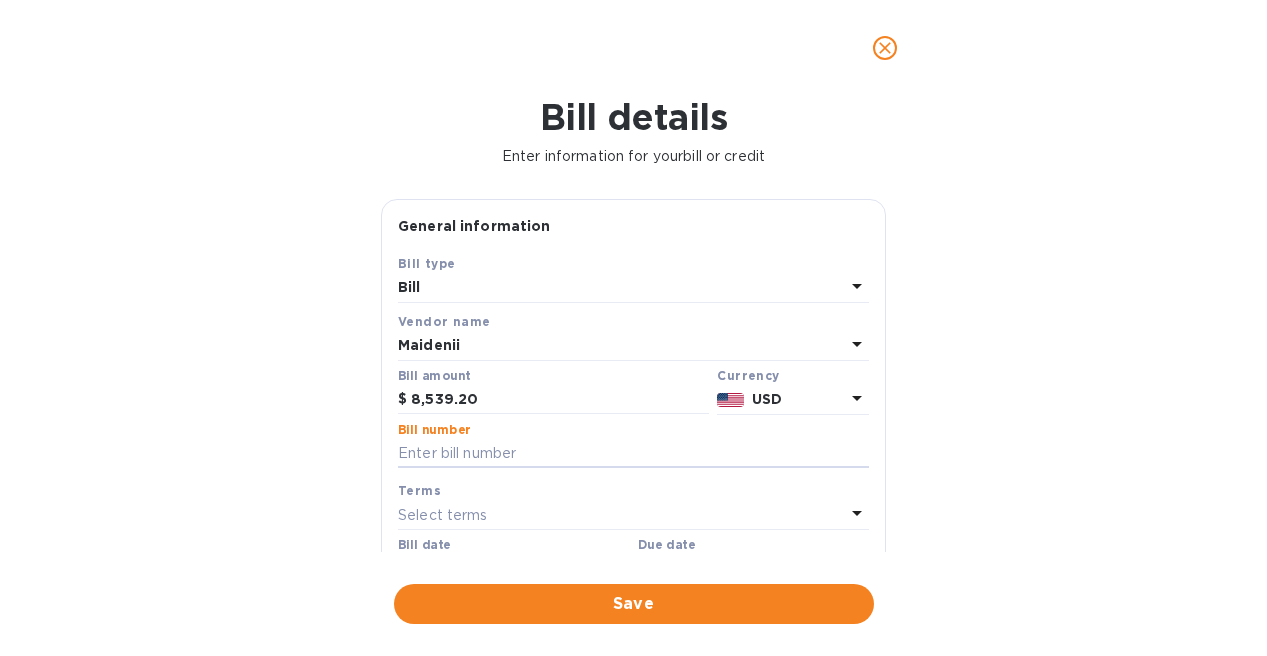 paste on "33694" 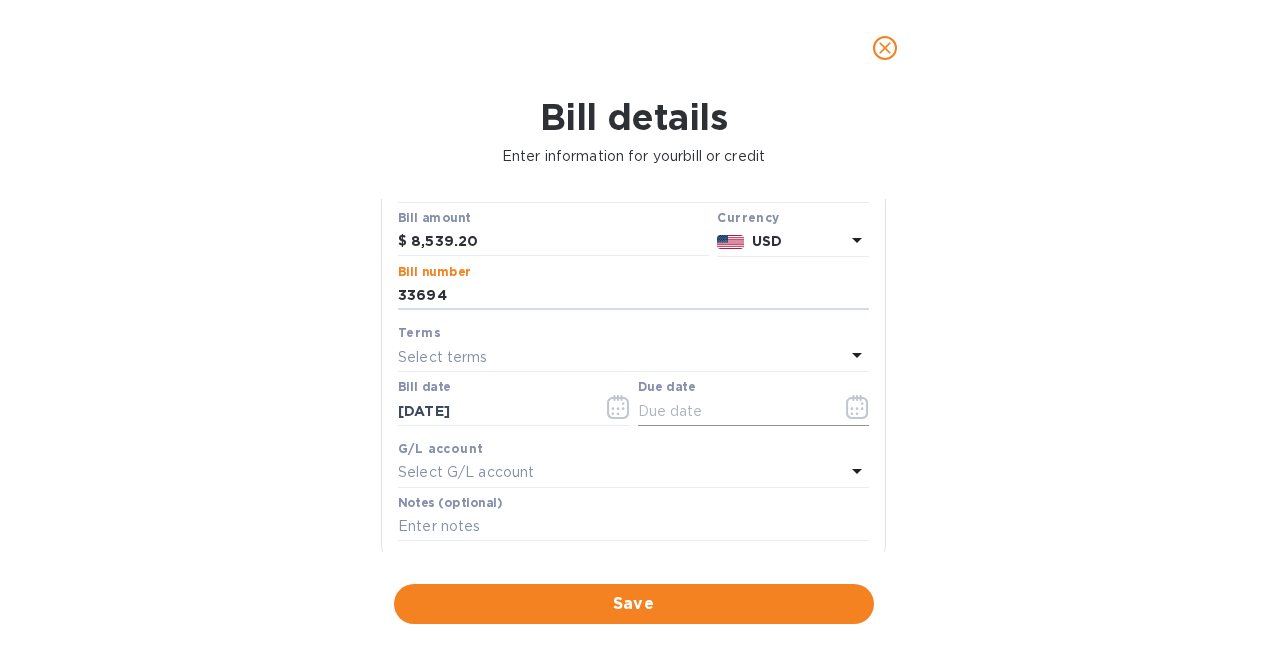scroll, scrollTop: 205, scrollLeft: 0, axis: vertical 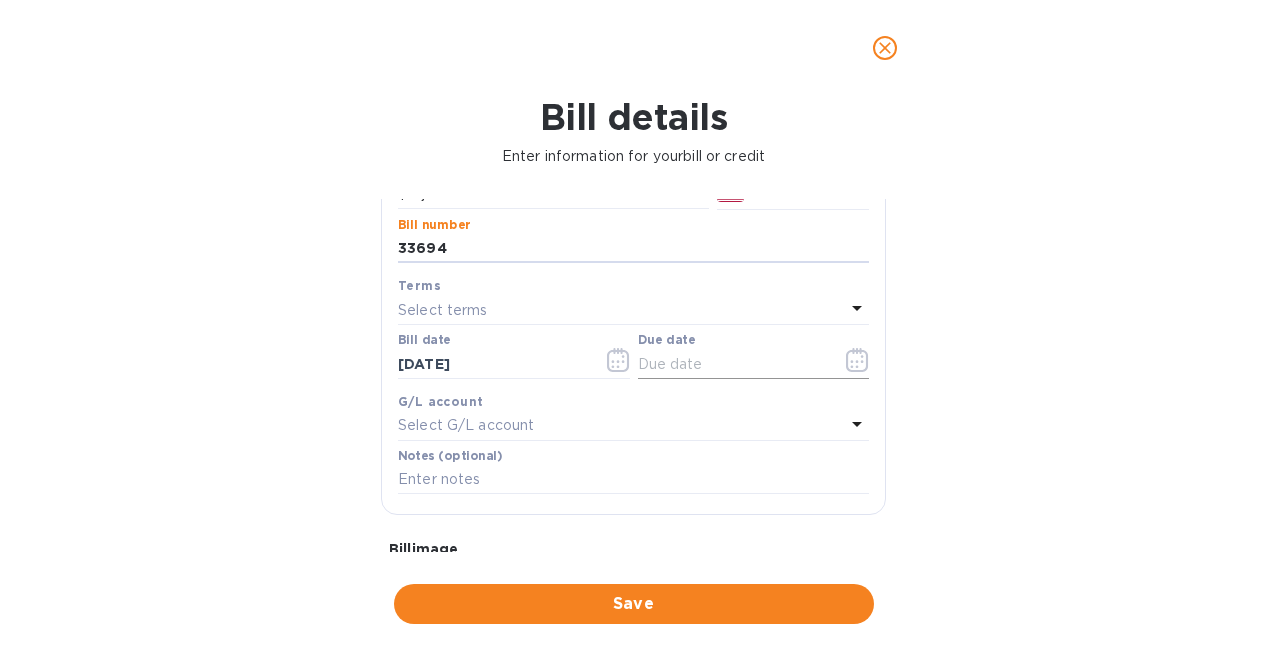 type on "33694" 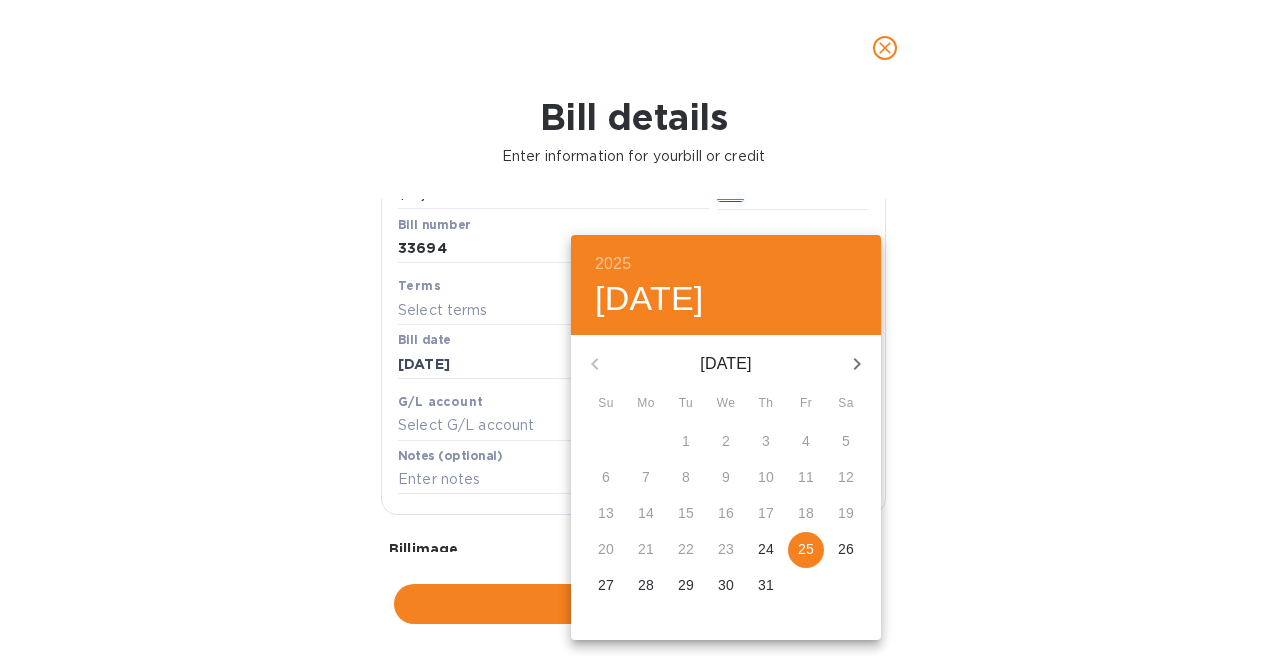 click on "28" at bounding box center [646, 585] 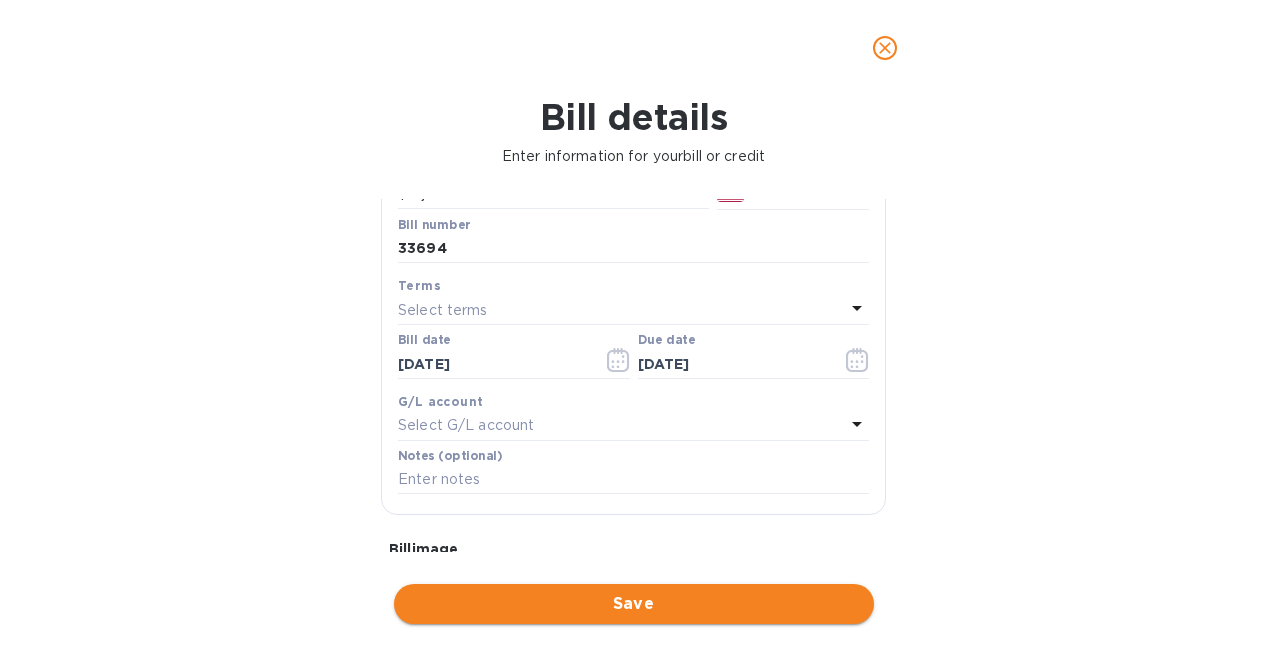click on "Save" at bounding box center (634, 604) 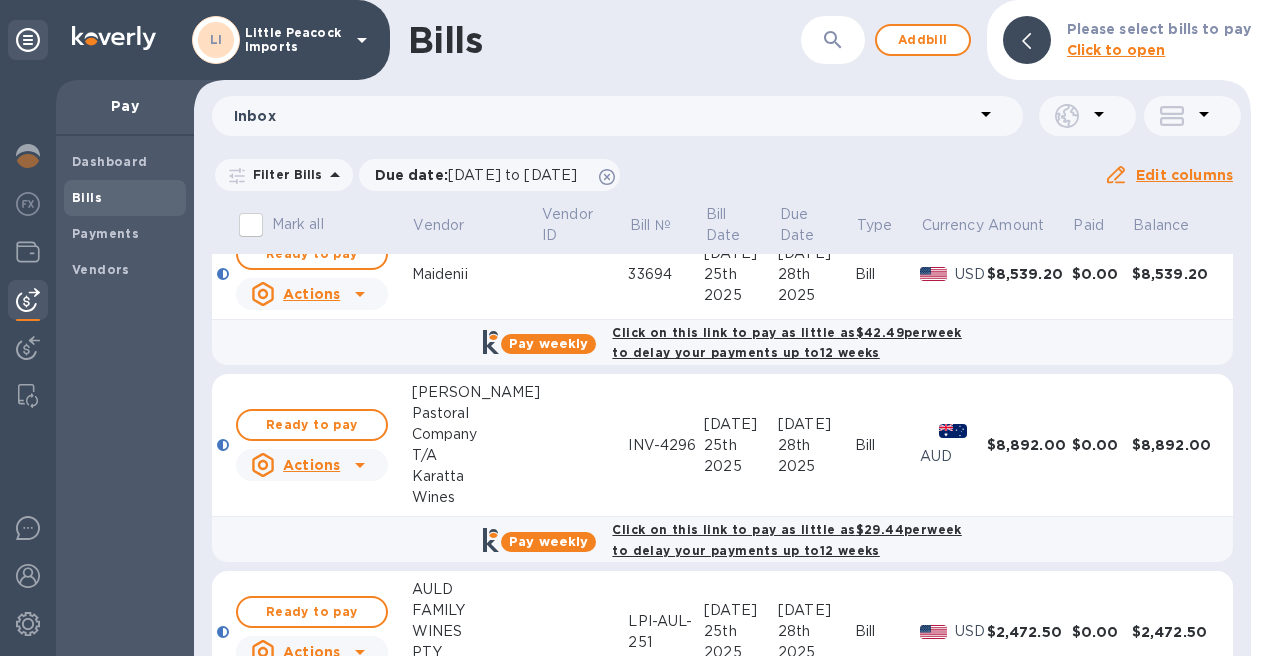 scroll, scrollTop: 55, scrollLeft: 0, axis: vertical 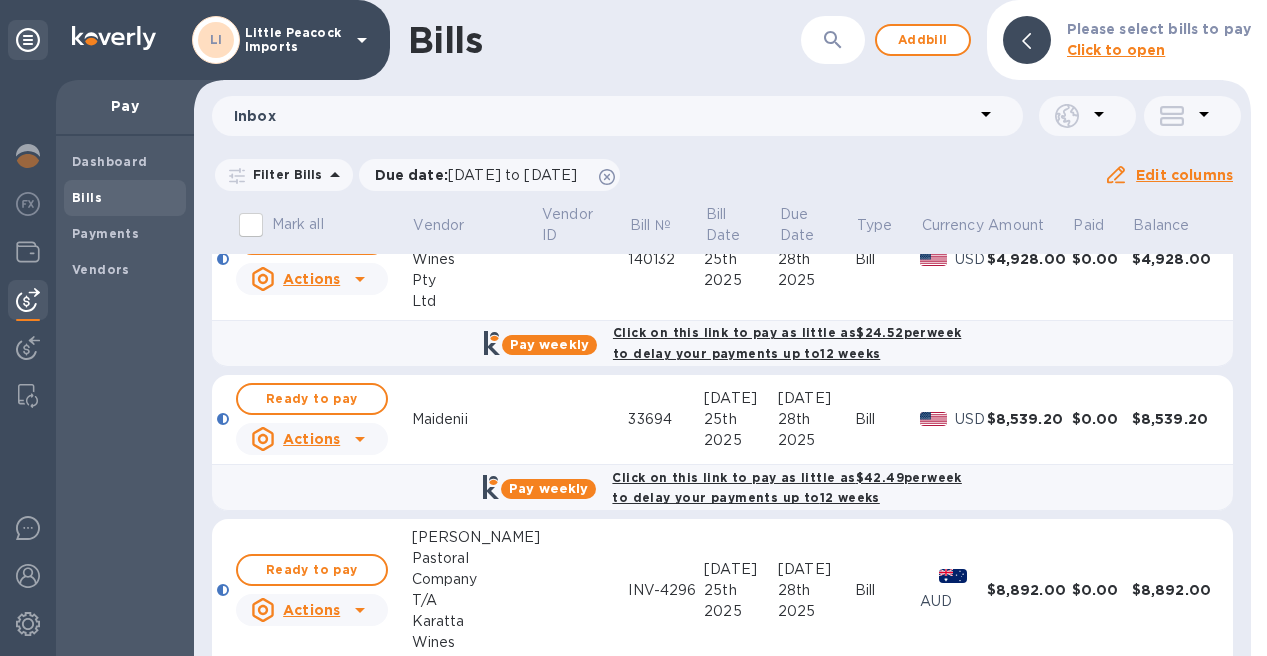 click at bounding box center (584, 420) 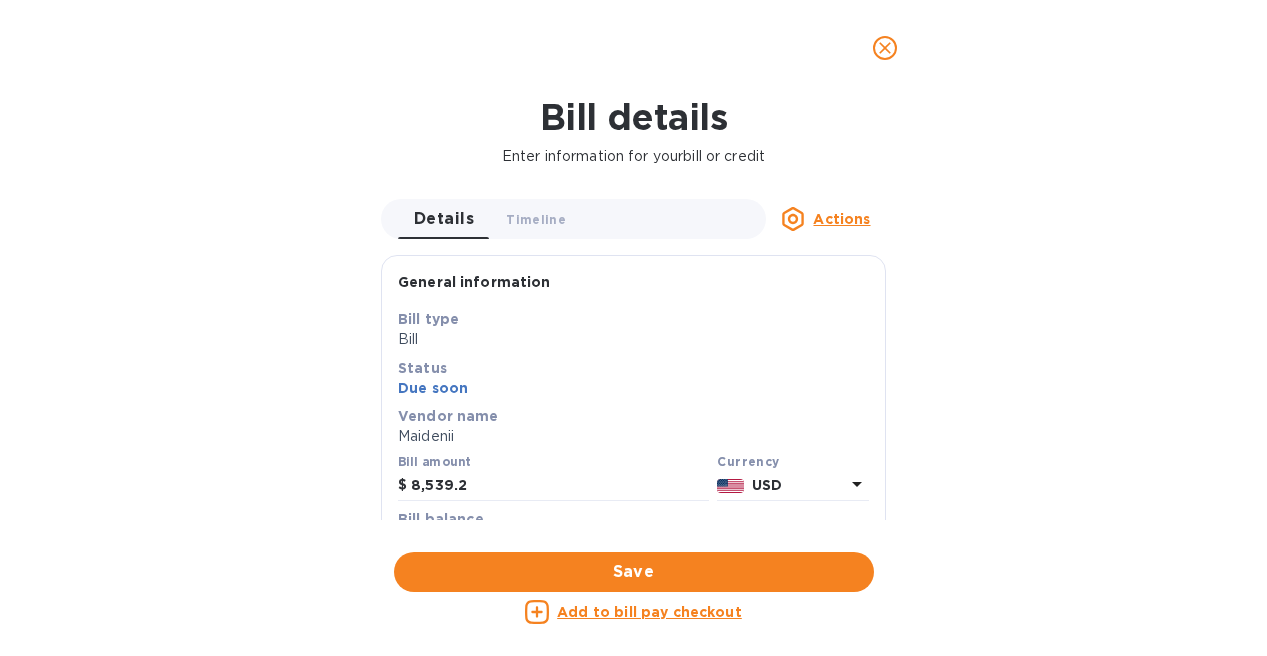 click 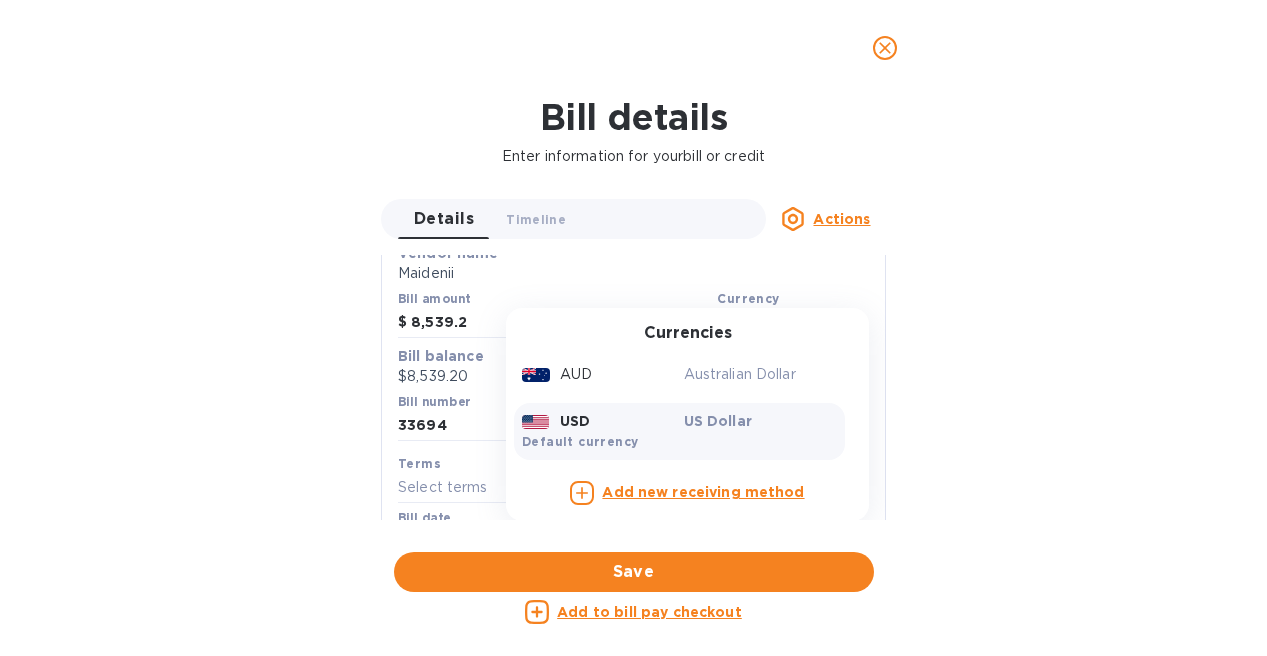 scroll, scrollTop: 162, scrollLeft: 0, axis: vertical 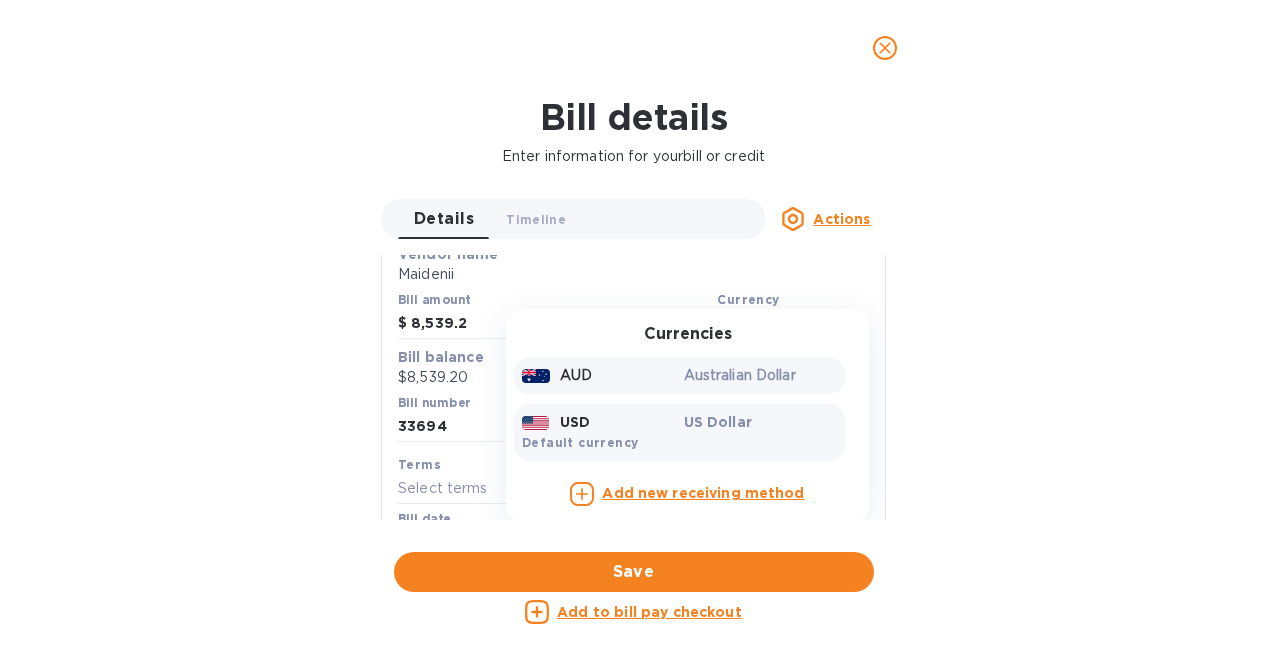 click on "AUD" at bounding box center (599, 375) 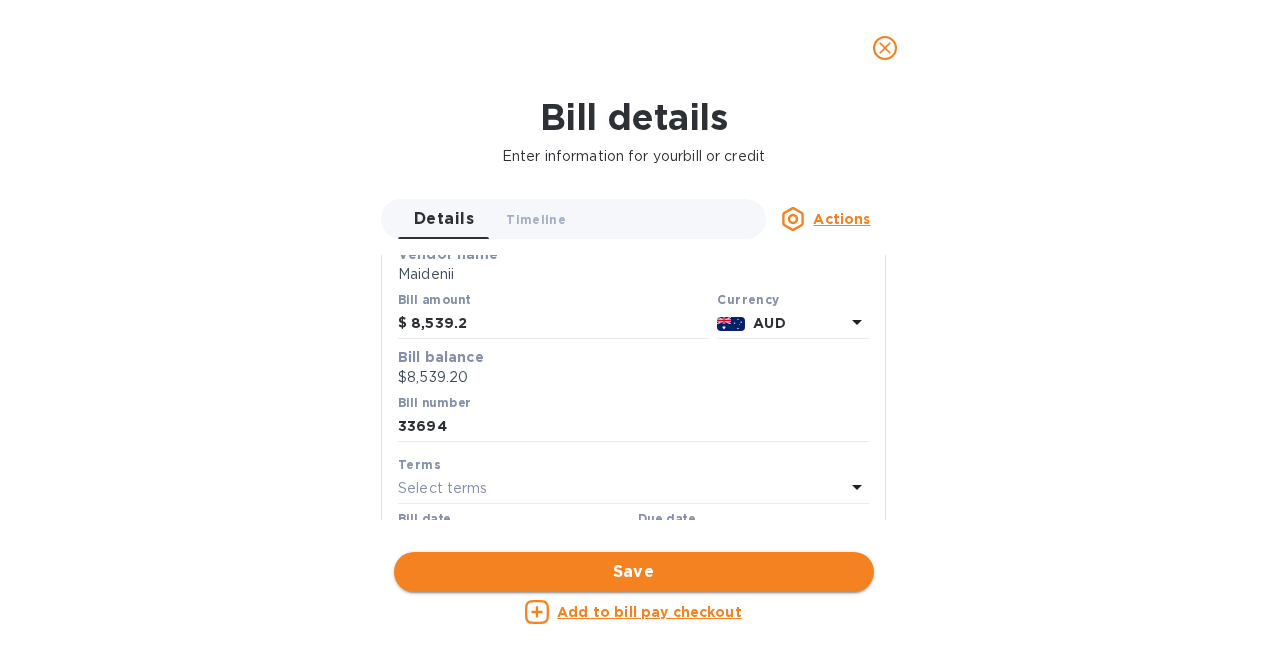 click on "Save" at bounding box center (634, 572) 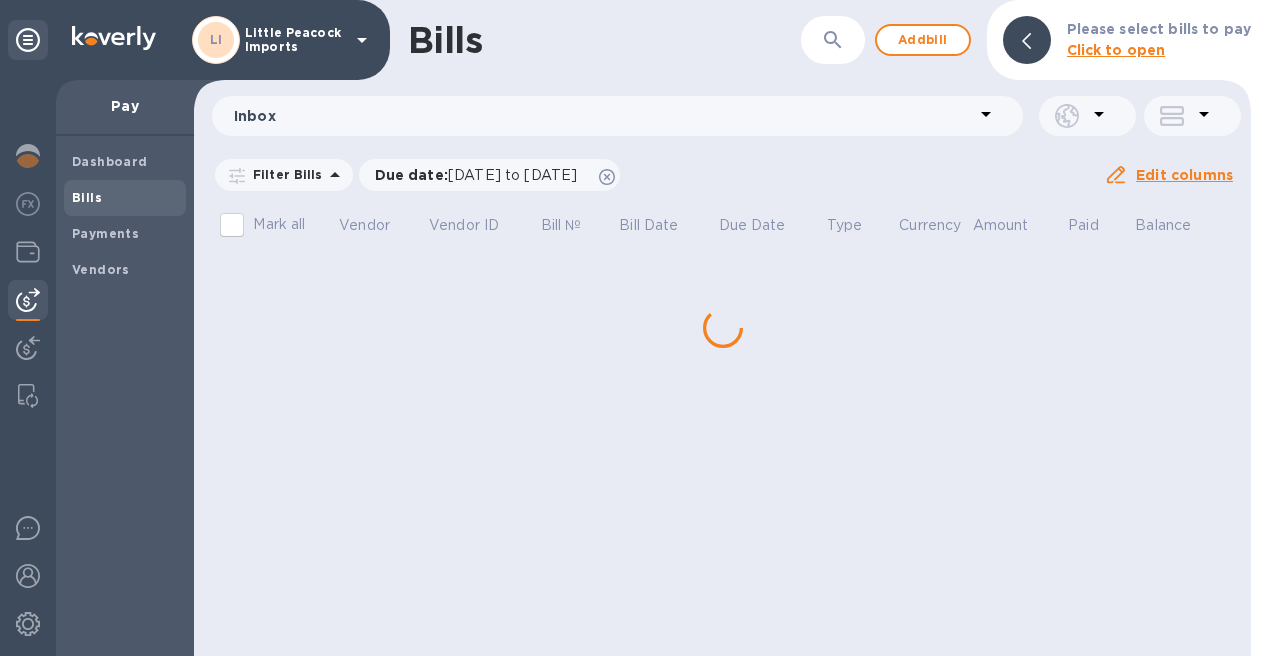 scroll, scrollTop: 0, scrollLeft: 0, axis: both 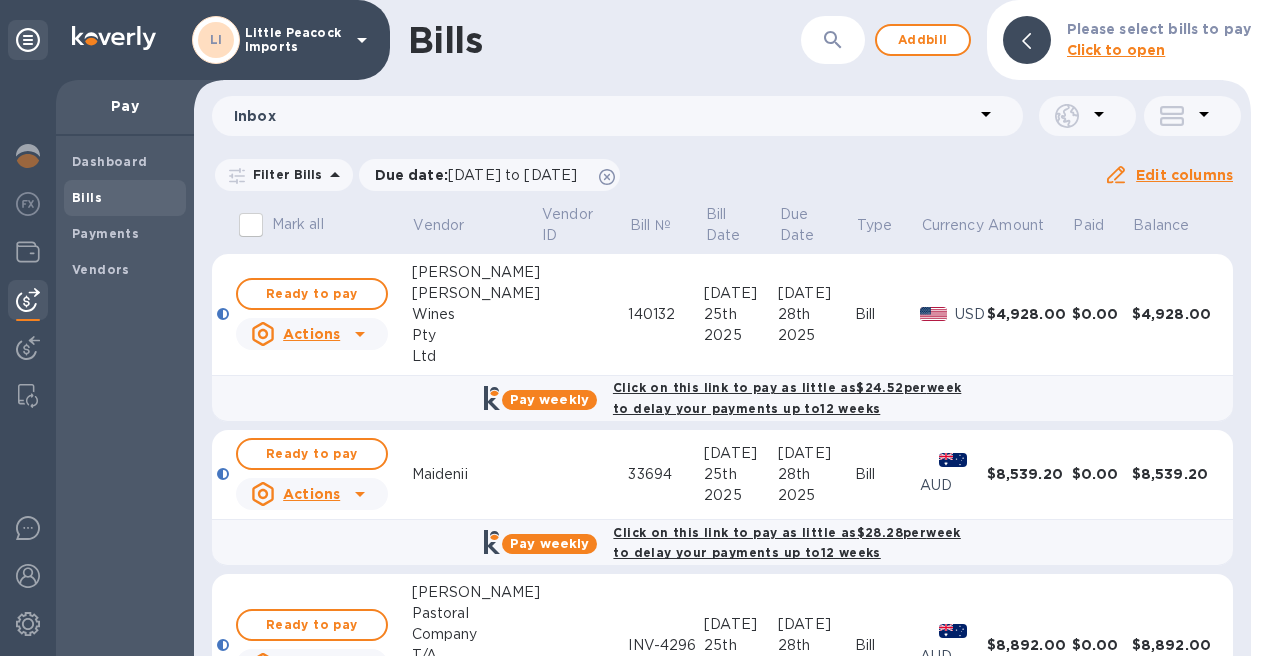 click at bounding box center [933, 314] 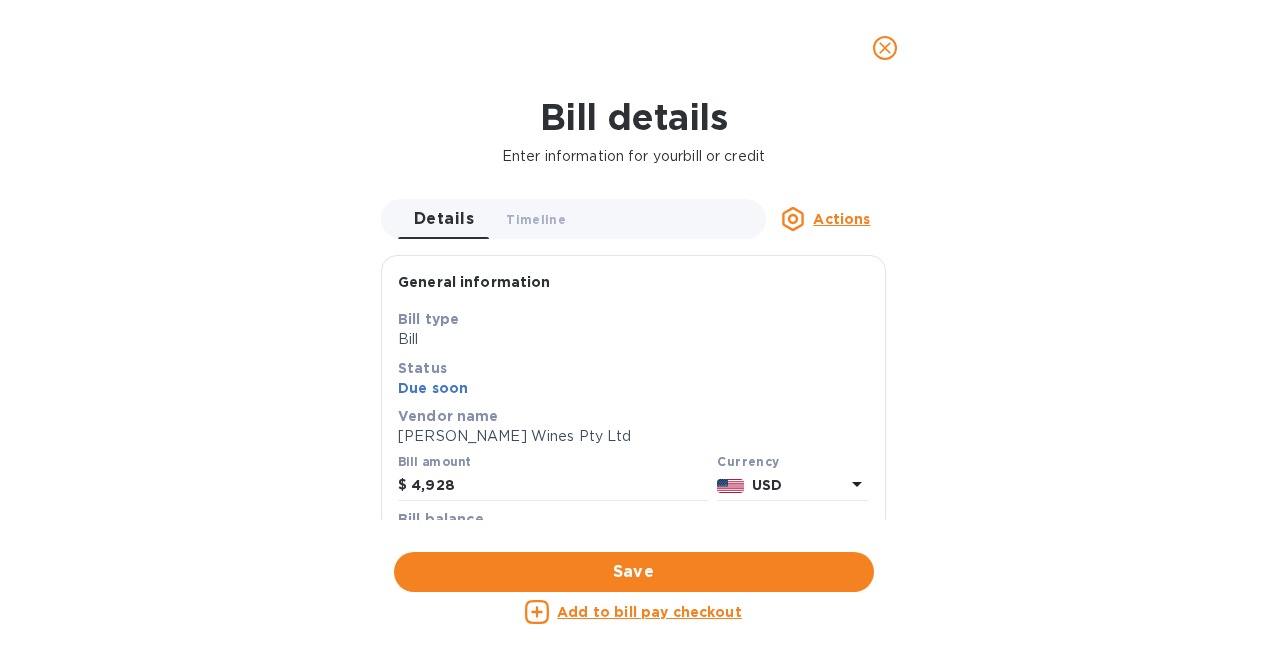 click on "USD" at bounding box center [798, 485] 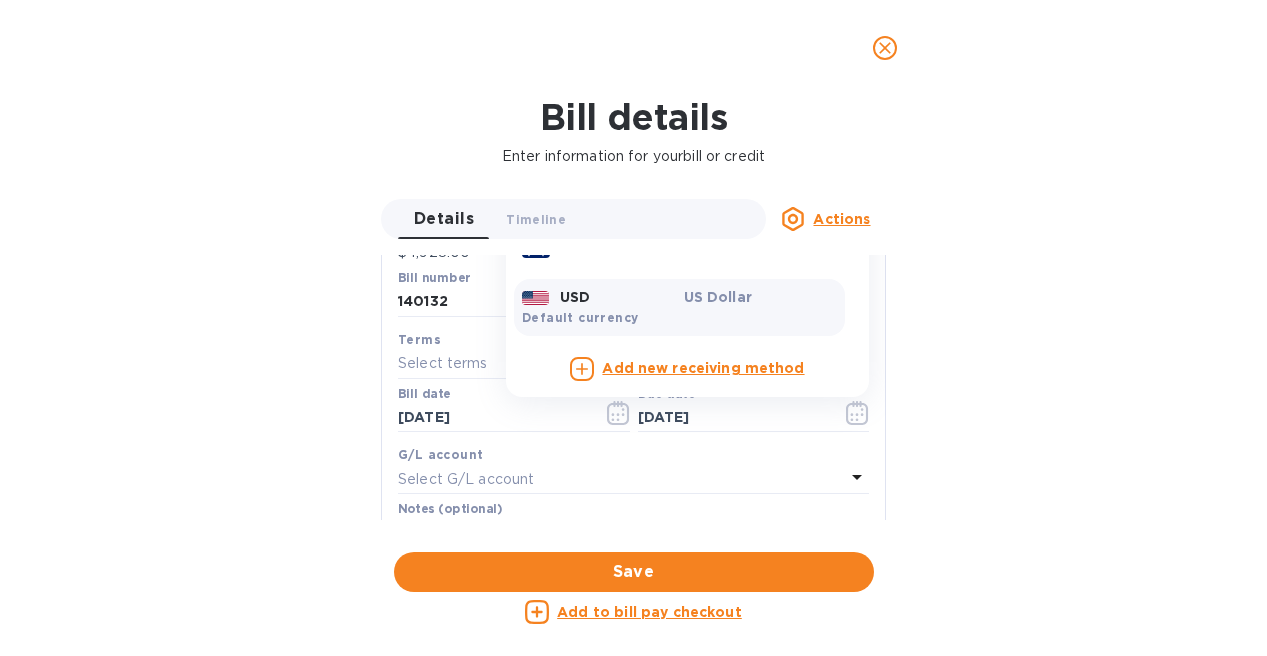 scroll, scrollTop: 270, scrollLeft: 0, axis: vertical 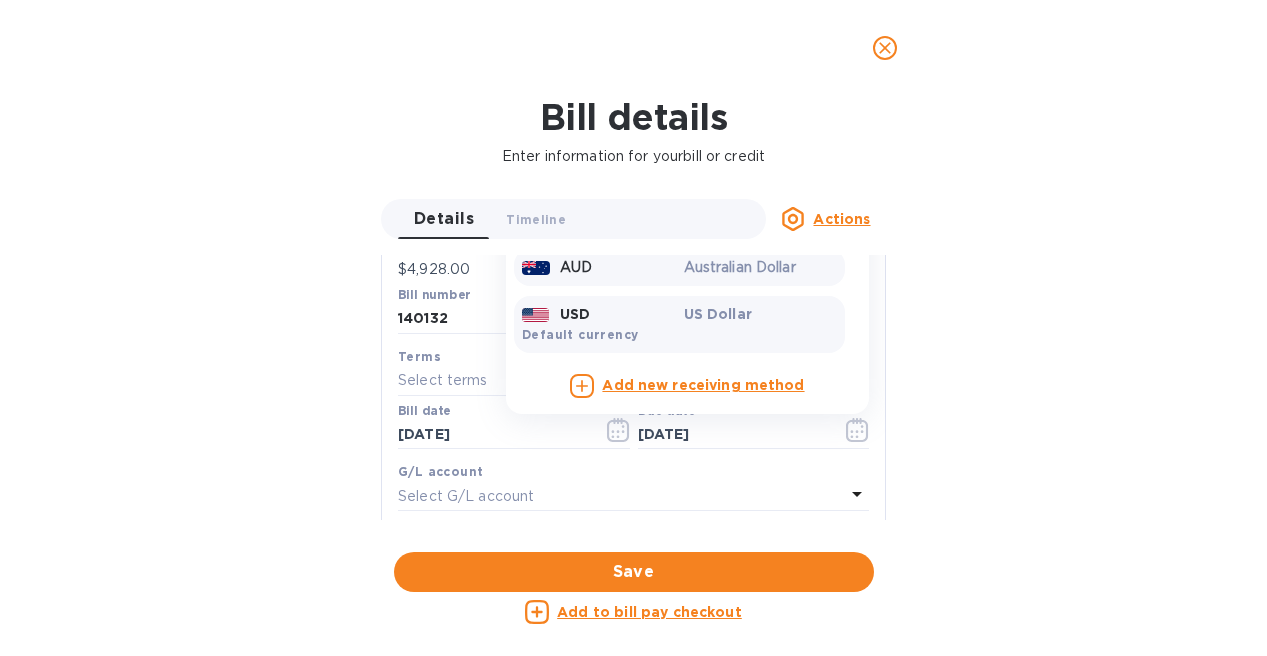 click on "AUD" at bounding box center [599, 267] 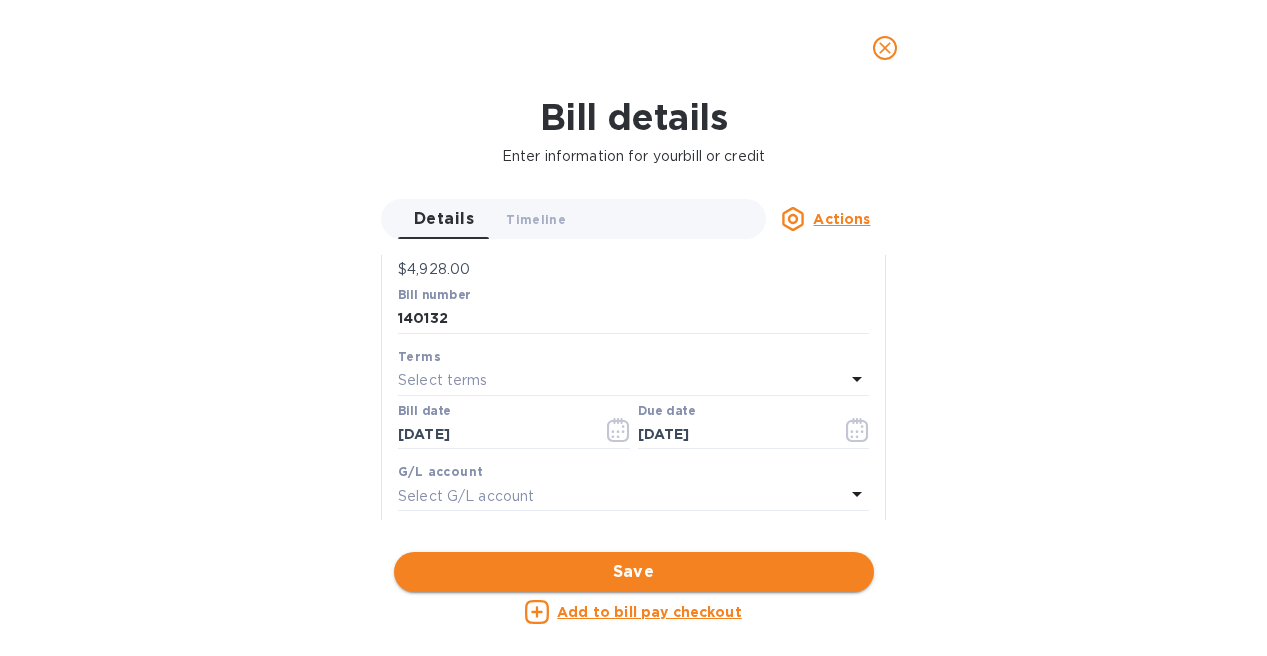 click on "Save" at bounding box center [634, 572] 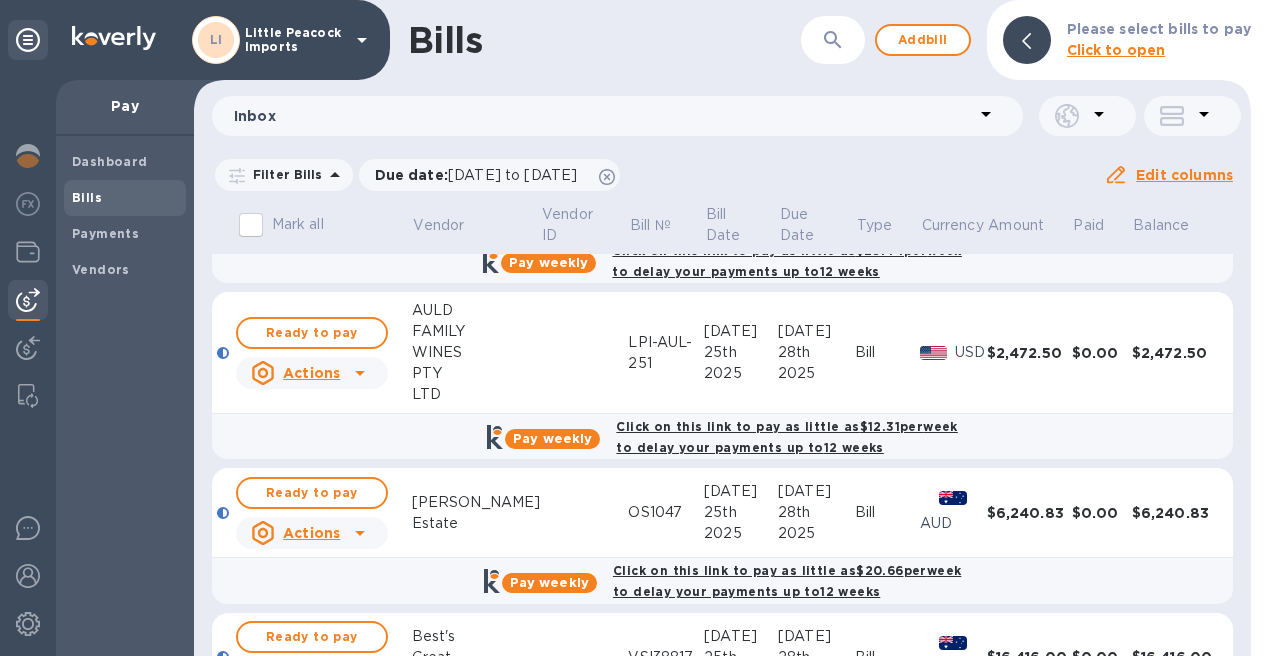 scroll, scrollTop: 480, scrollLeft: 0, axis: vertical 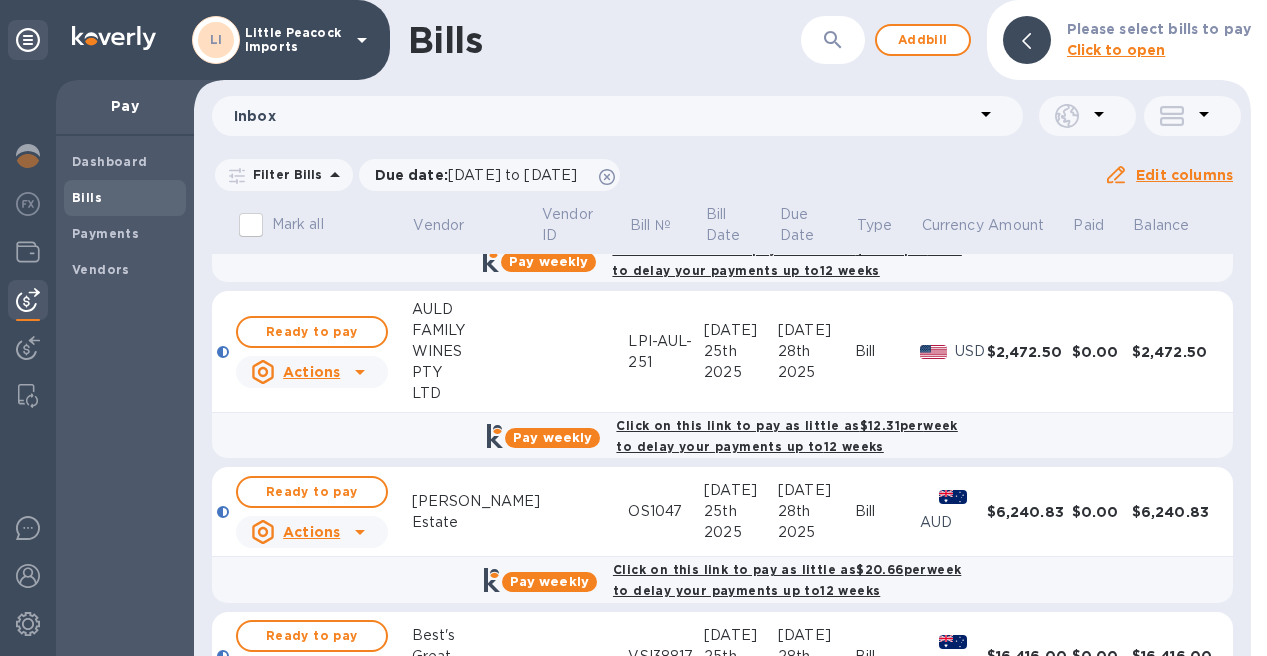 click at bounding box center (933, 352) 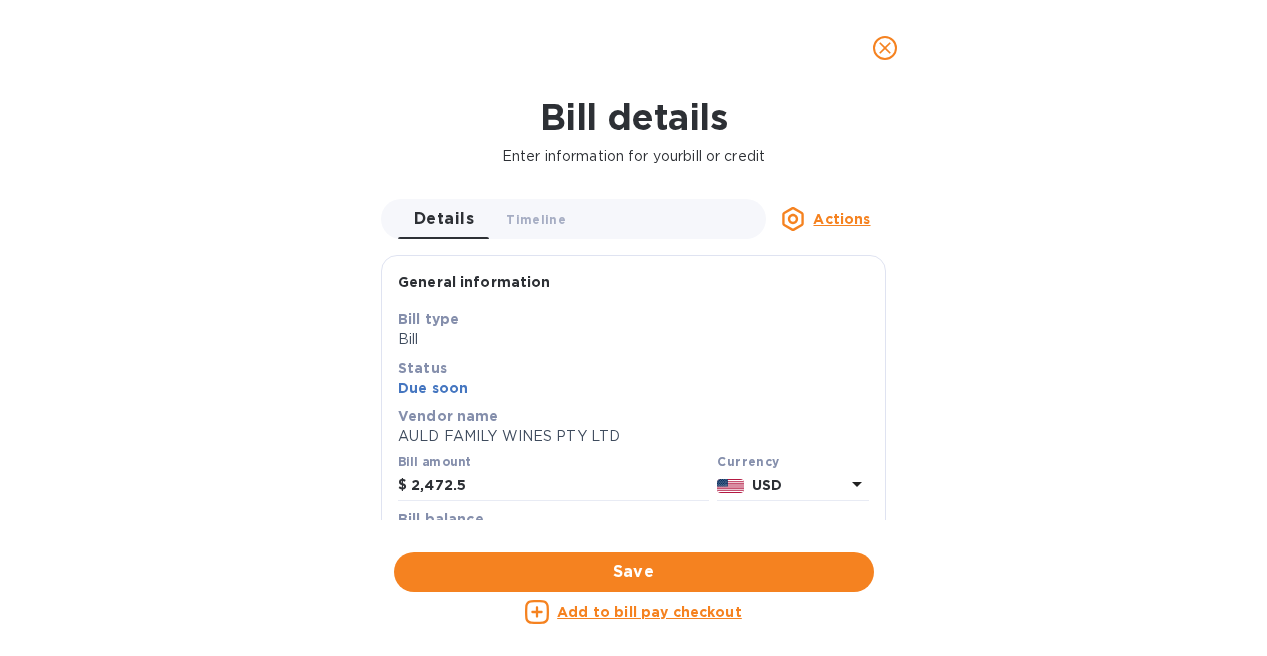 click on "USD" at bounding box center [798, 485] 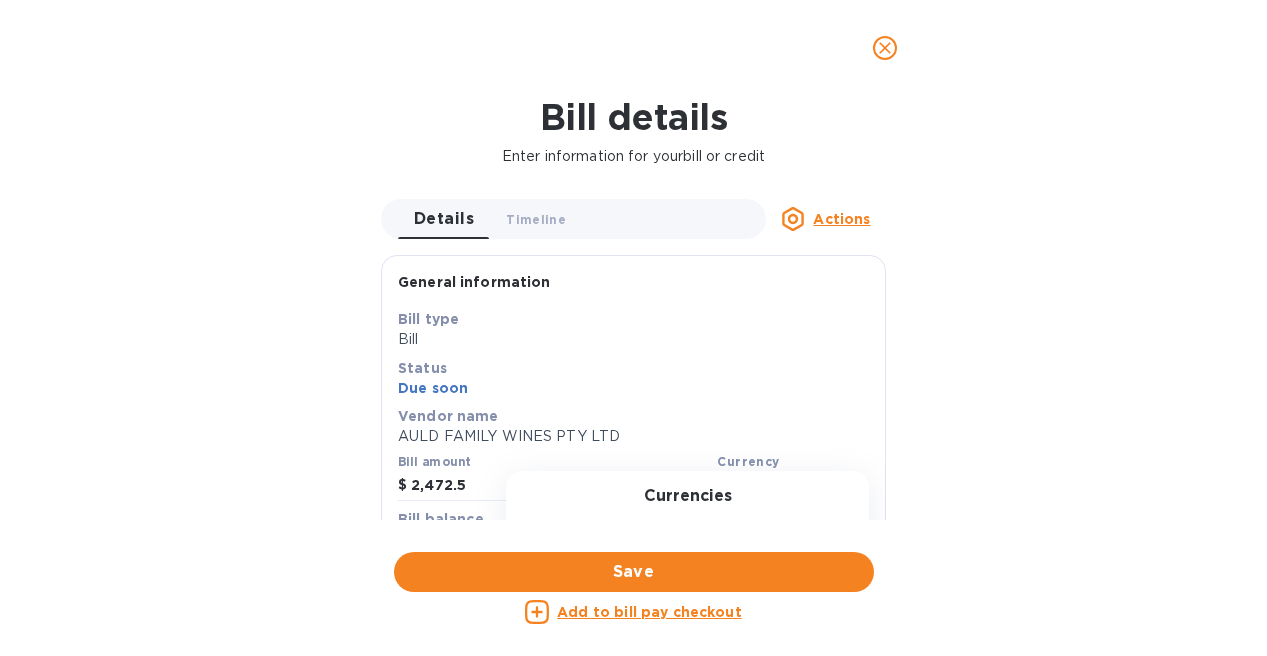 scroll, scrollTop: 0, scrollLeft: 0, axis: both 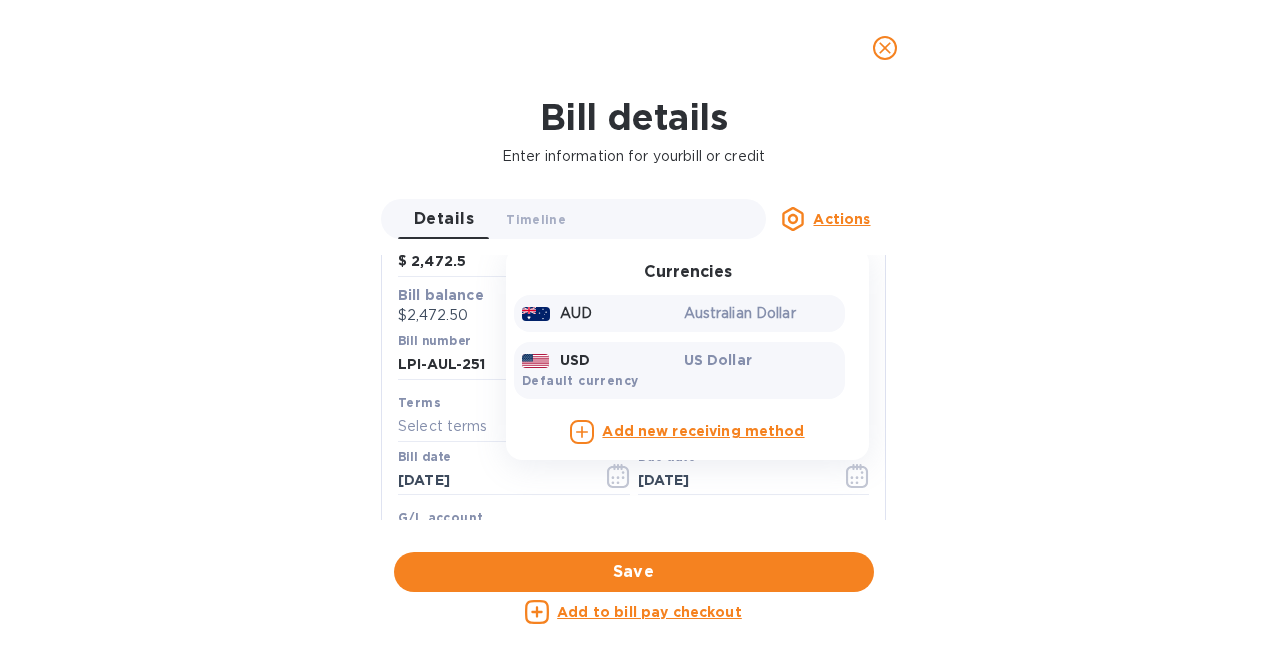 click on "Australian Dollar" at bounding box center [761, 313] 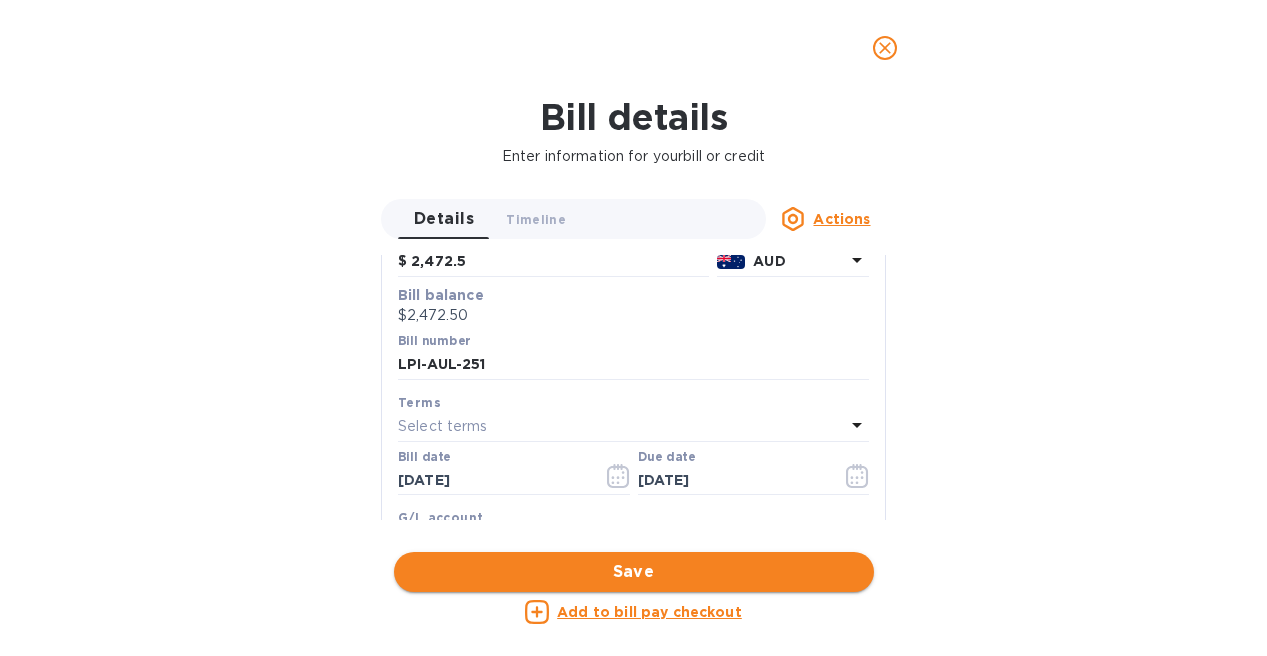 click on "Save" at bounding box center (634, 572) 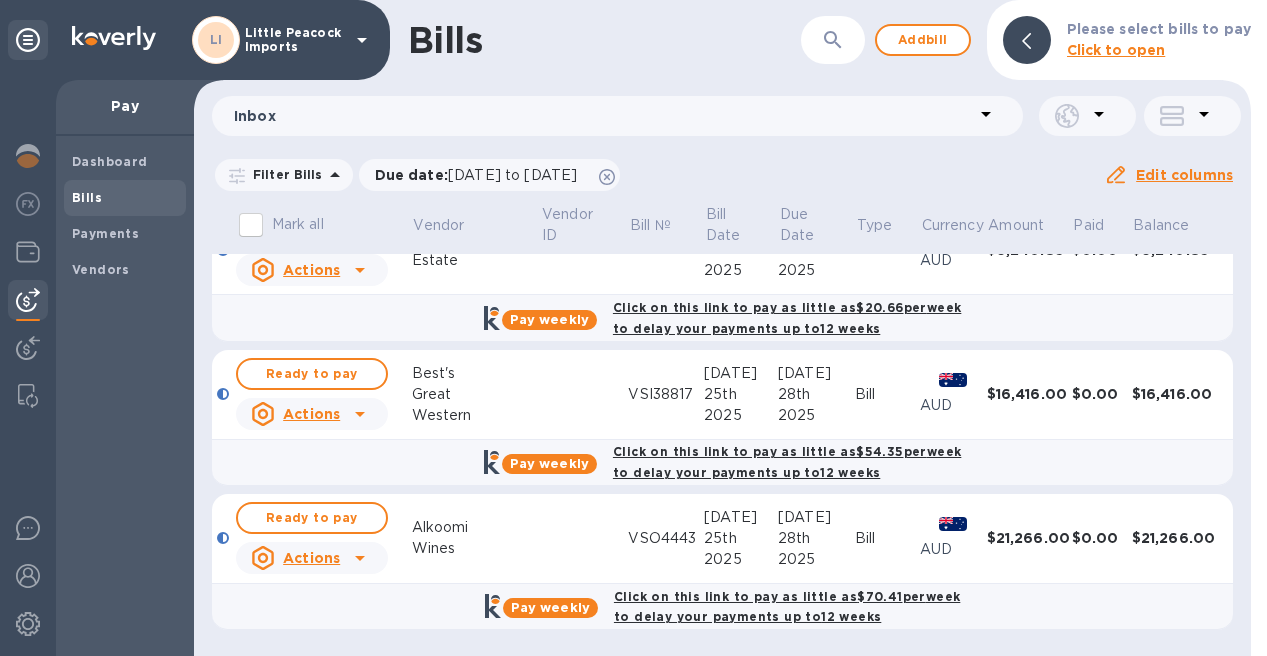 scroll, scrollTop: 0, scrollLeft: 0, axis: both 